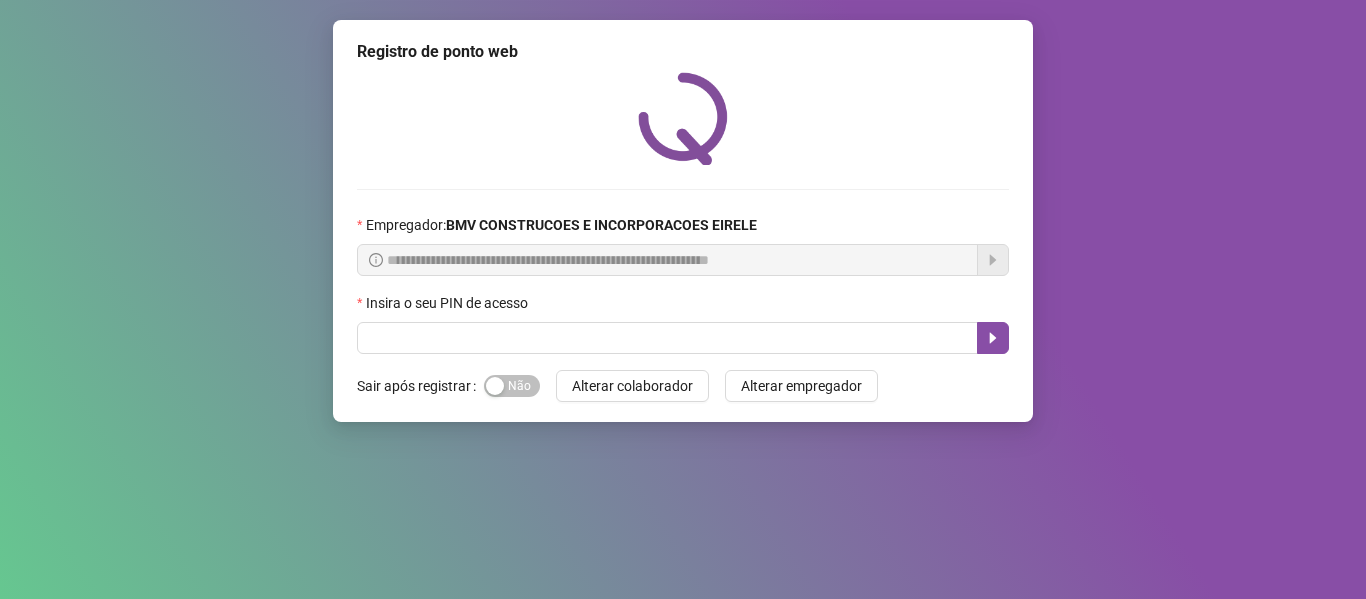 scroll, scrollTop: 0, scrollLeft: 0, axis: both 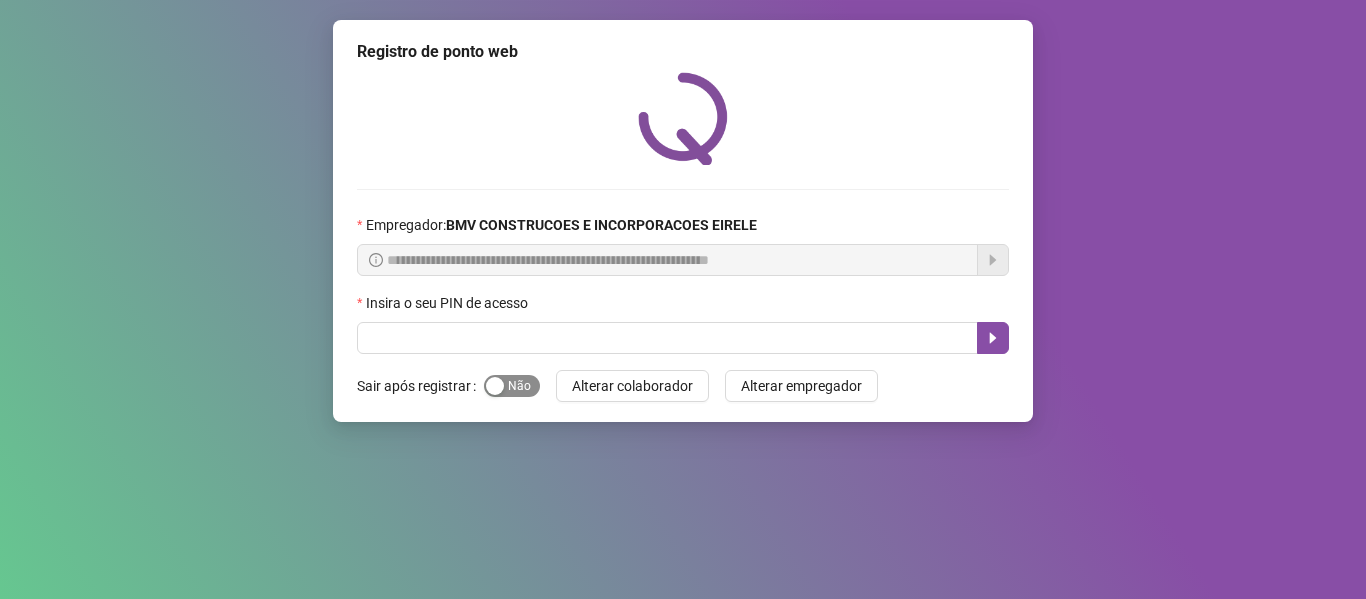 click on "Sim Não" at bounding box center (512, 386) 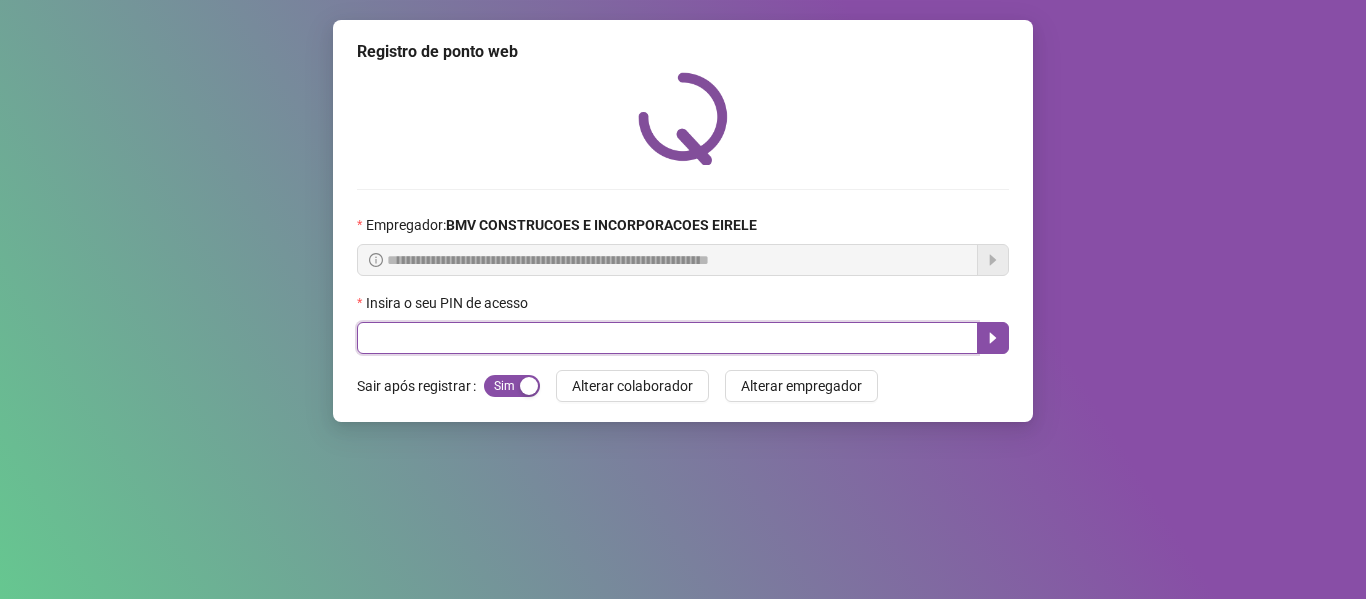 click at bounding box center [667, 338] 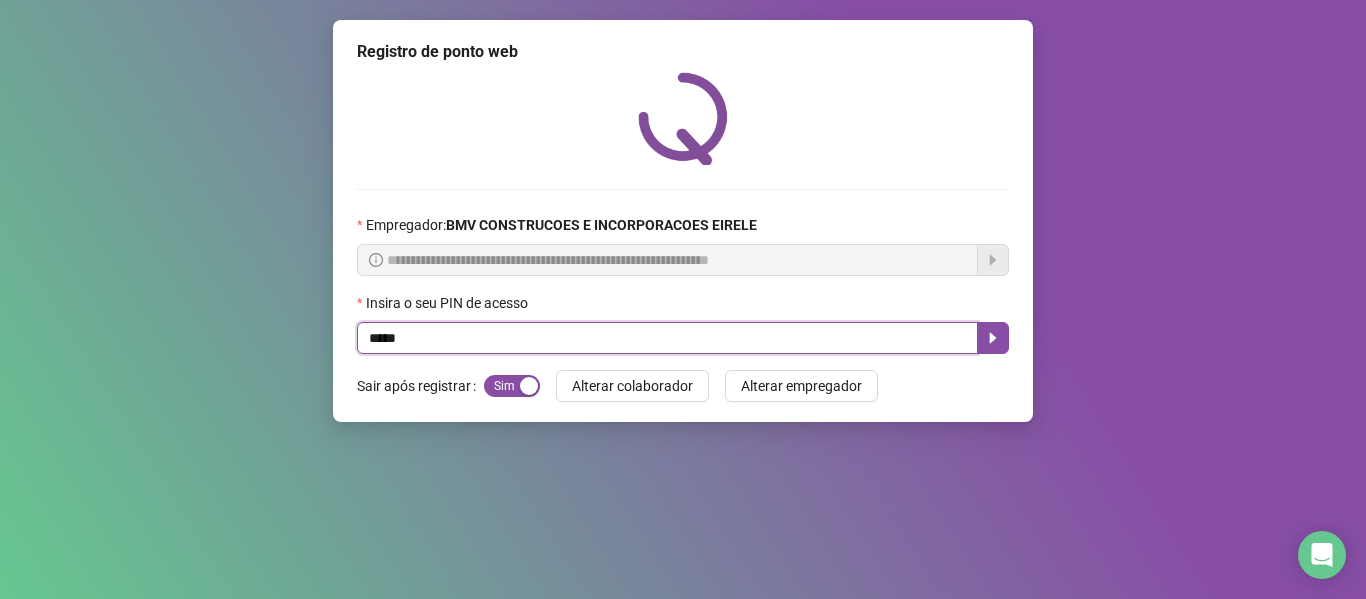 type on "*****" 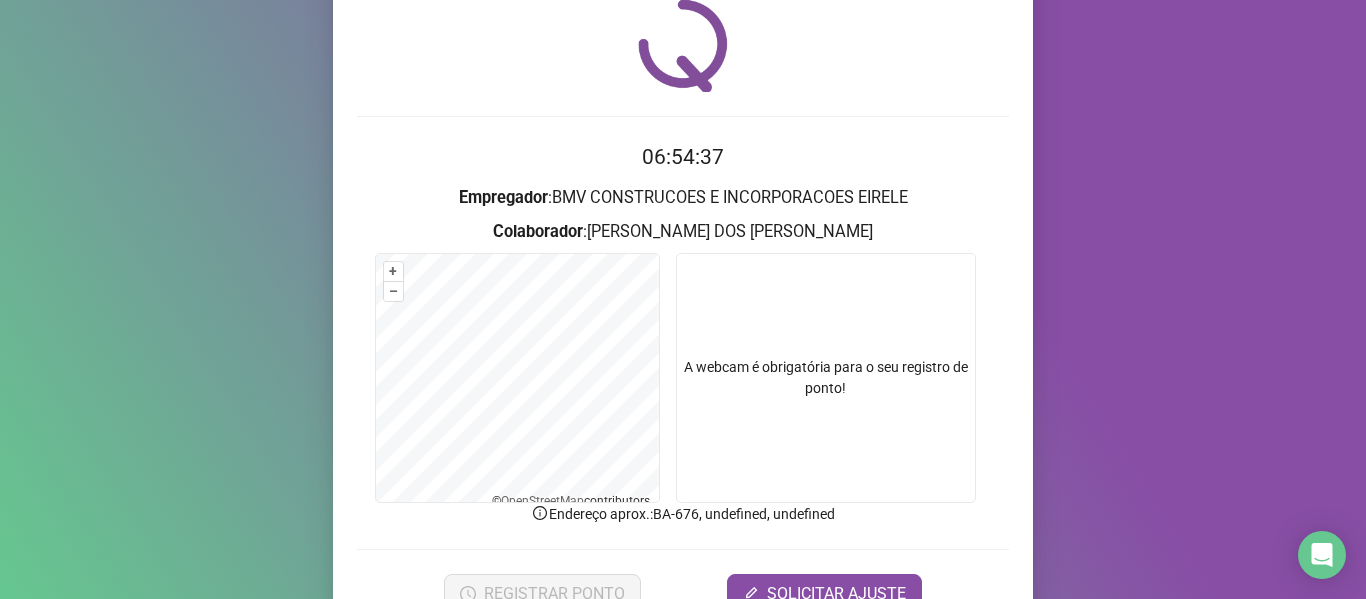 scroll, scrollTop: 176, scrollLeft: 0, axis: vertical 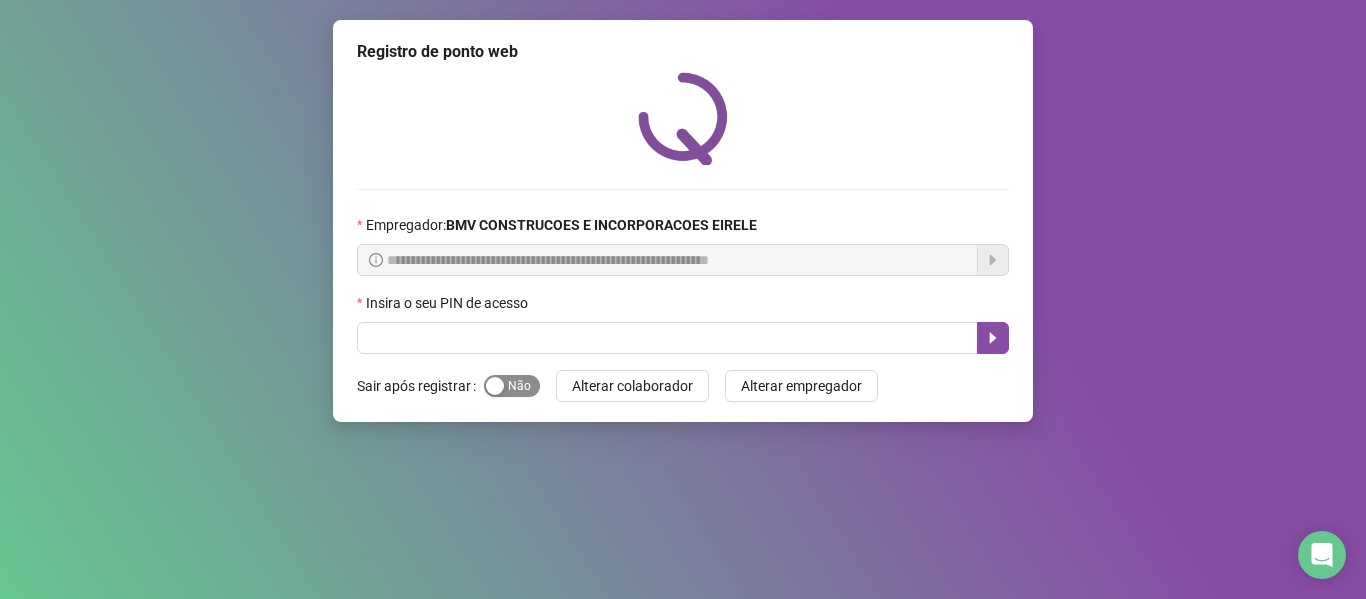 click on "Sim Não" at bounding box center (512, 386) 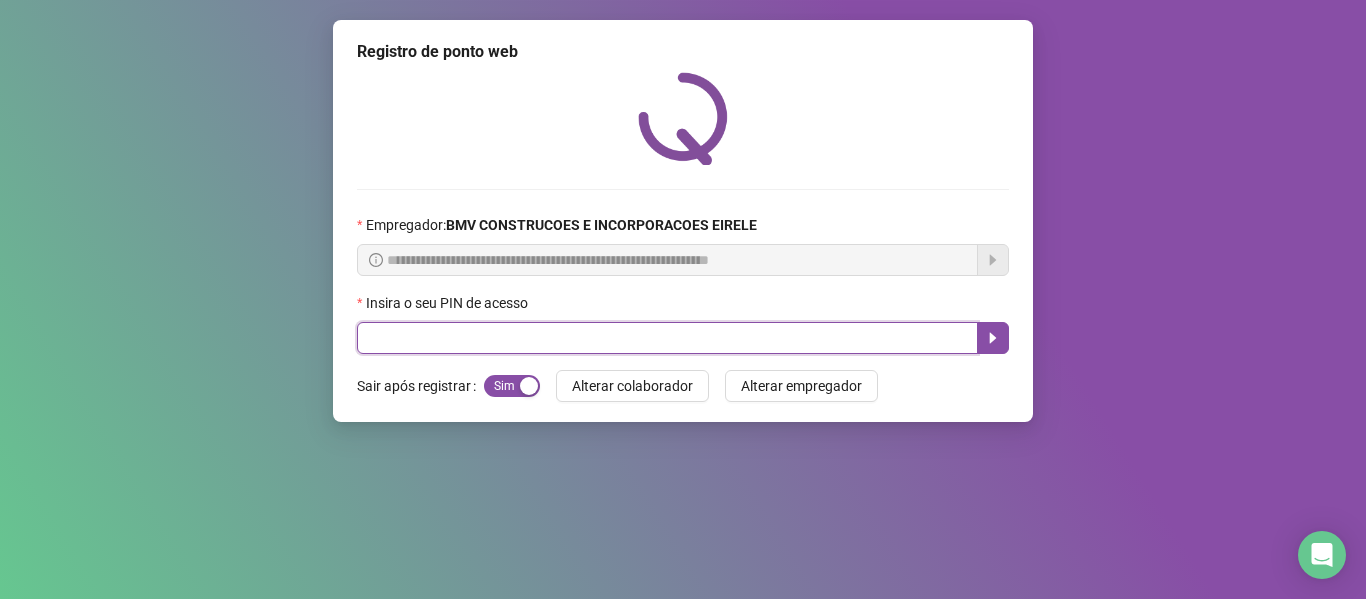 click at bounding box center (667, 338) 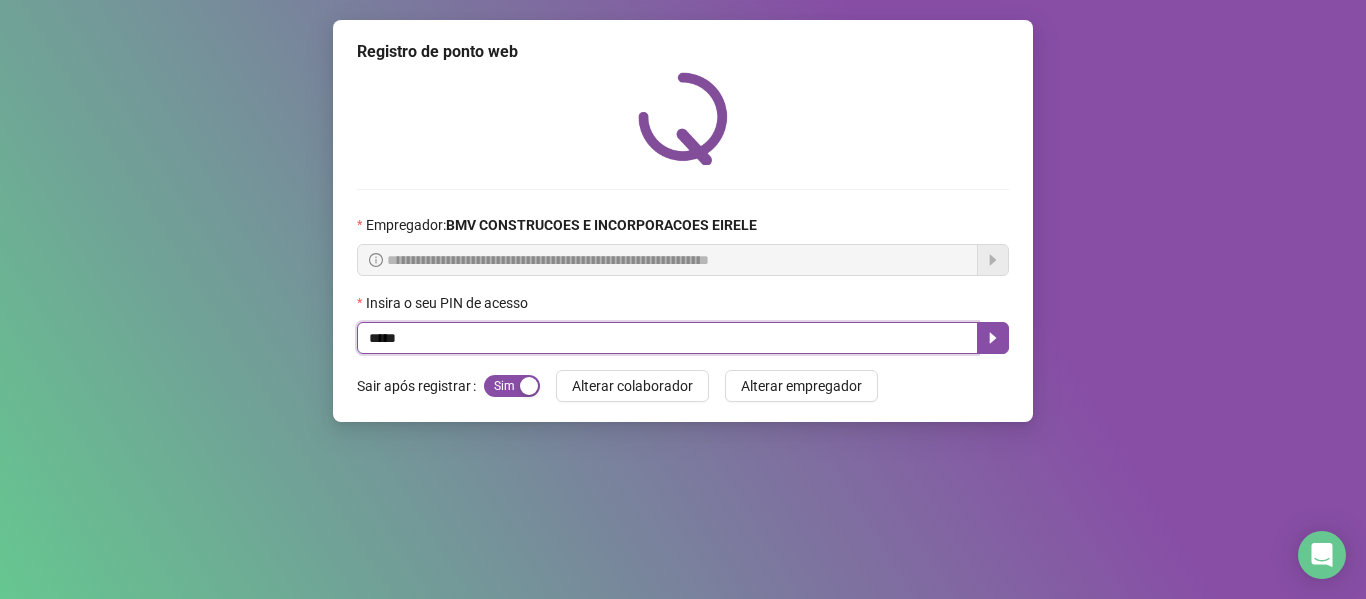 type on "*****" 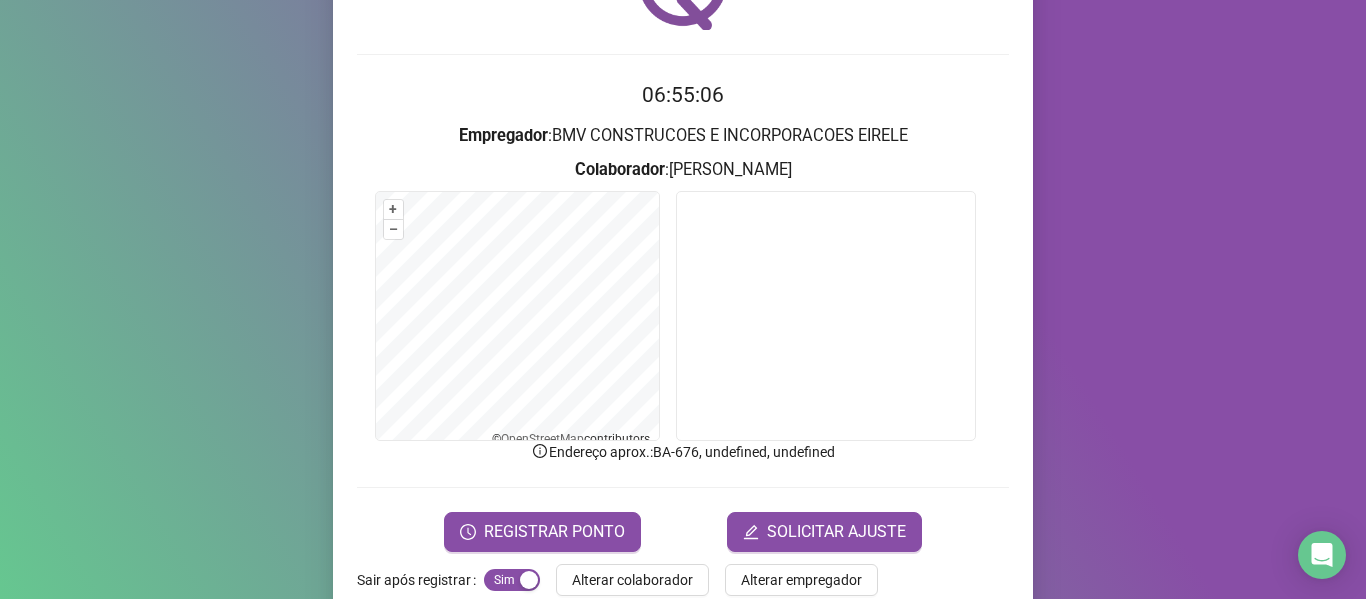 scroll, scrollTop: 176, scrollLeft: 0, axis: vertical 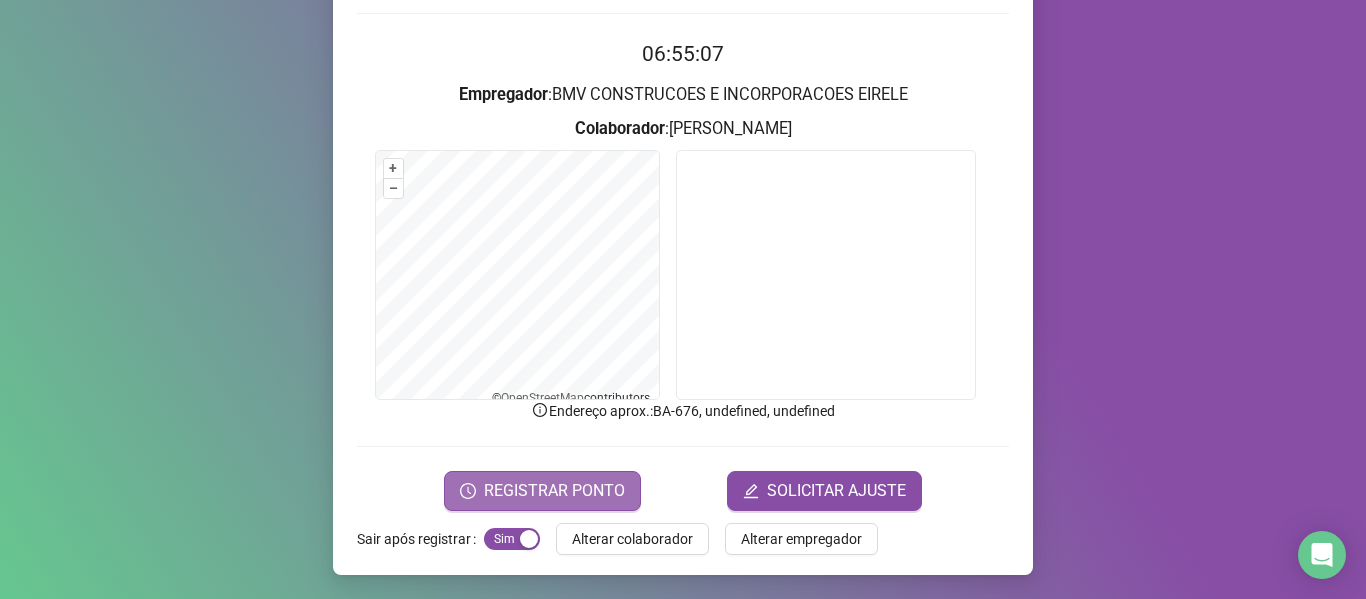 click on "REGISTRAR PONTO" at bounding box center (554, 491) 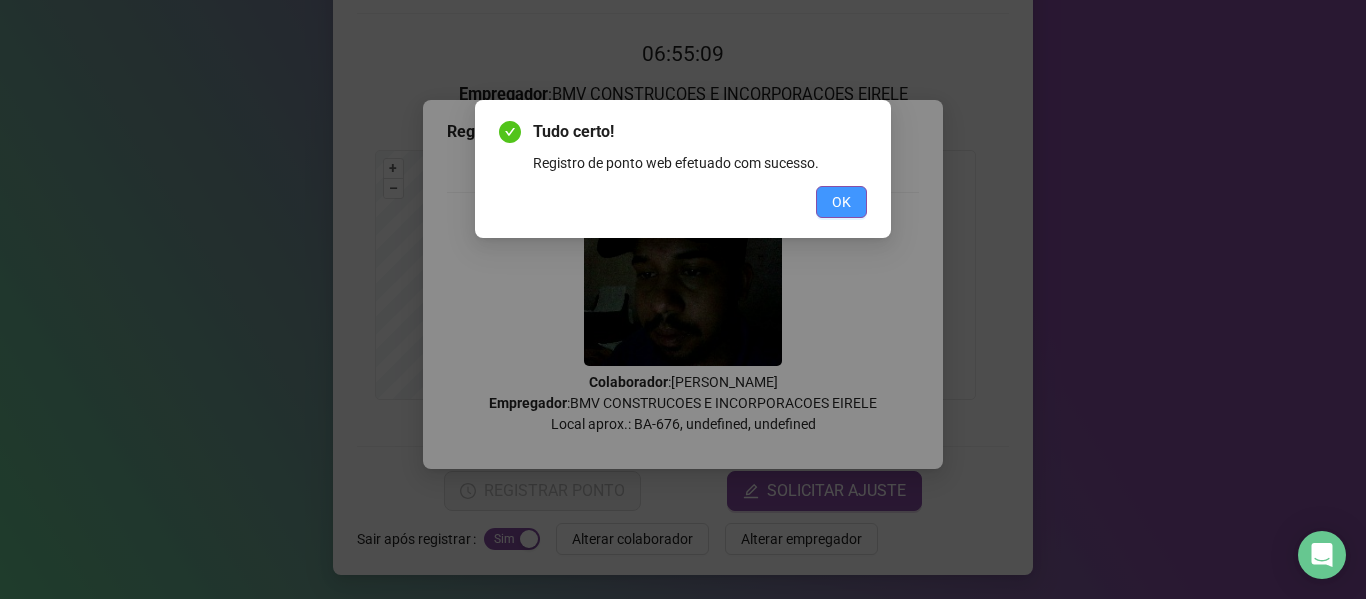 click on "OK" at bounding box center [841, 202] 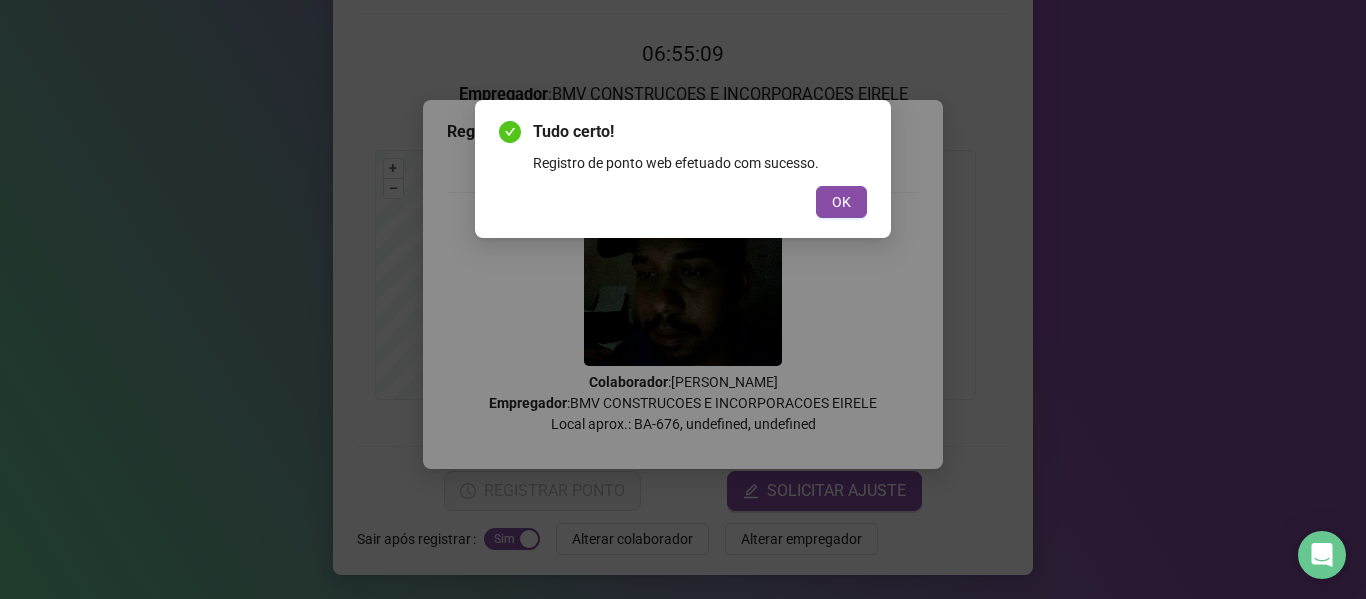 scroll, scrollTop: 0, scrollLeft: 0, axis: both 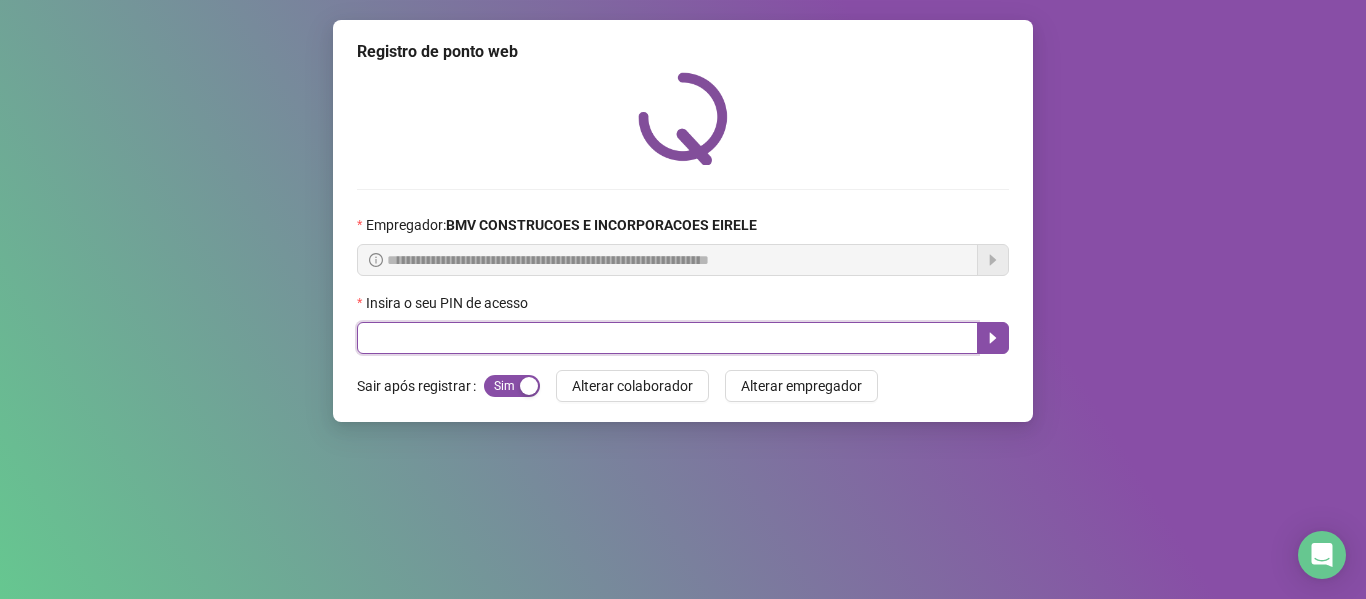 click at bounding box center [667, 338] 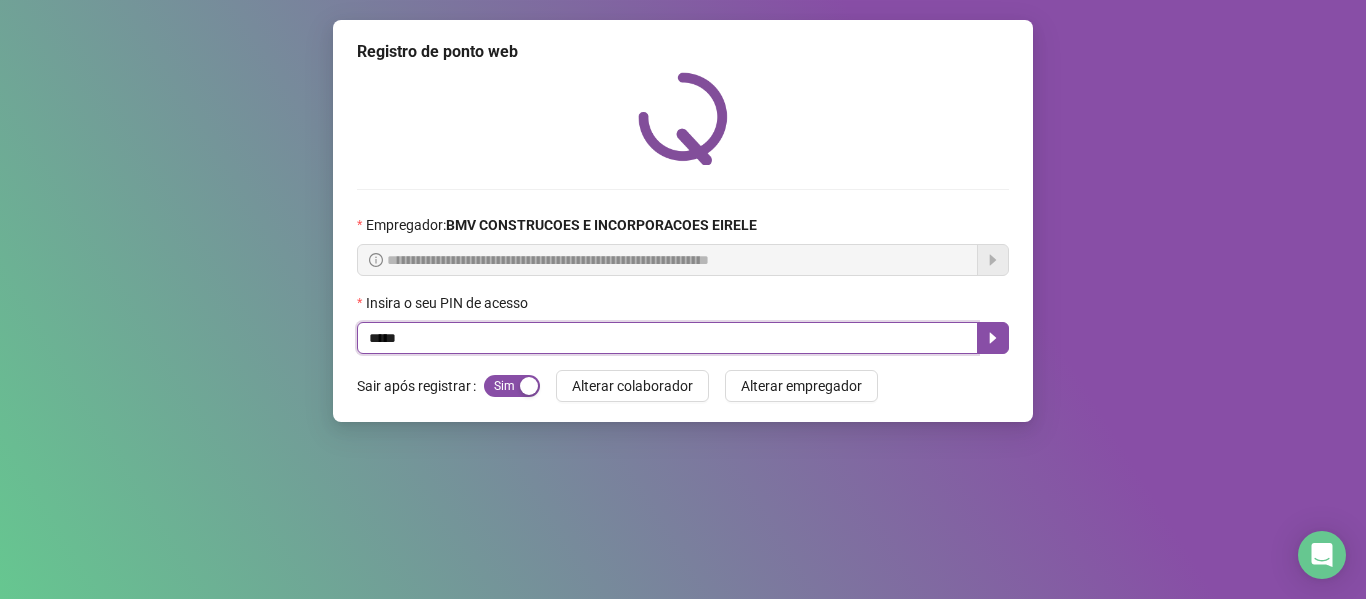 type on "*****" 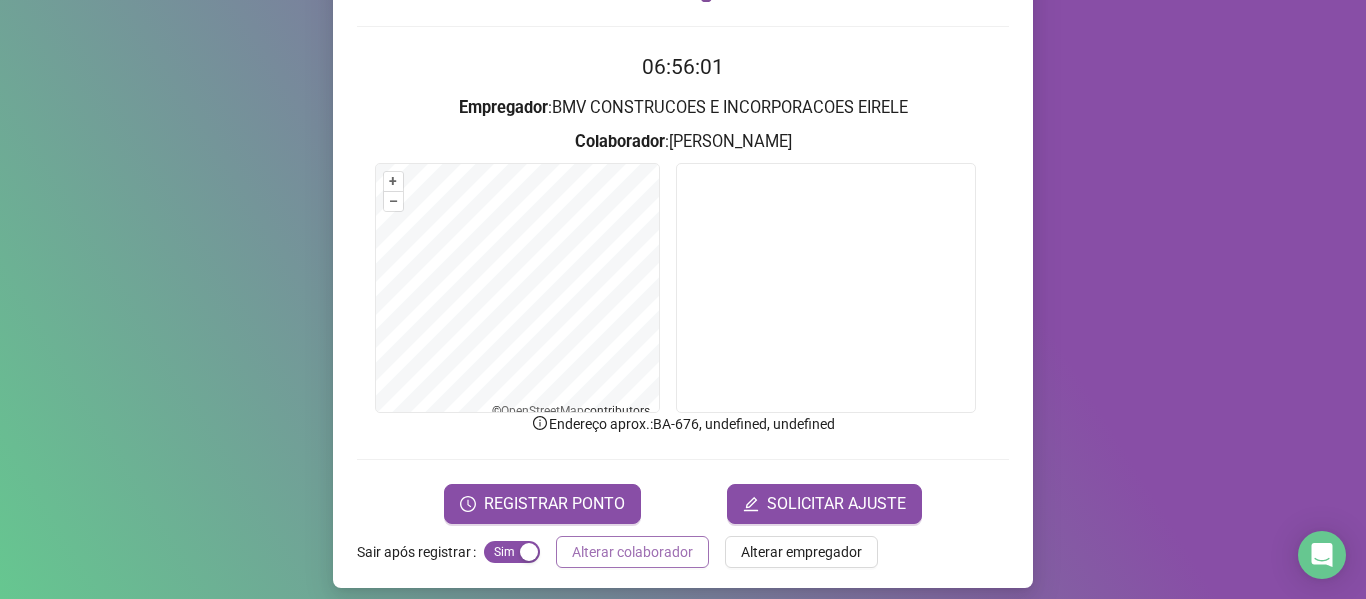 scroll, scrollTop: 176, scrollLeft: 0, axis: vertical 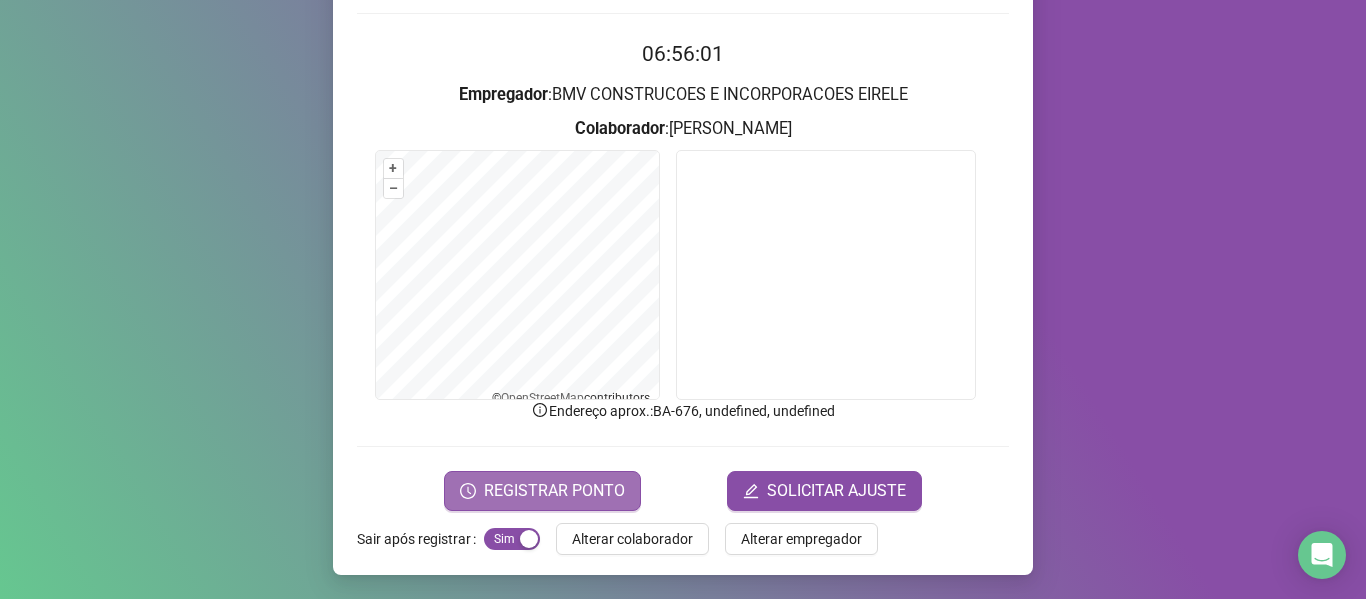 click on "REGISTRAR PONTO" at bounding box center (542, 491) 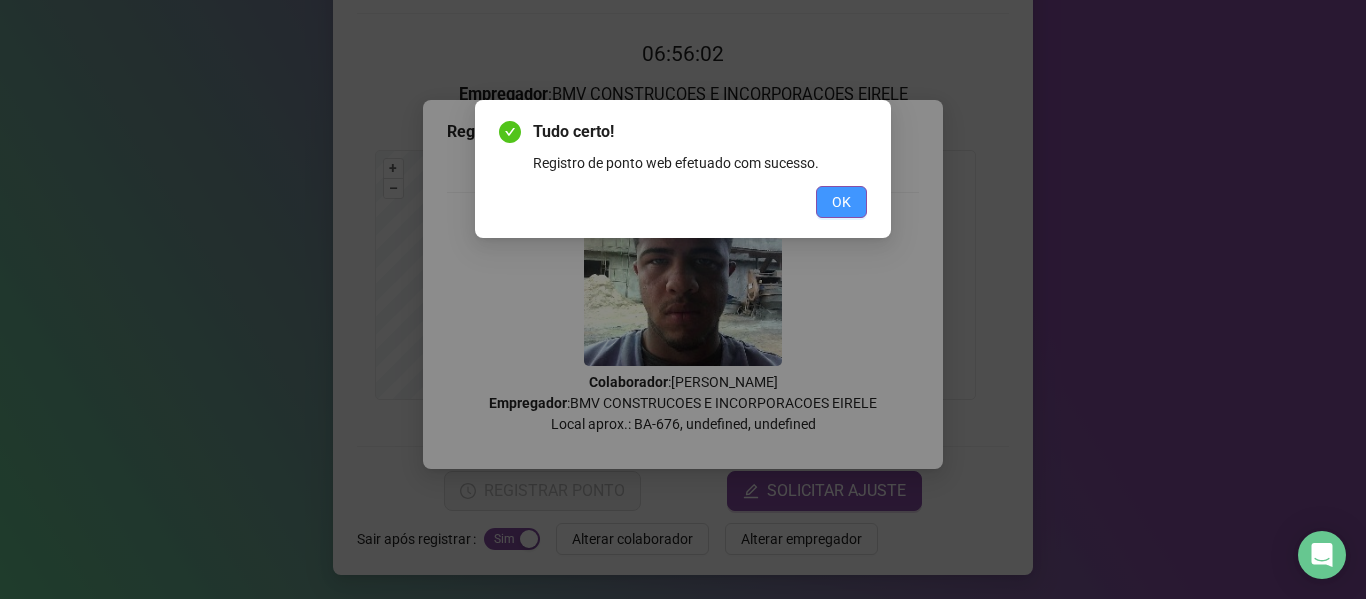 click on "OK" at bounding box center [841, 202] 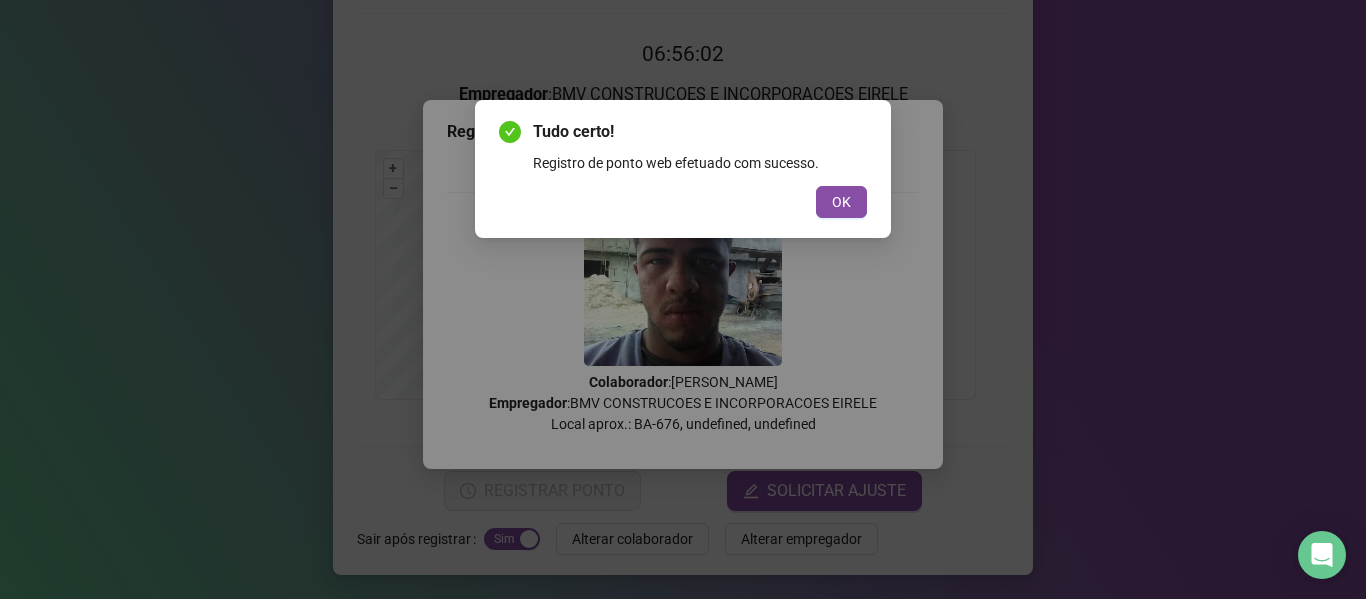 scroll, scrollTop: 0, scrollLeft: 0, axis: both 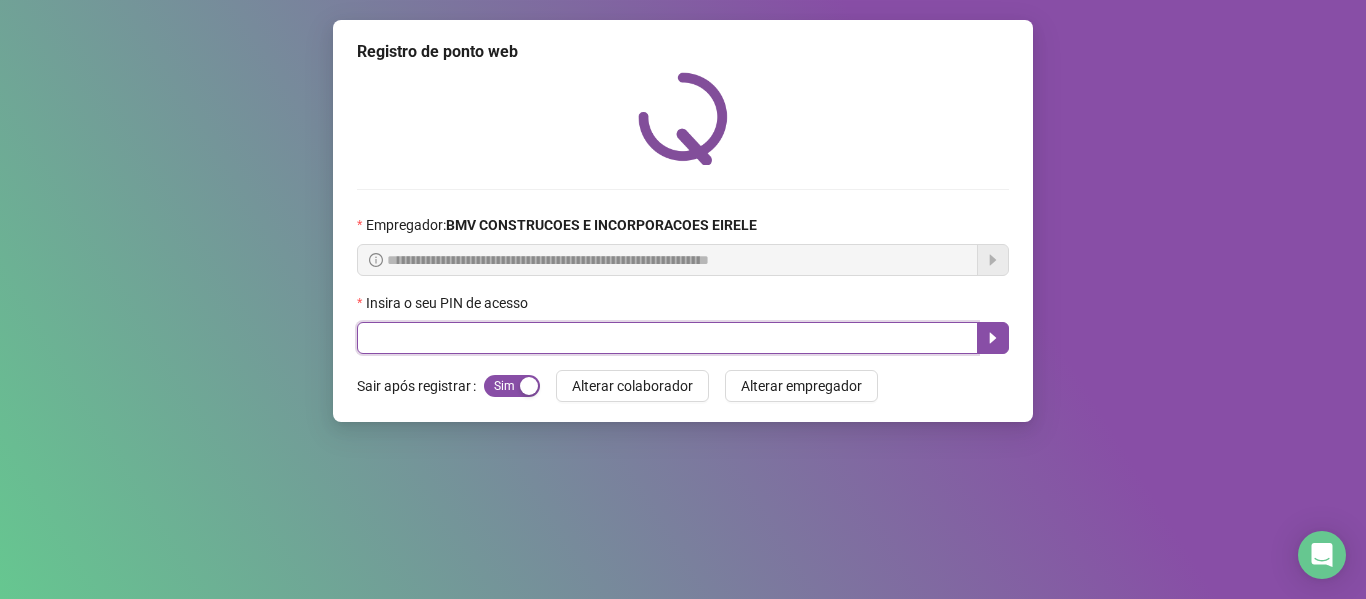 click at bounding box center (667, 338) 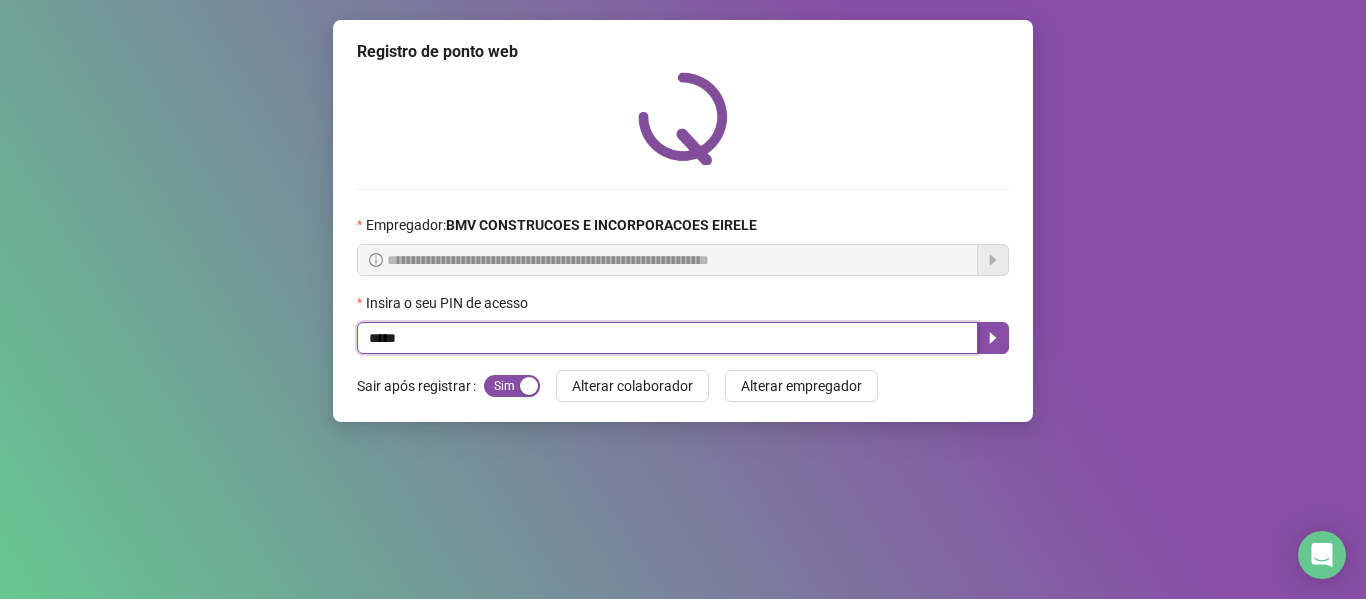 type on "*****" 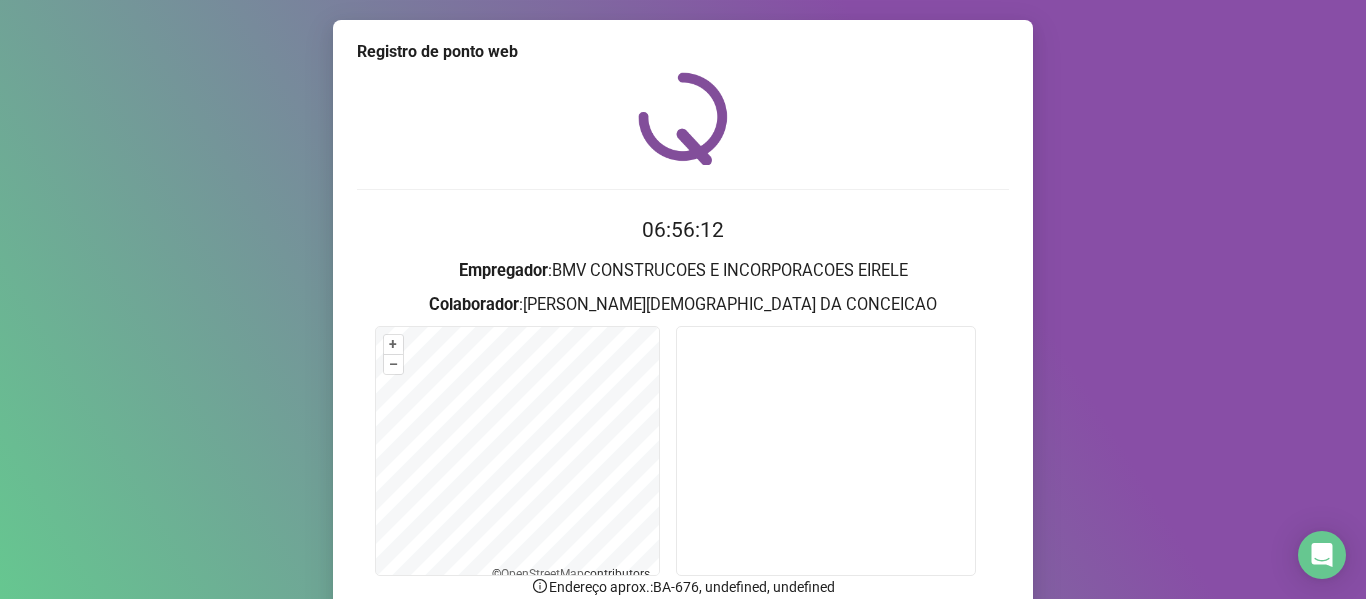 scroll, scrollTop: 176, scrollLeft: 0, axis: vertical 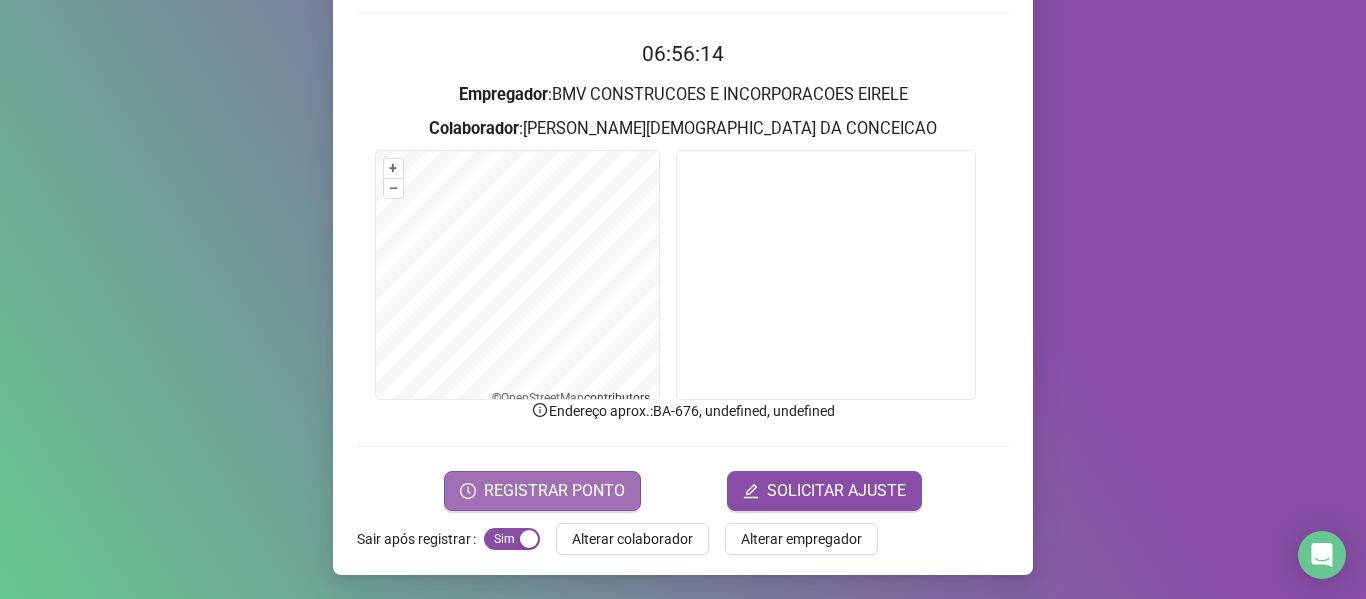click on "REGISTRAR PONTO" at bounding box center (554, 491) 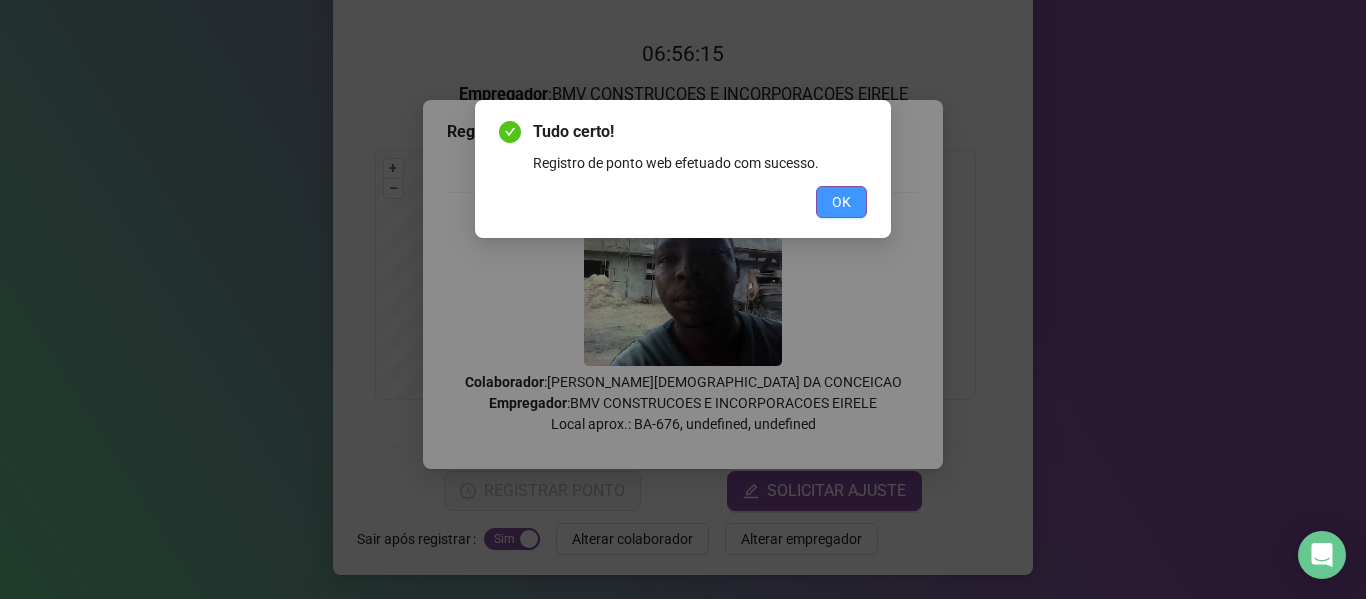 click on "OK" at bounding box center (841, 202) 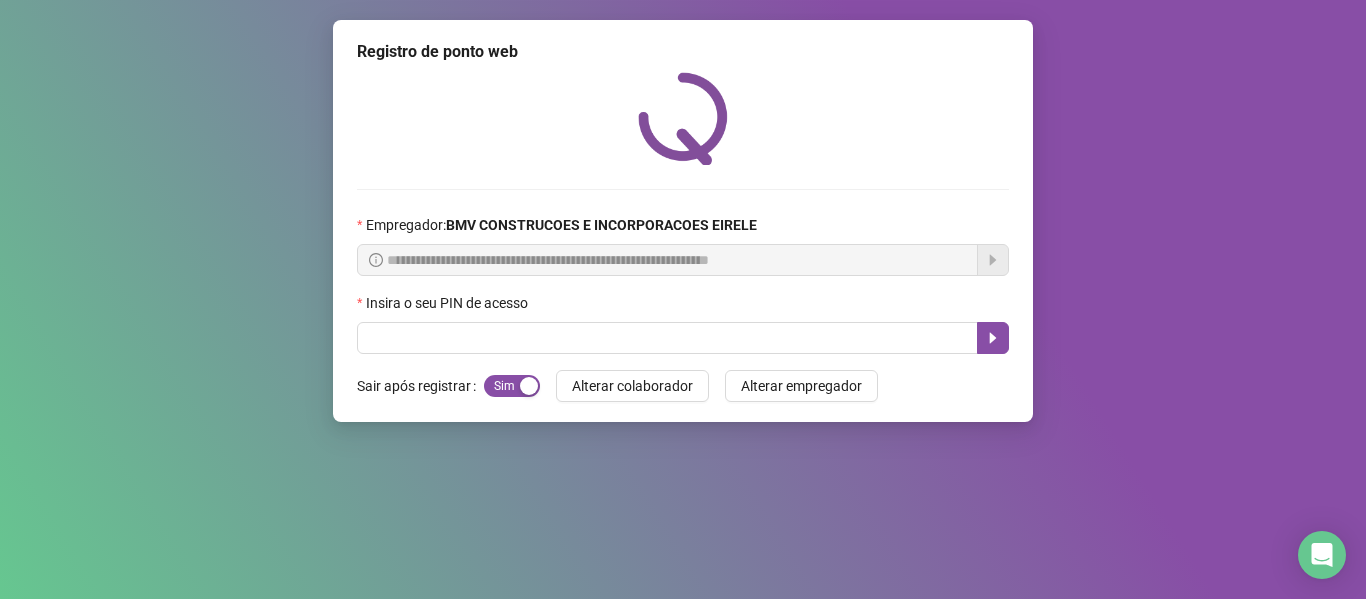 scroll, scrollTop: 0, scrollLeft: 0, axis: both 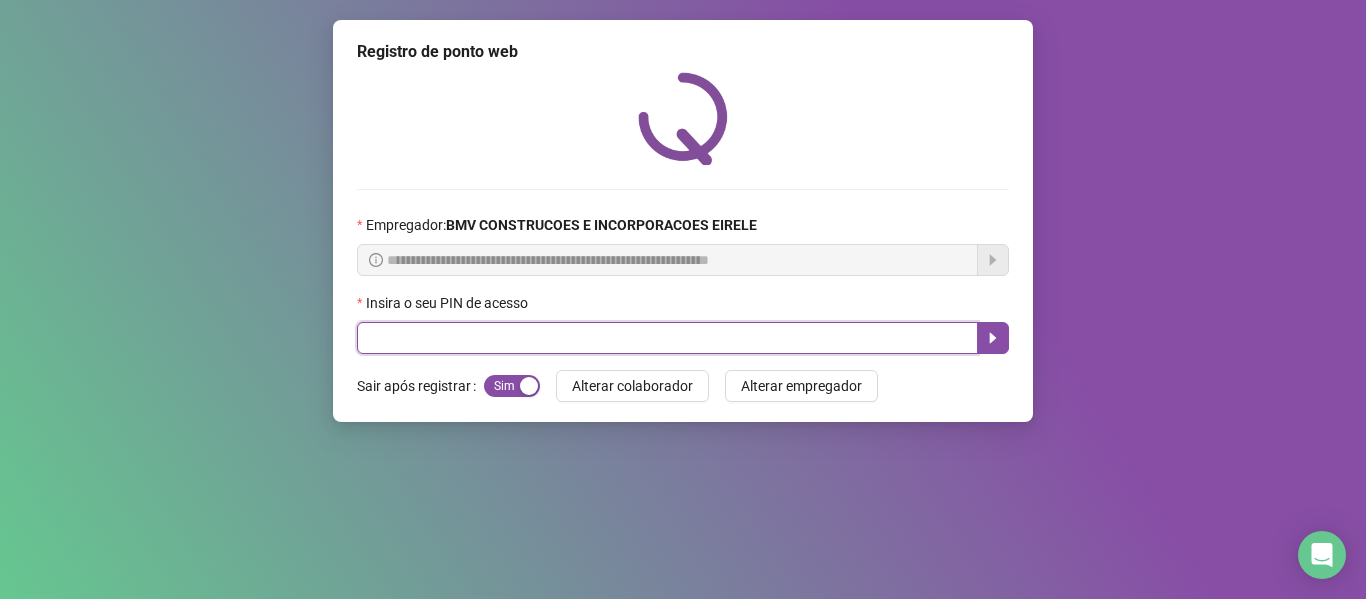 click at bounding box center [667, 338] 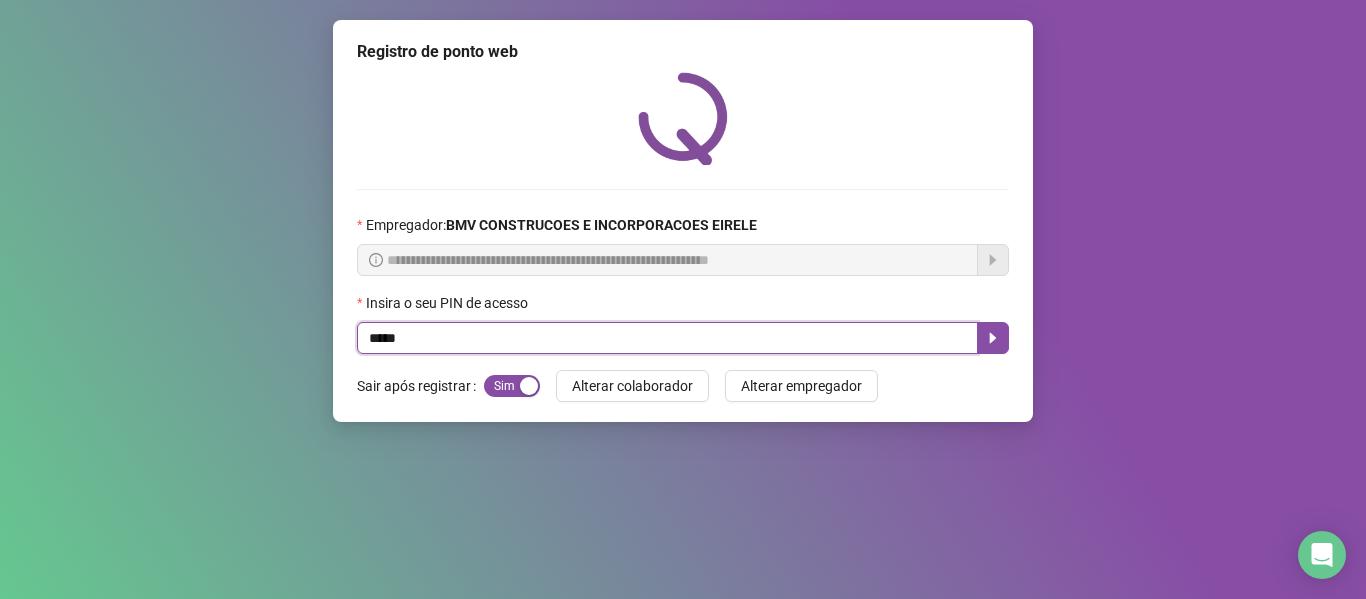 type on "*****" 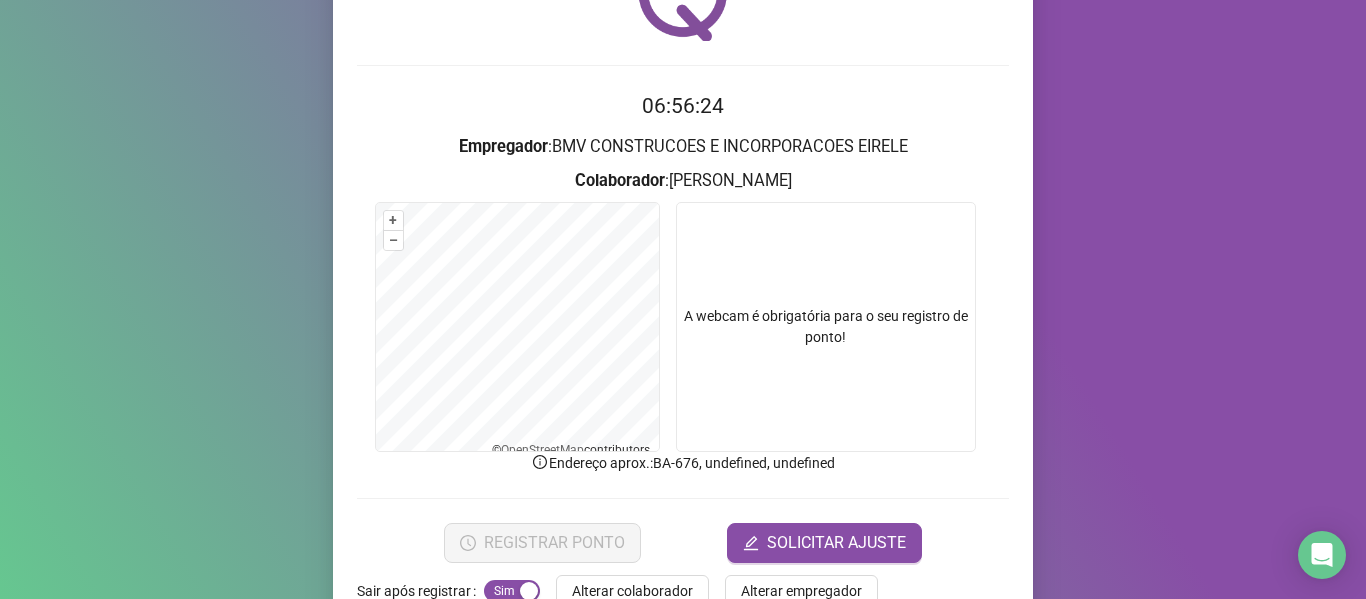 scroll, scrollTop: 176, scrollLeft: 0, axis: vertical 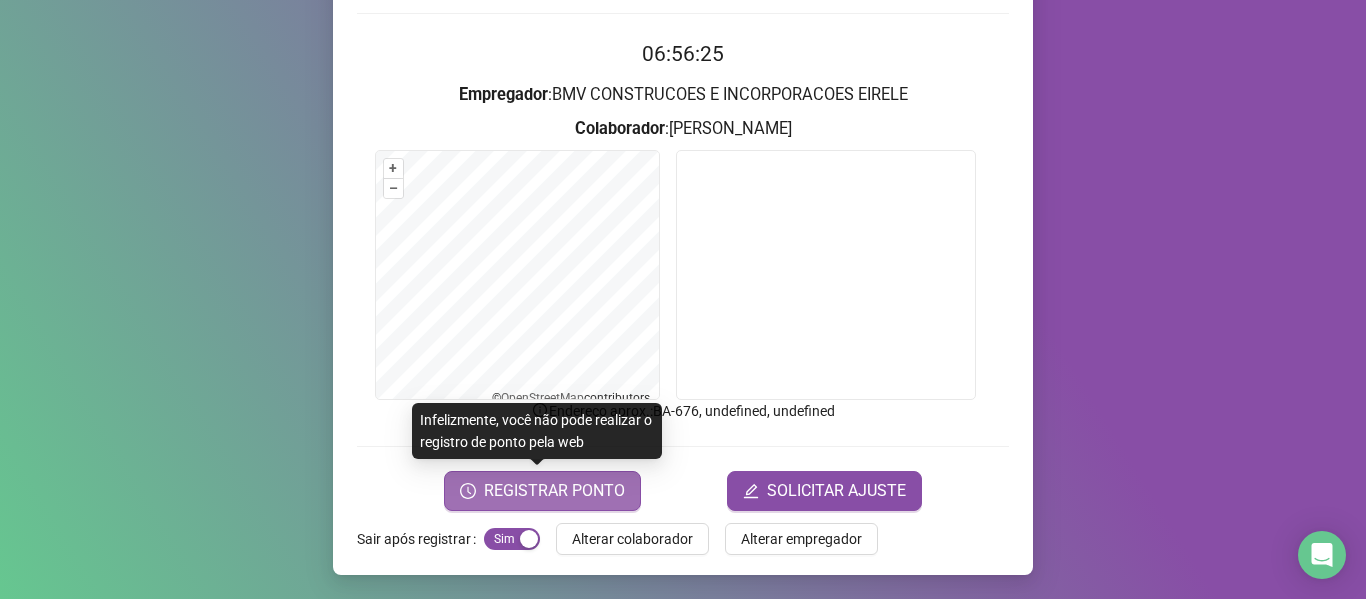 click on "REGISTRAR PONTO" at bounding box center [554, 491] 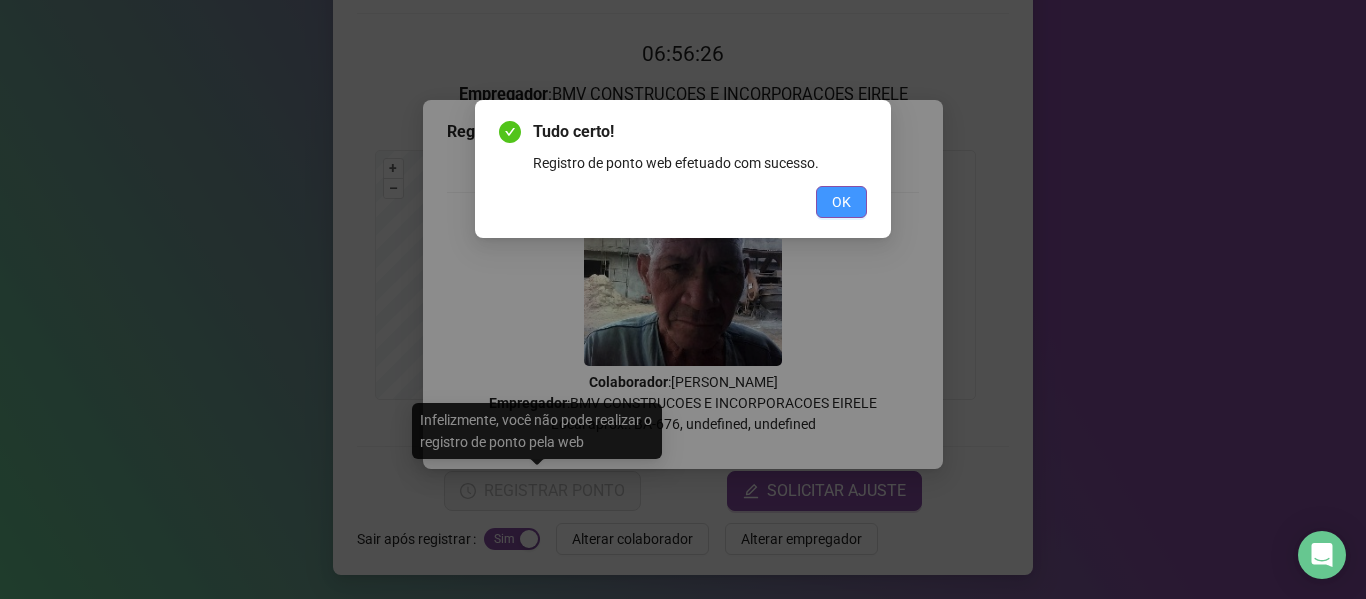 click on "OK" at bounding box center (841, 202) 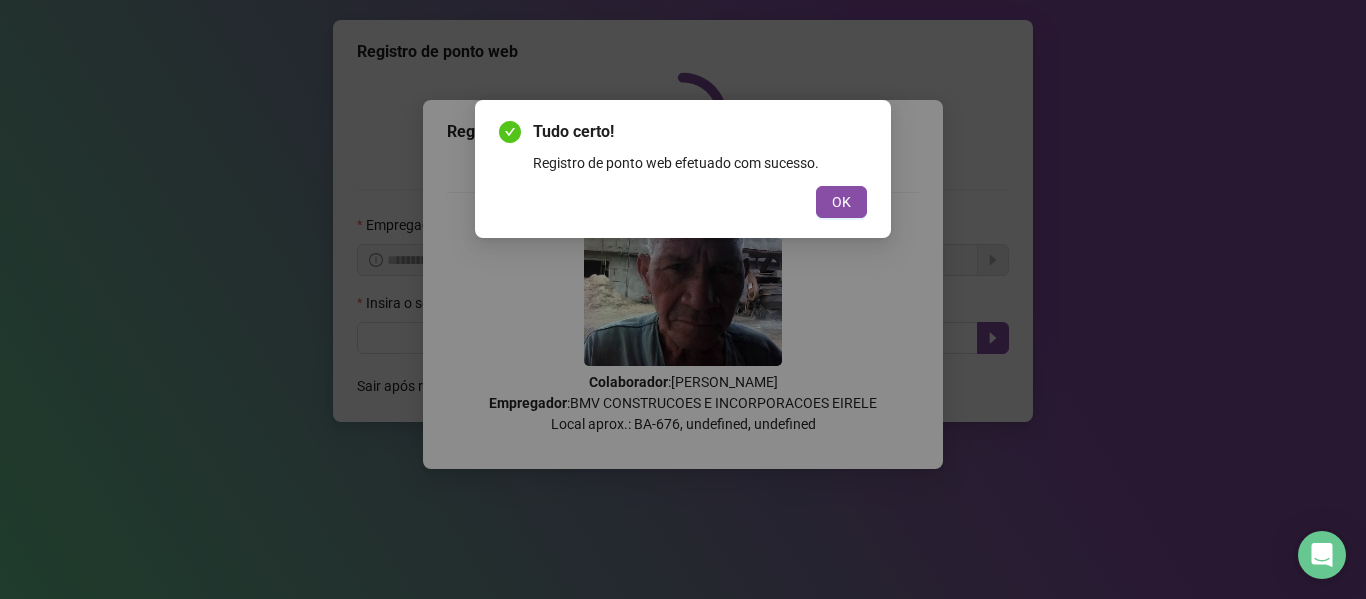scroll, scrollTop: 0, scrollLeft: 0, axis: both 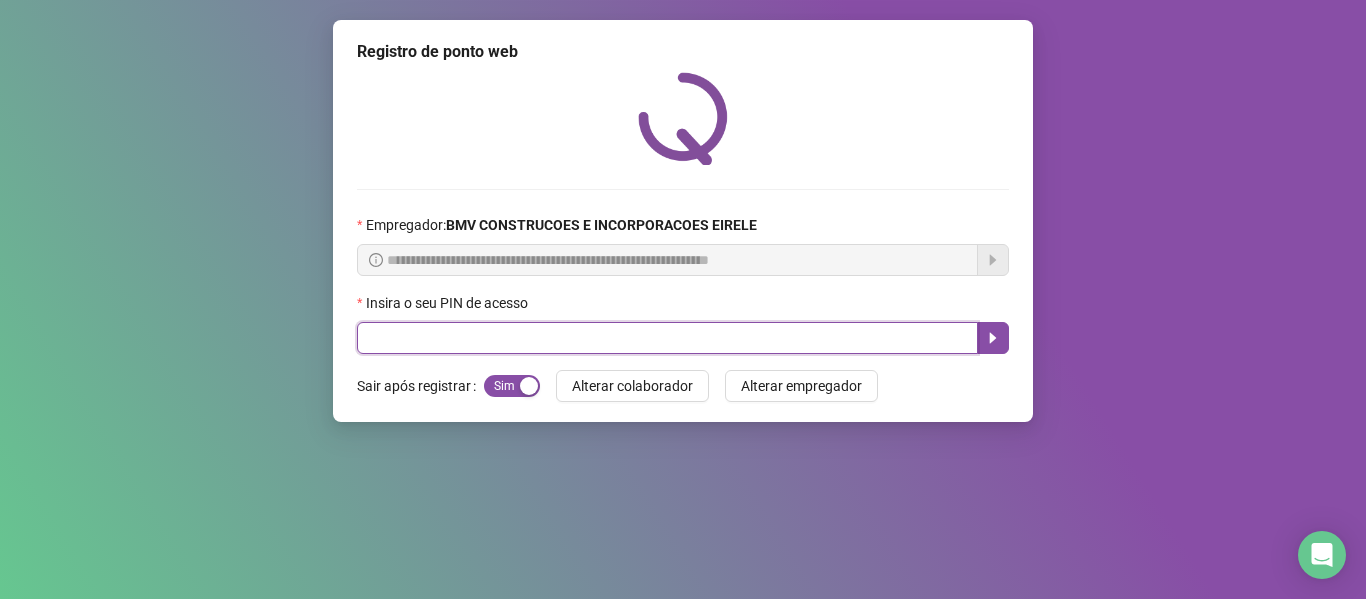 click at bounding box center (667, 338) 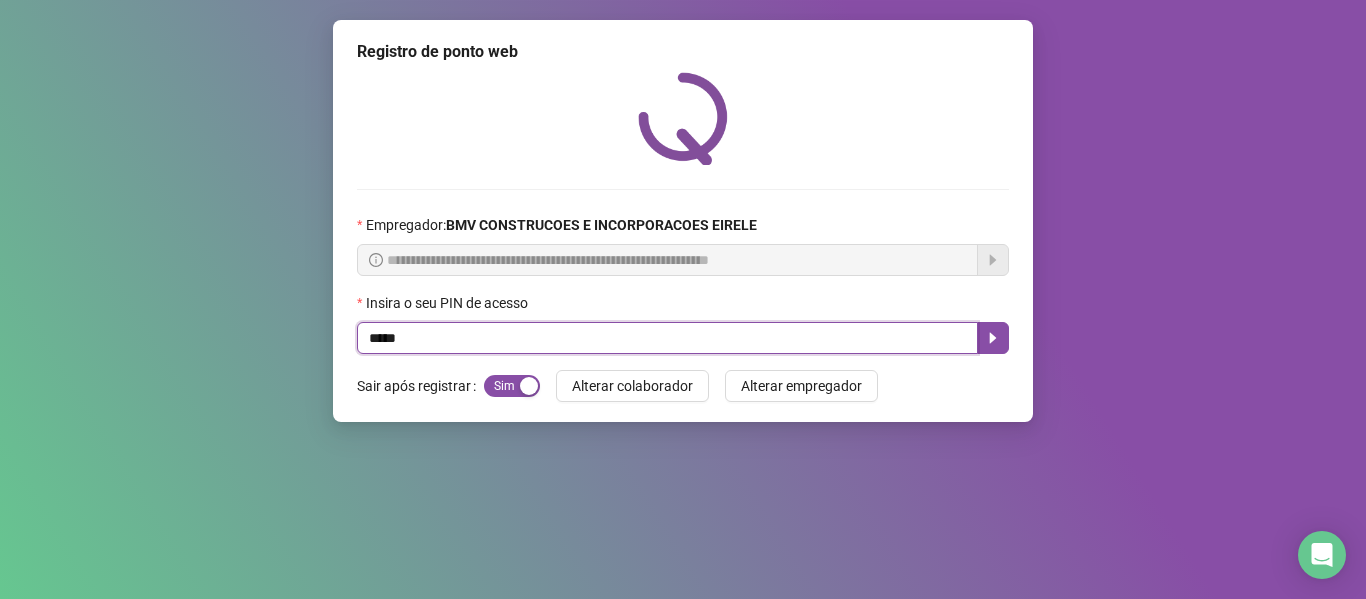 type on "*****" 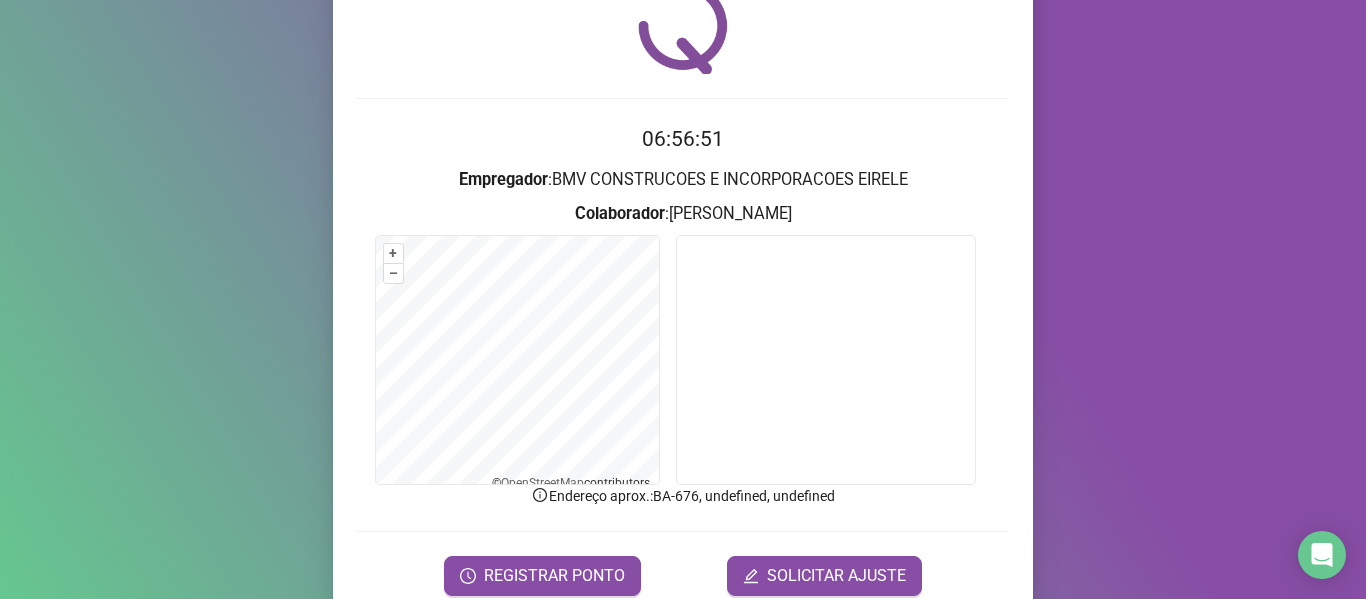 scroll, scrollTop: 176, scrollLeft: 0, axis: vertical 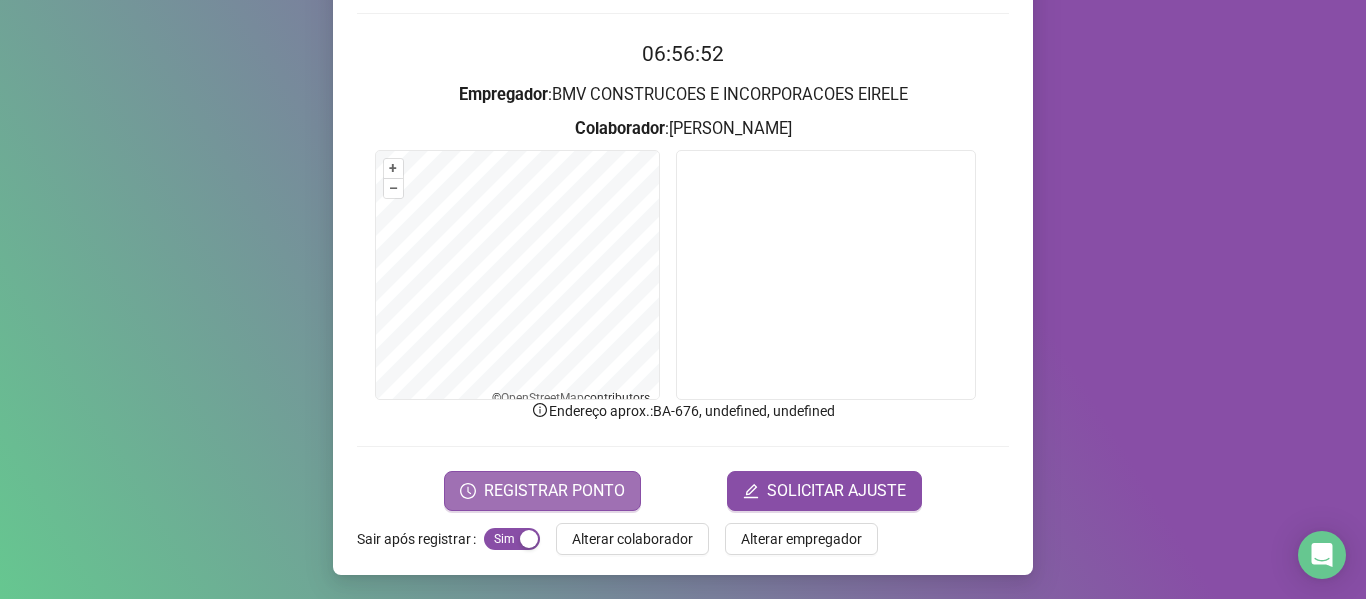 click on "REGISTRAR PONTO" at bounding box center (554, 491) 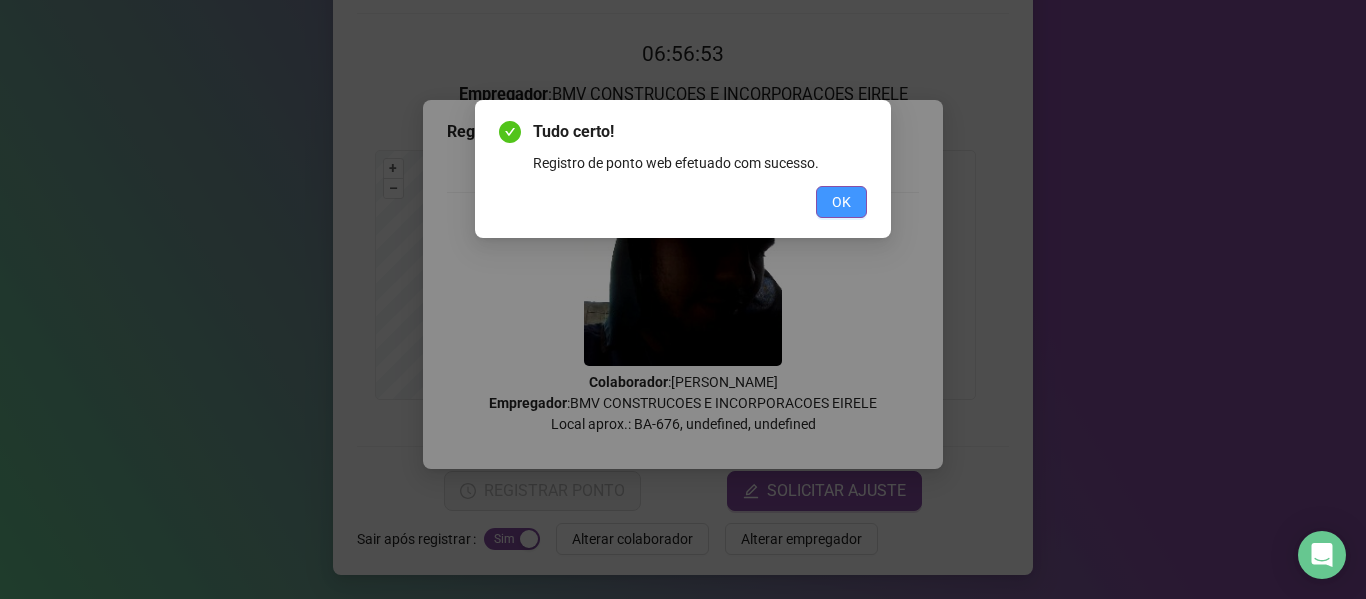 click on "OK" at bounding box center [841, 202] 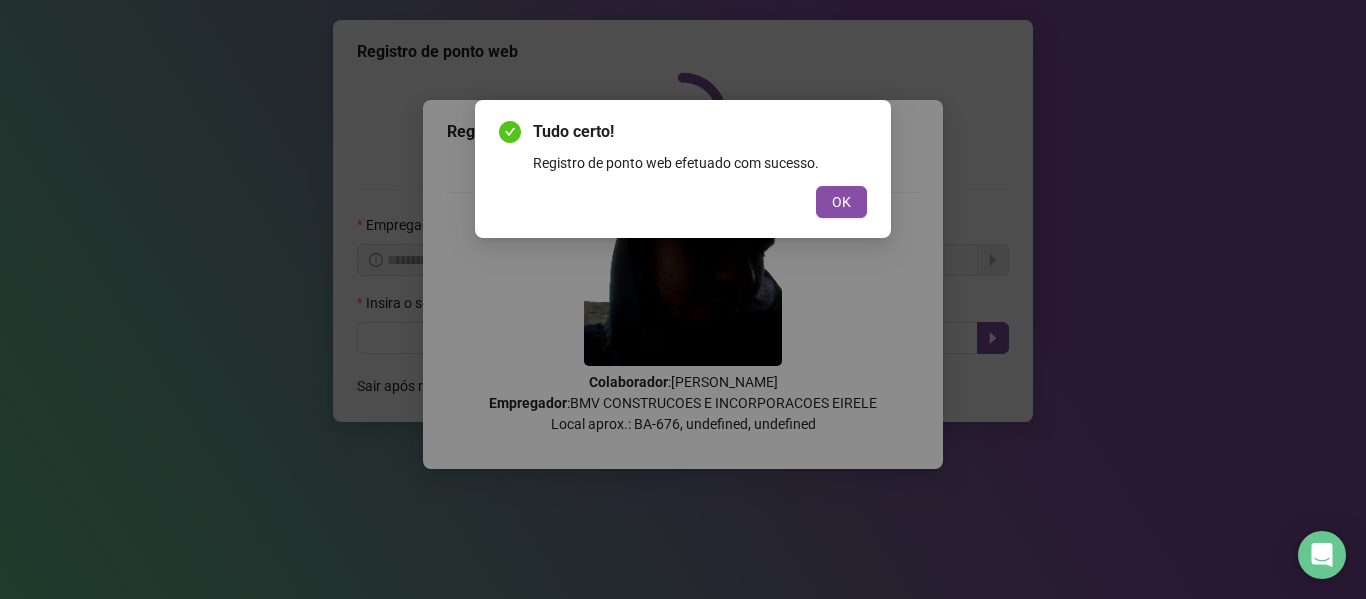 scroll, scrollTop: 0, scrollLeft: 0, axis: both 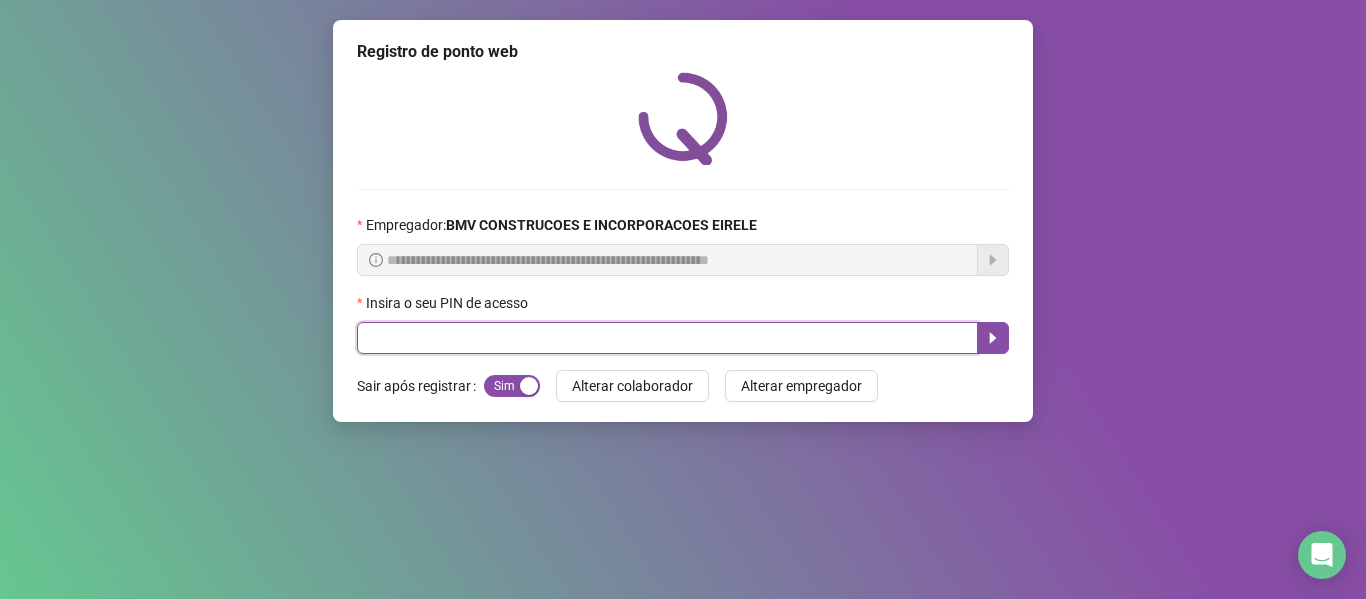click at bounding box center (667, 338) 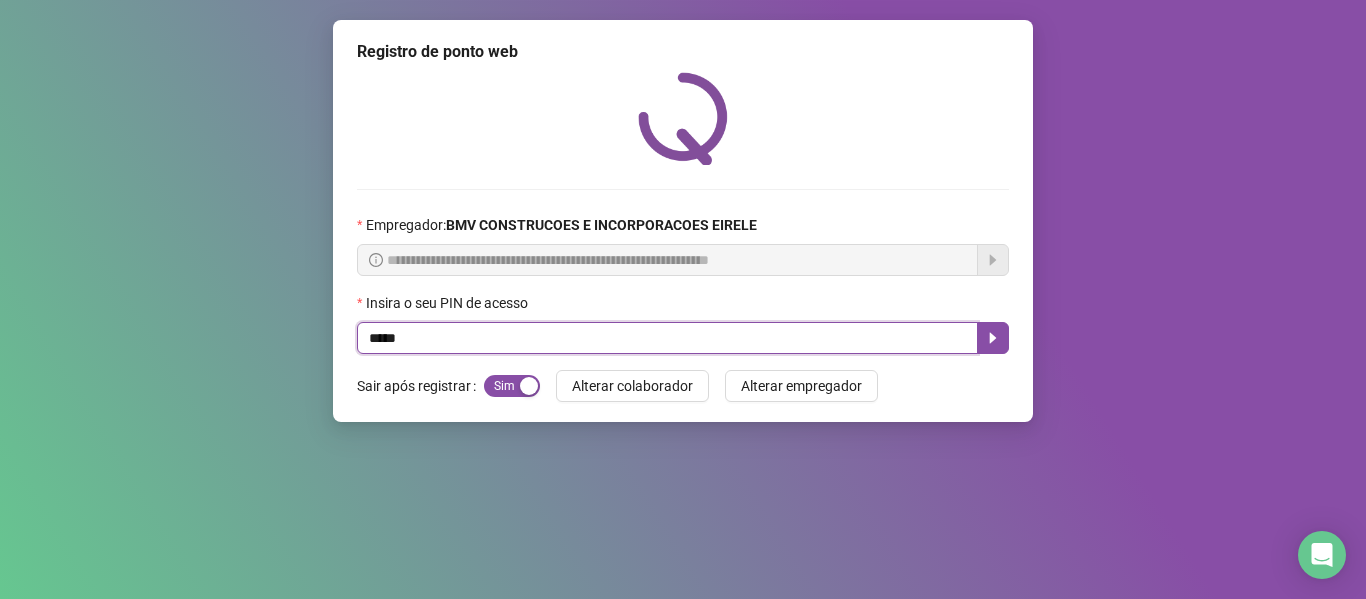 type on "*****" 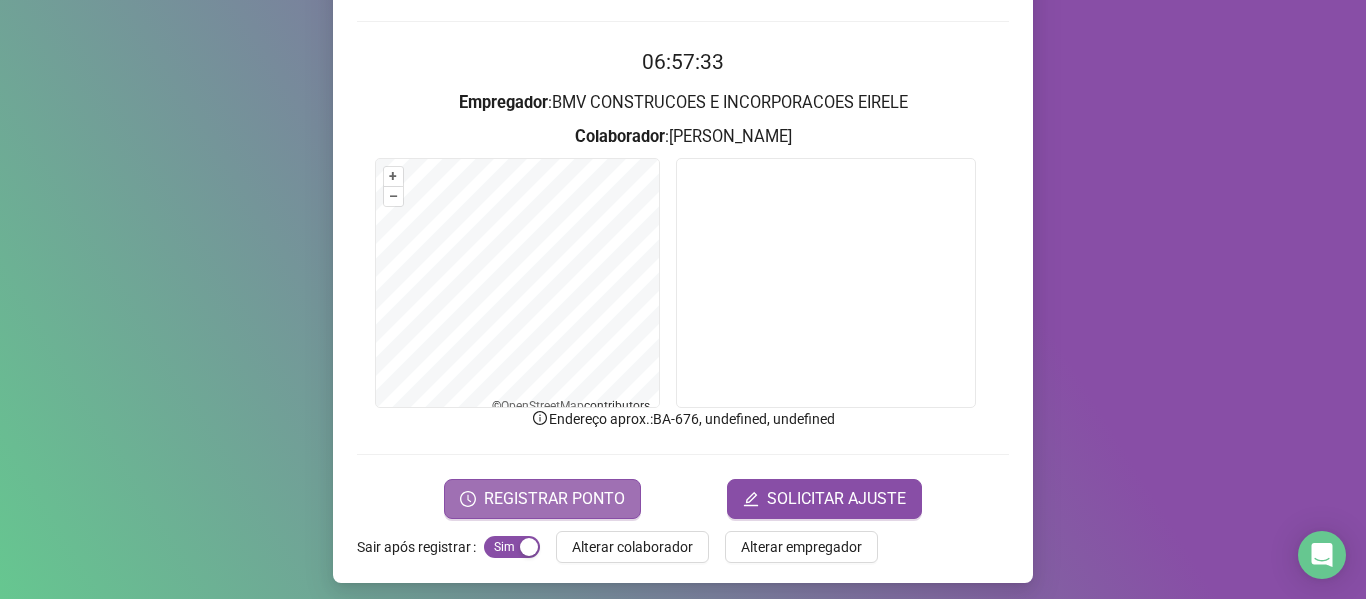 scroll, scrollTop: 176, scrollLeft: 0, axis: vertical 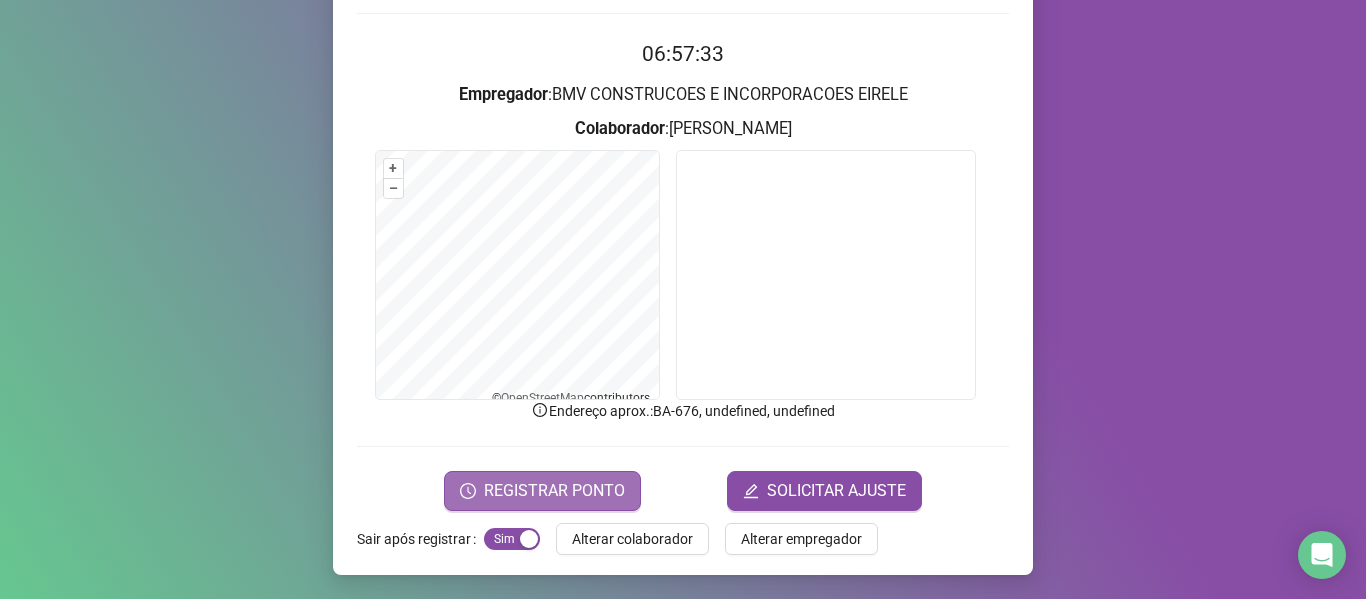 click on "REGISTRAR PONTO" at bounding box center (542, 491) 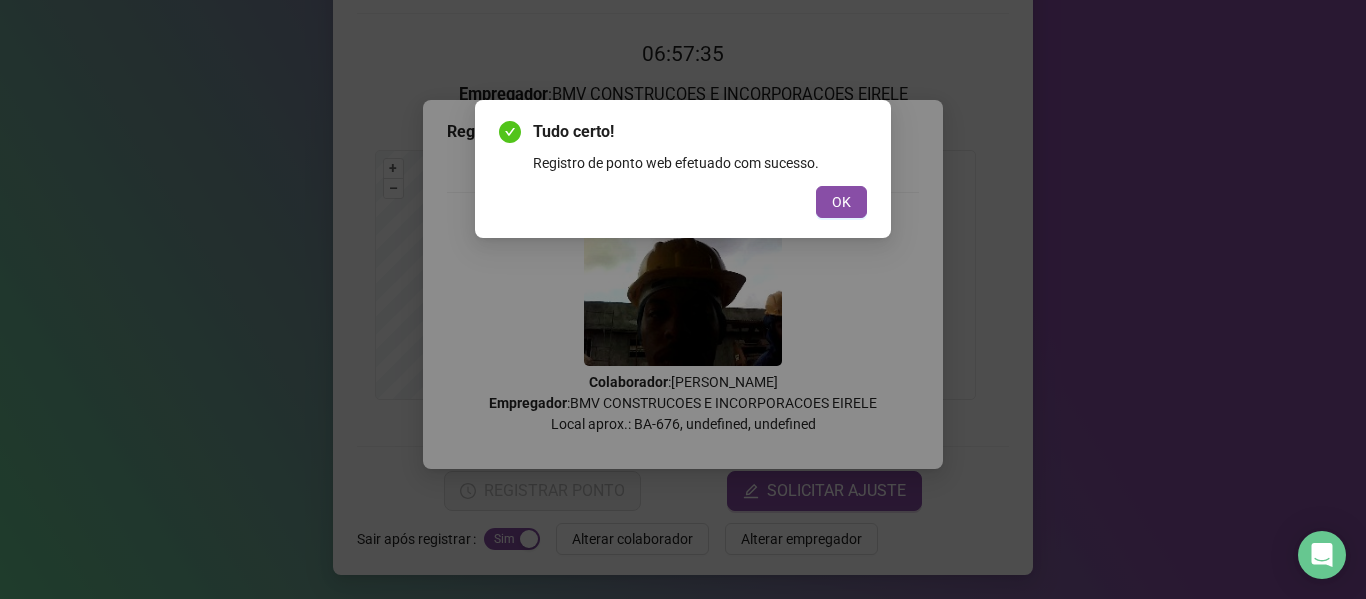 click on "Tudo certo! Registro de ponto web efetuado com sucesso. OK" at bounding box center (683, 169) 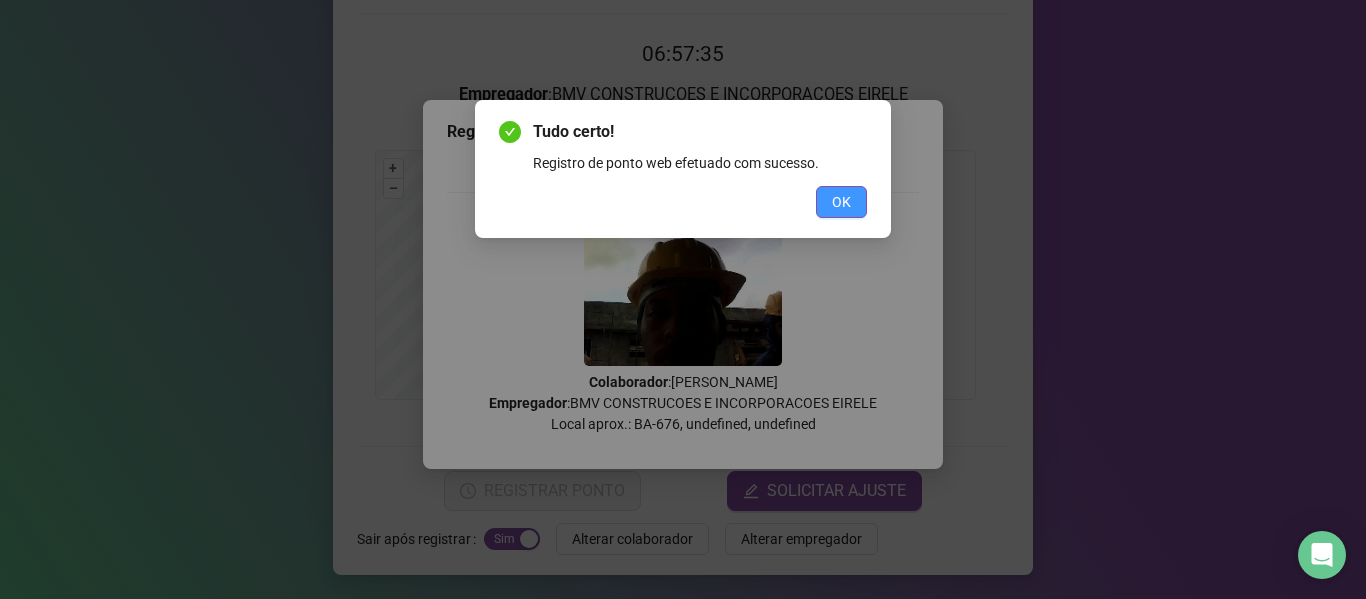 click on "OK" at bounding box center [841, 202] 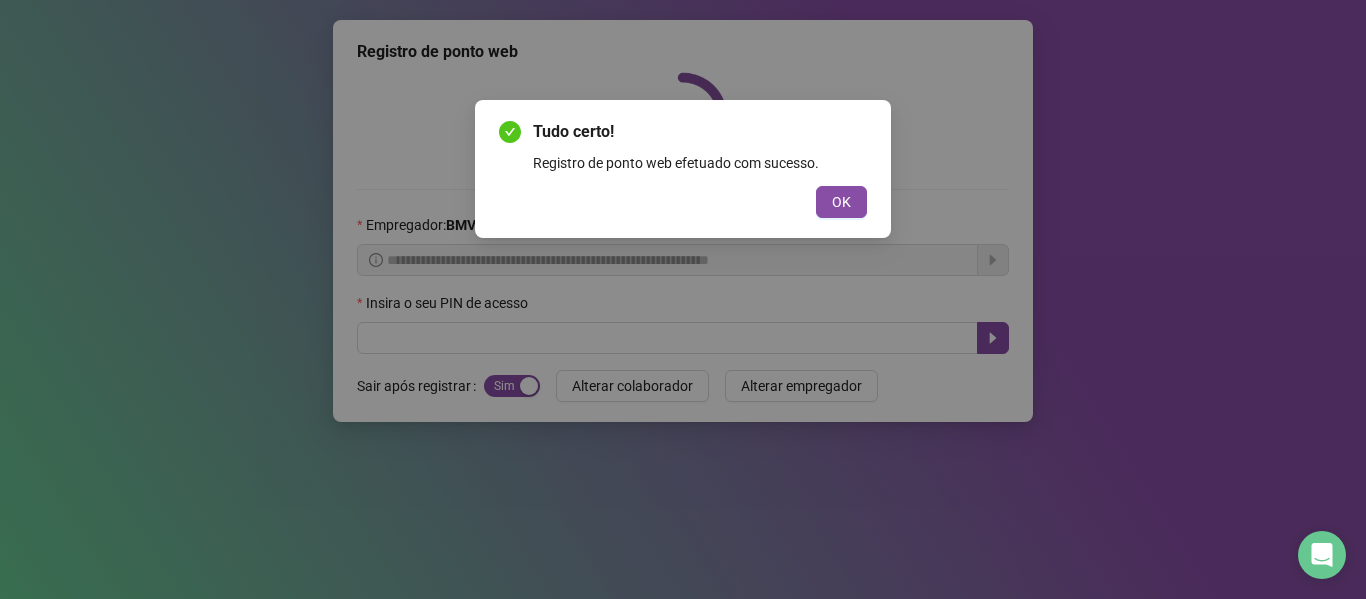 scroll, scrollTop: 0, scrollLeft: 0, axis: both 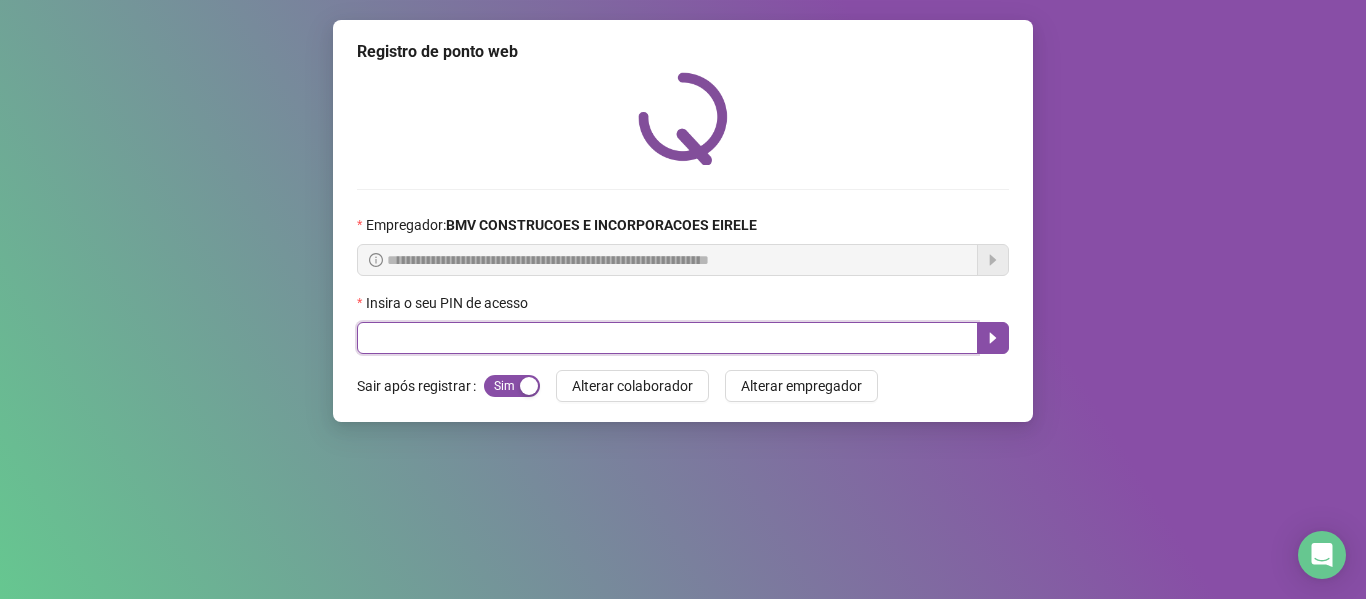 click at bounding box center (667, 338) 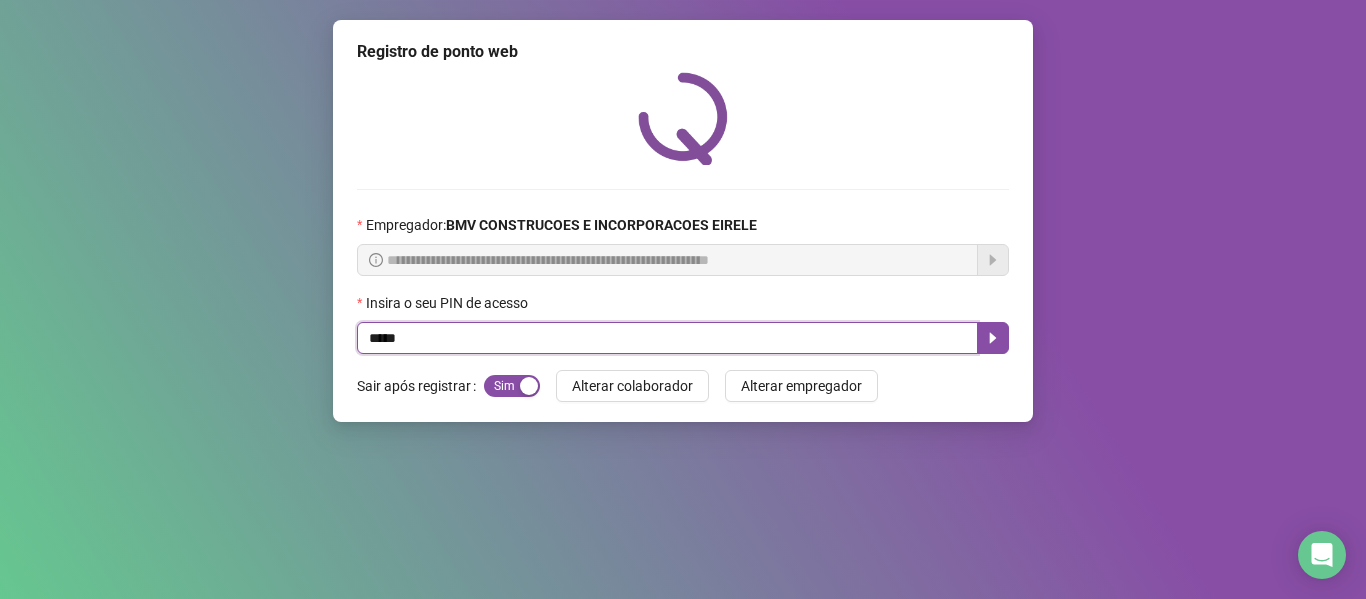 type on "*****" 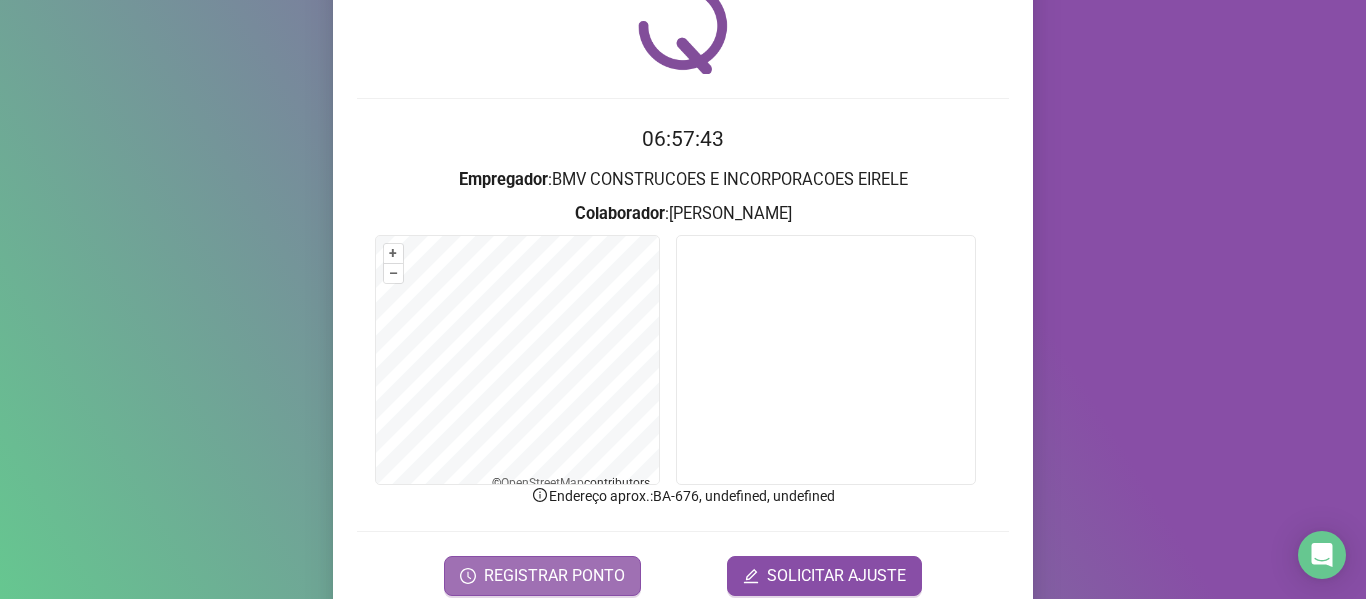 scroll, scrollTop: 176, scrollLeft: 0, axis: vertical 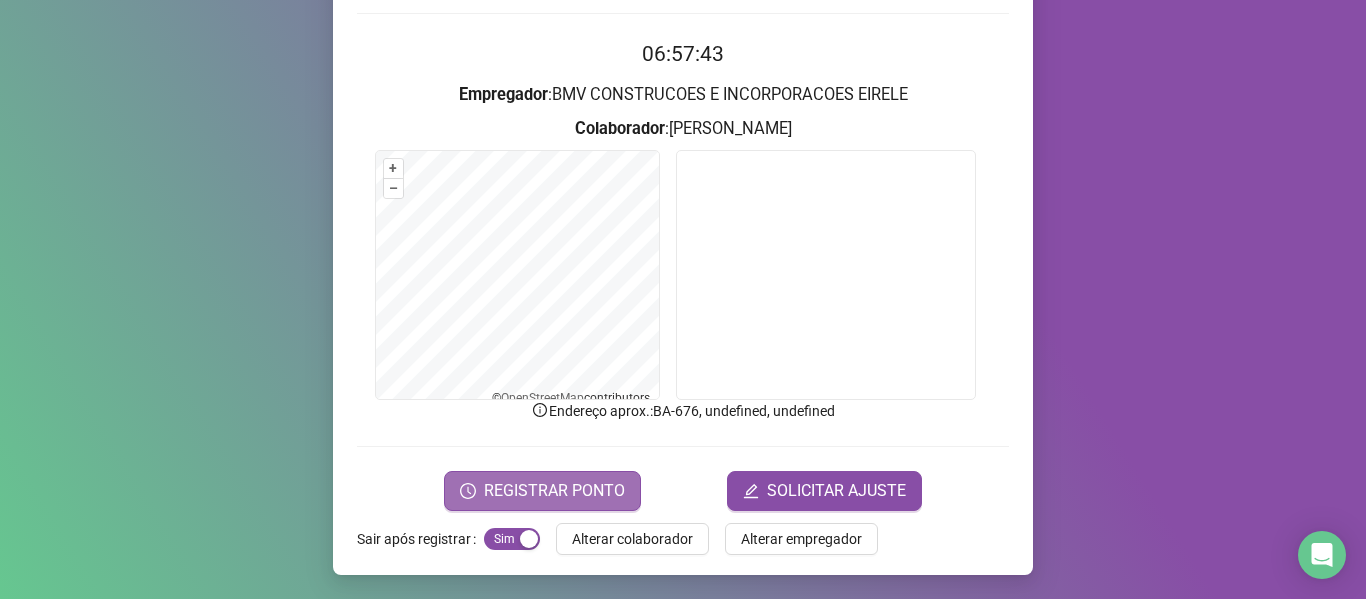 click on "REGISTRAR PONTO" at bounding box center (554, 491) 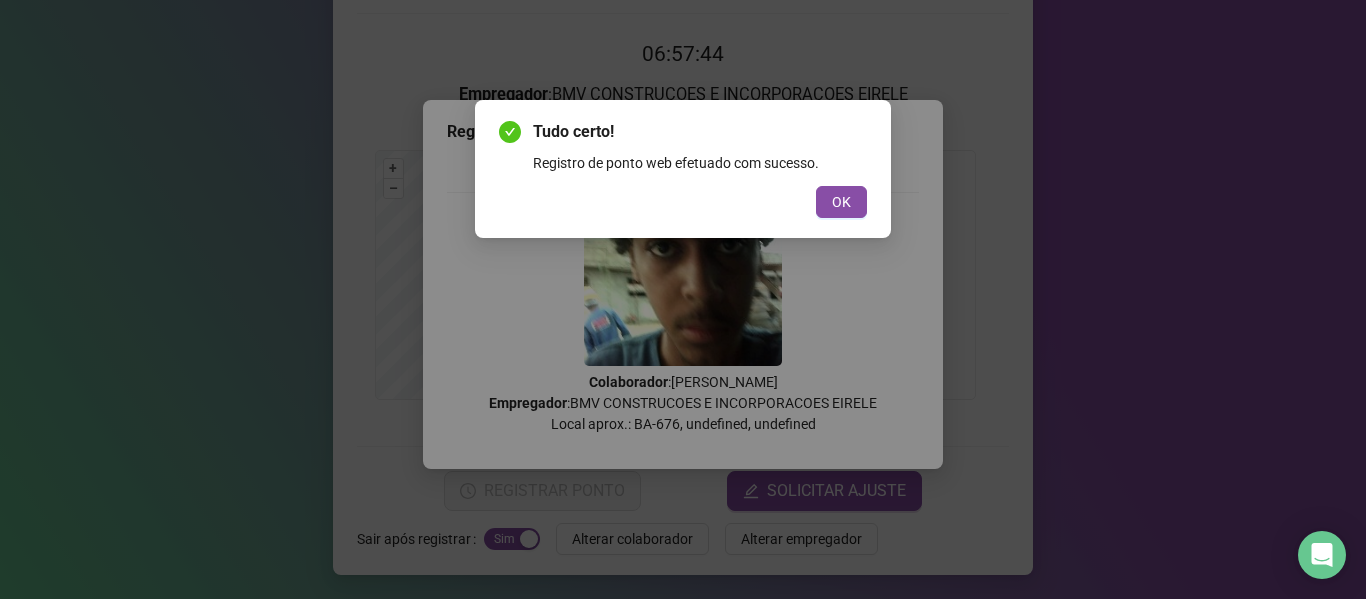 click on "OK" at bounding box center [841, 202] 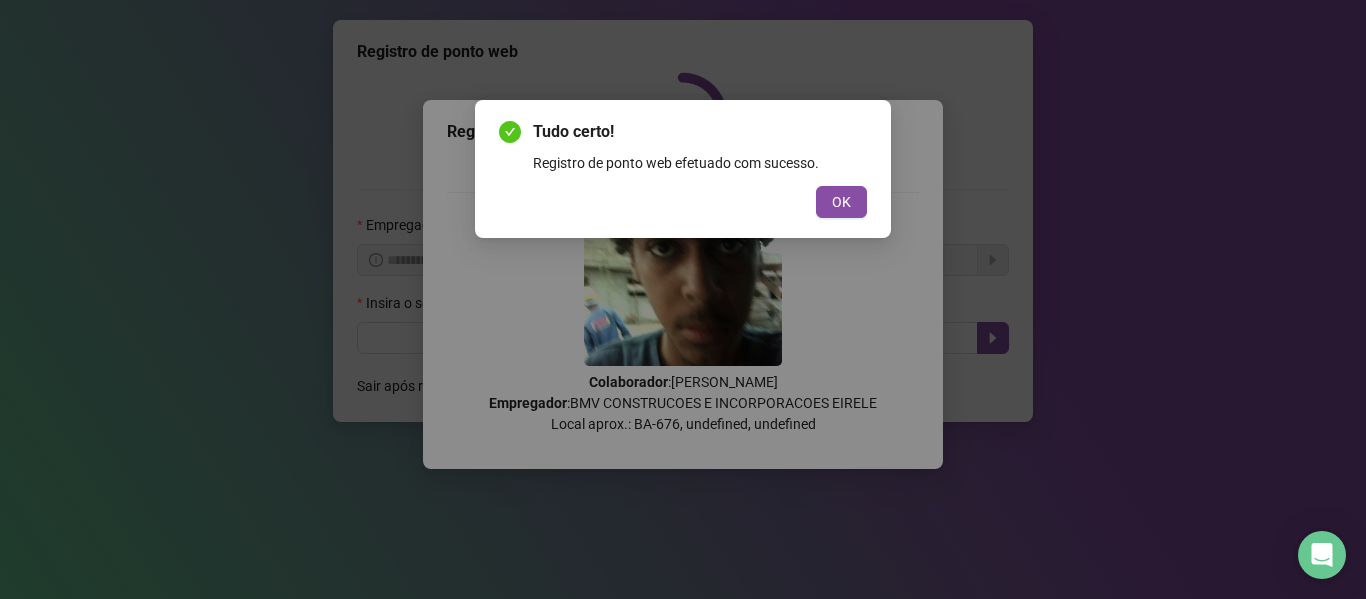 scroll, scrollTop: 0, scrollLeft: 0, axis: both 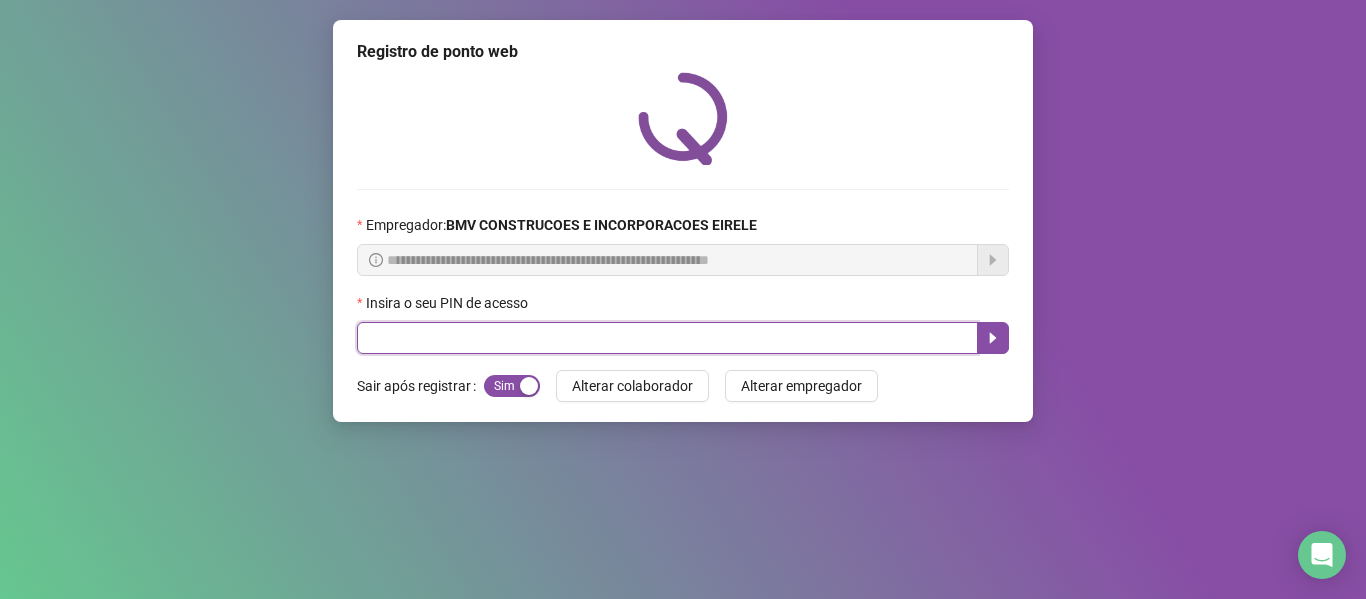 click at bounding box center [667, 338] 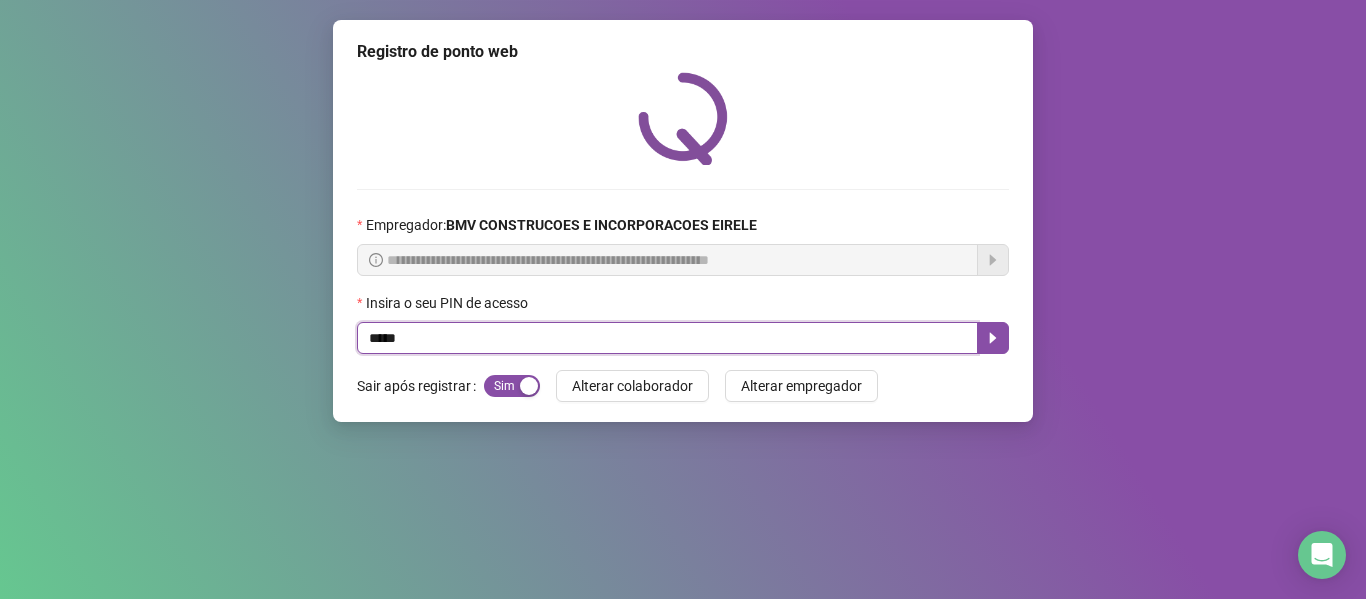 type on "*****" 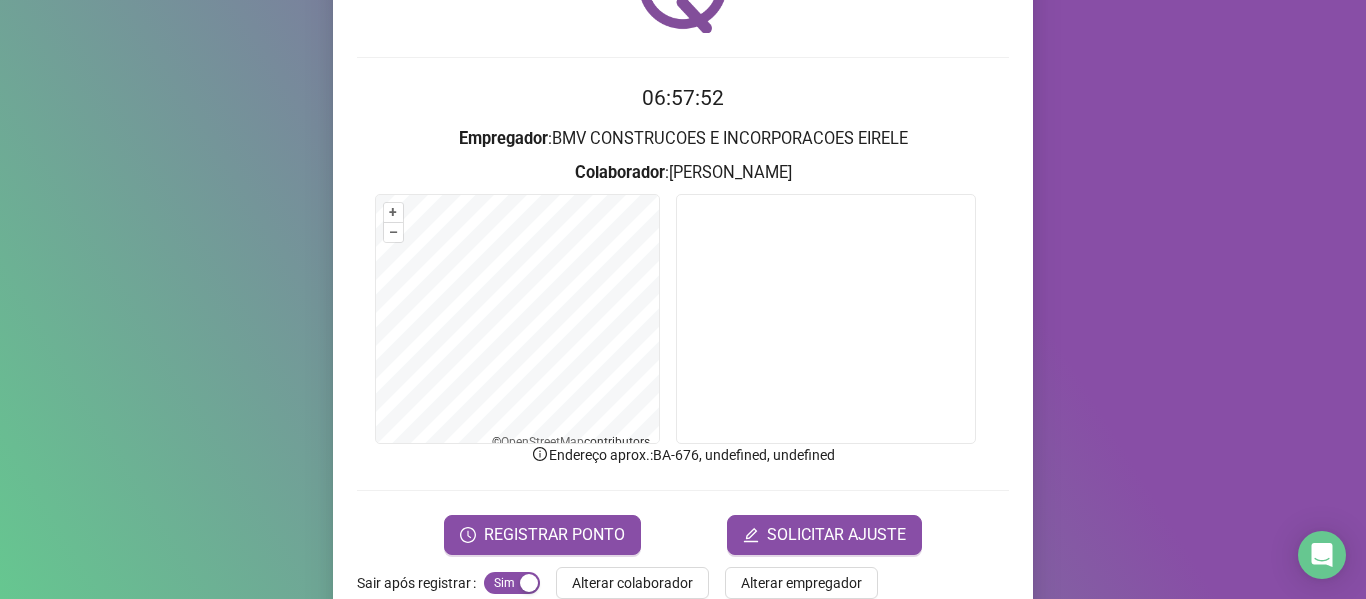 scroll, scrollTop: 176, scrollLeft: 0, axis: vertical 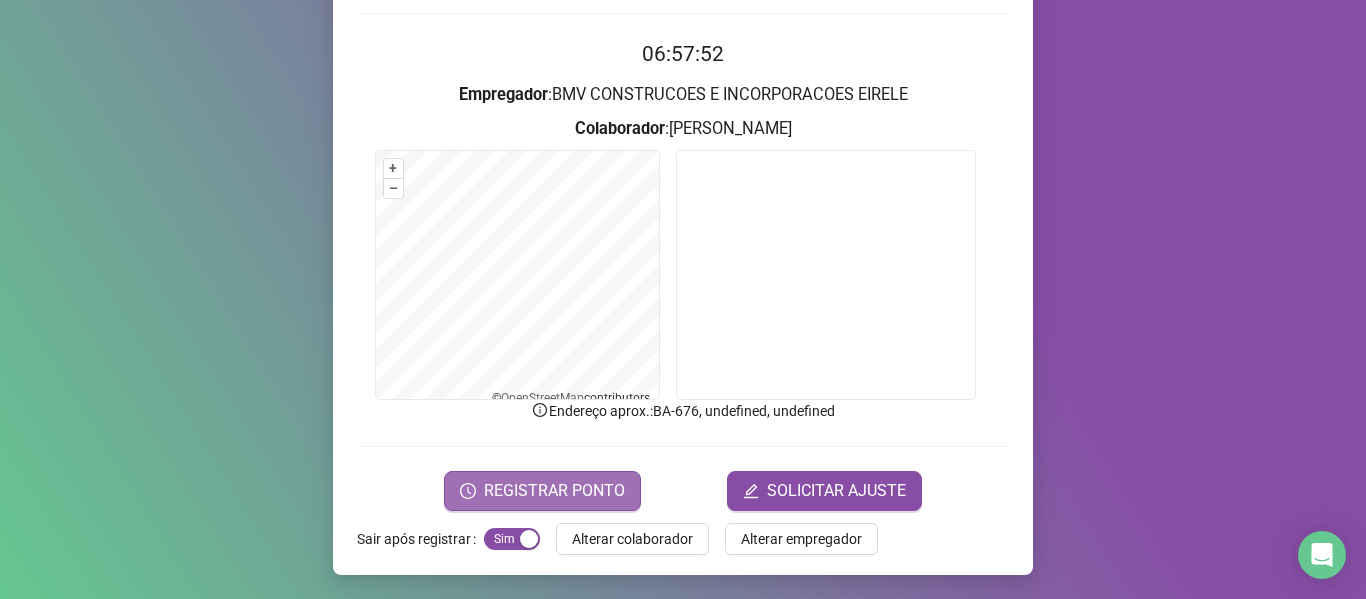 click on "REGISTRAR PONTO" at bounding box center (554, 491) 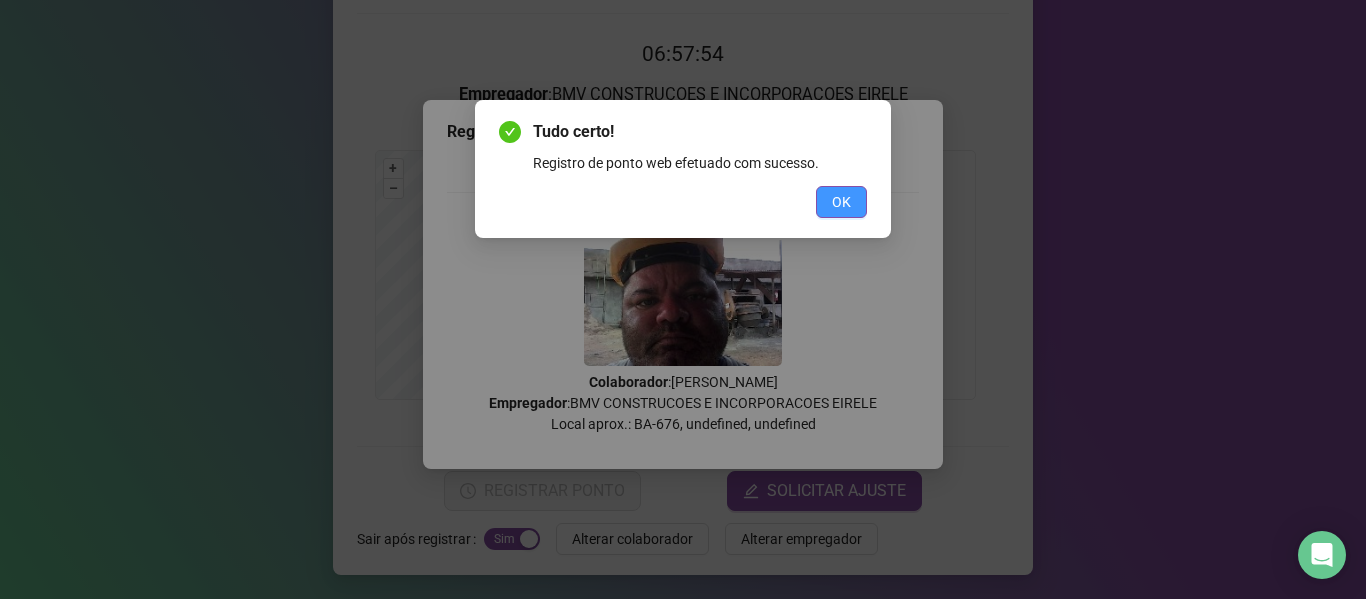 click on "OK" at bounding box center [841, 202] 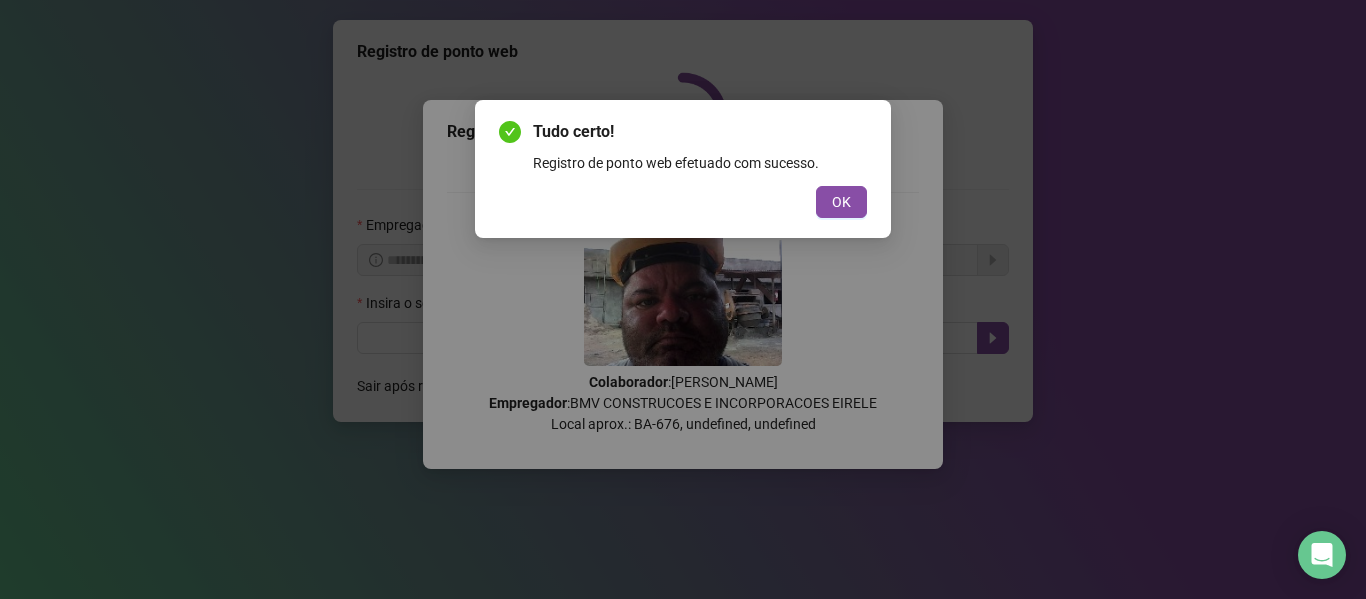scroll, scrollTop: 0, scrollLeft: 0, axis: both 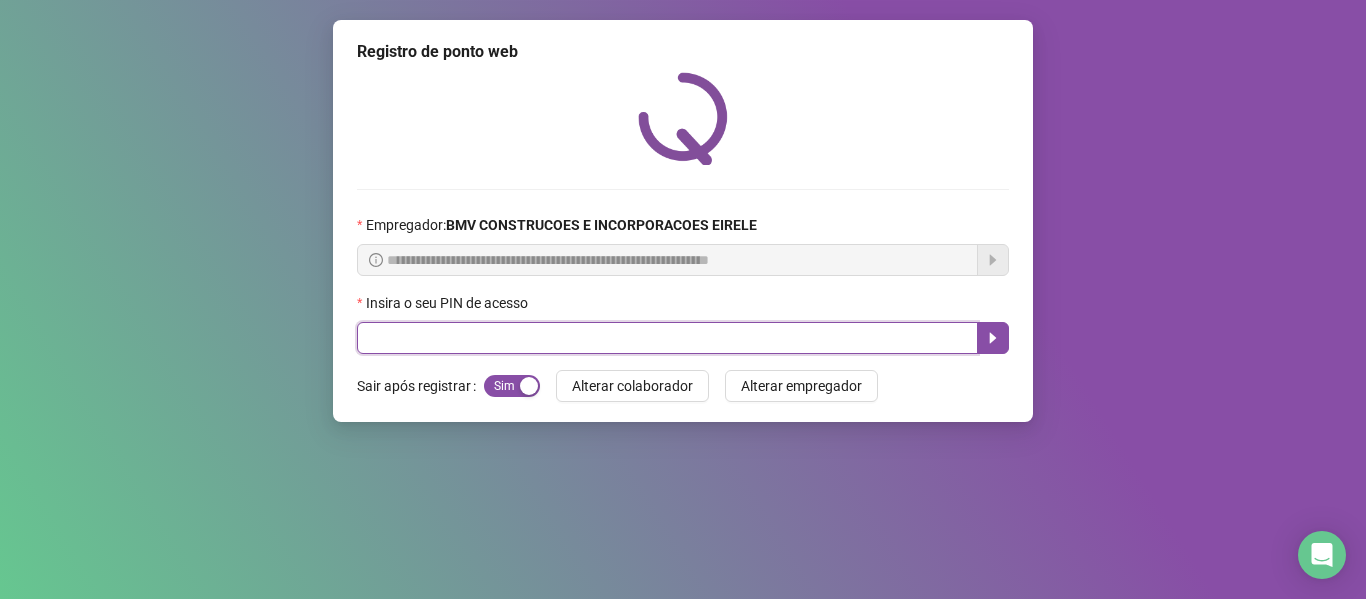 click at bounding box center (667, 338) 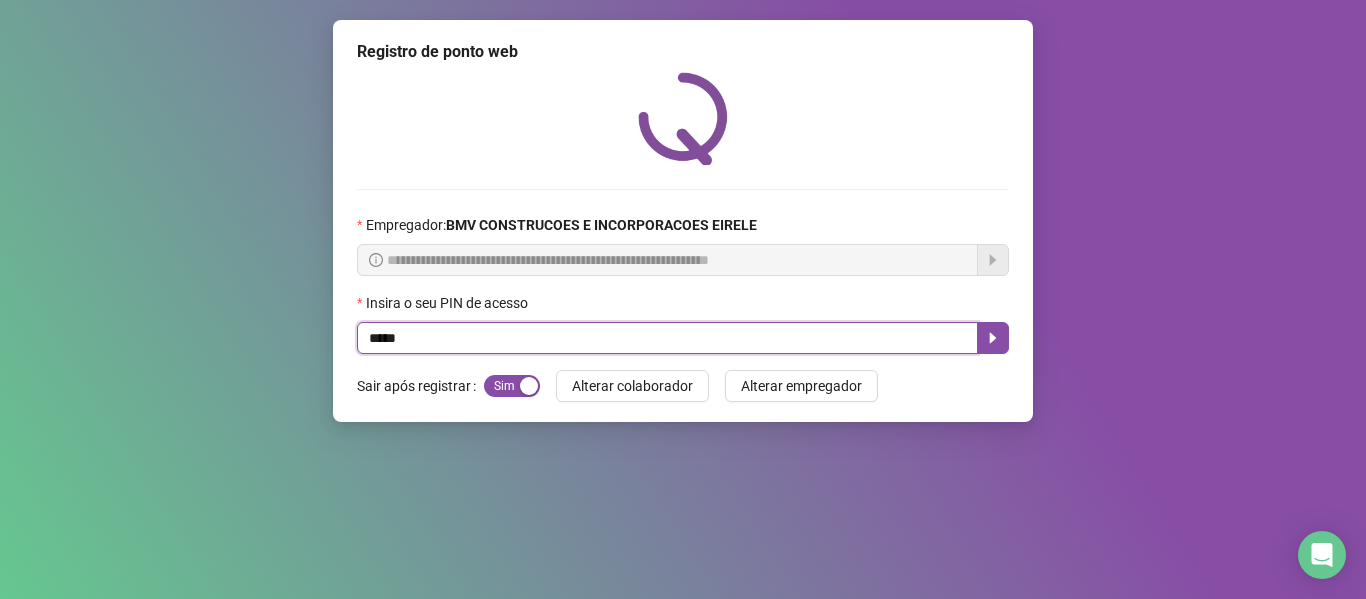 type on "*****" 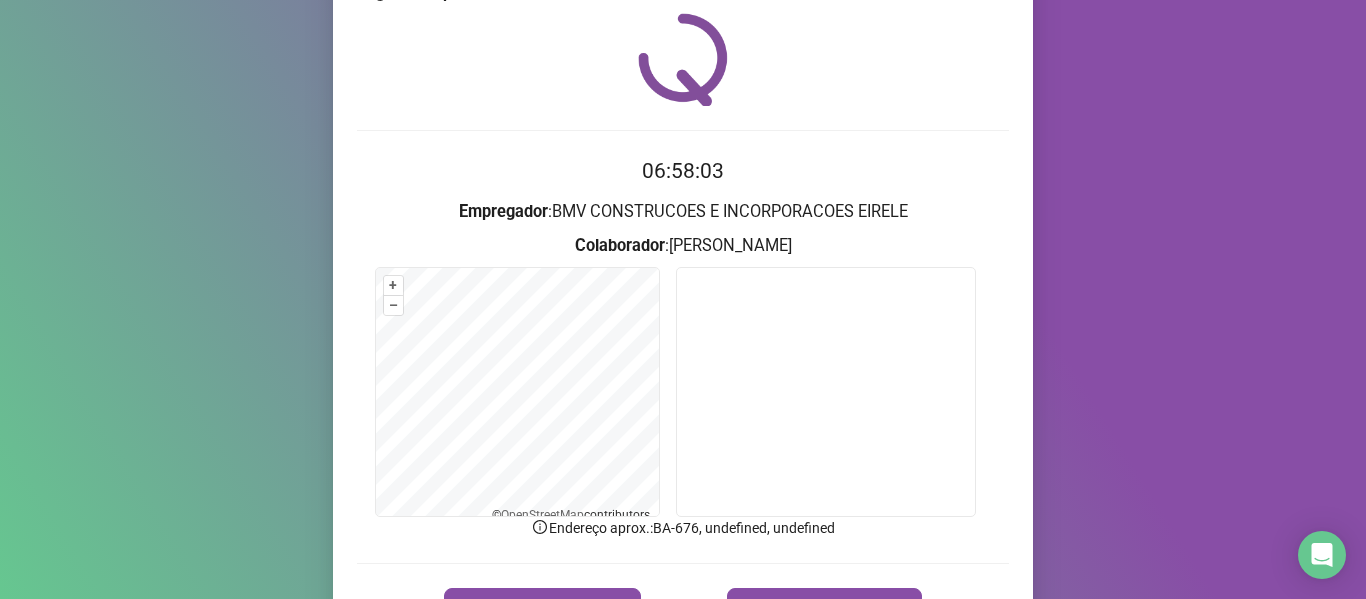 scroll, scrollTop: 176, scrollLeft: 0, axis: vertical 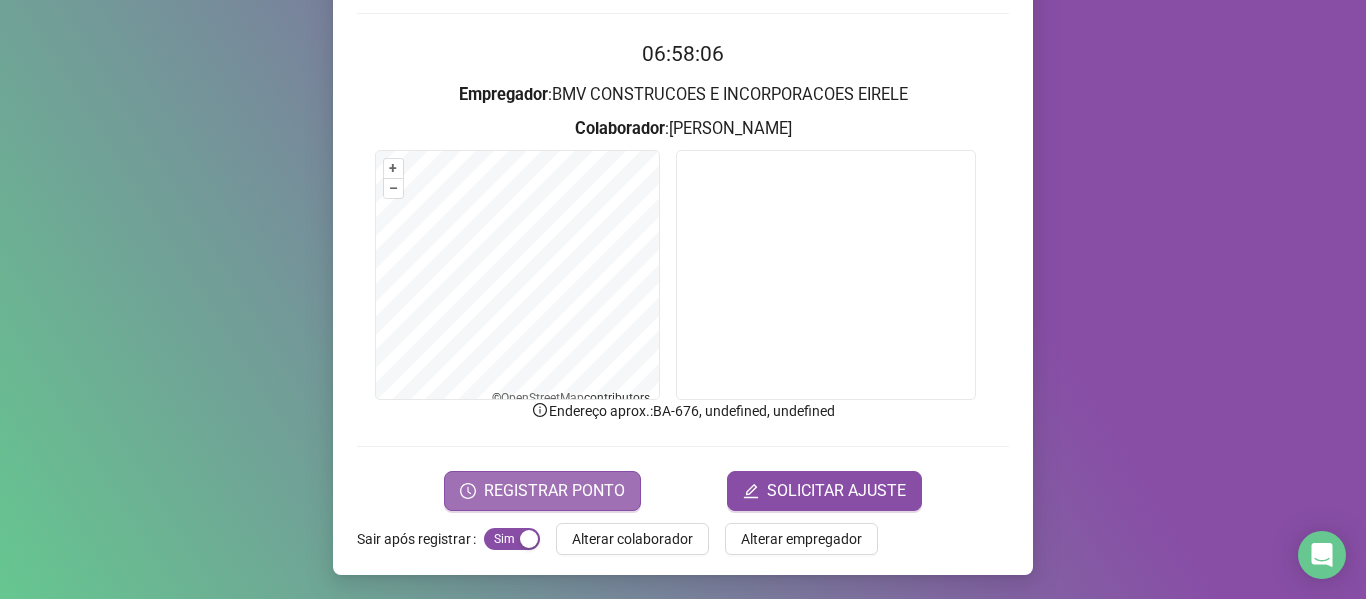 click on "REGISTRAR PONTO" at bounding box center [554, 491] 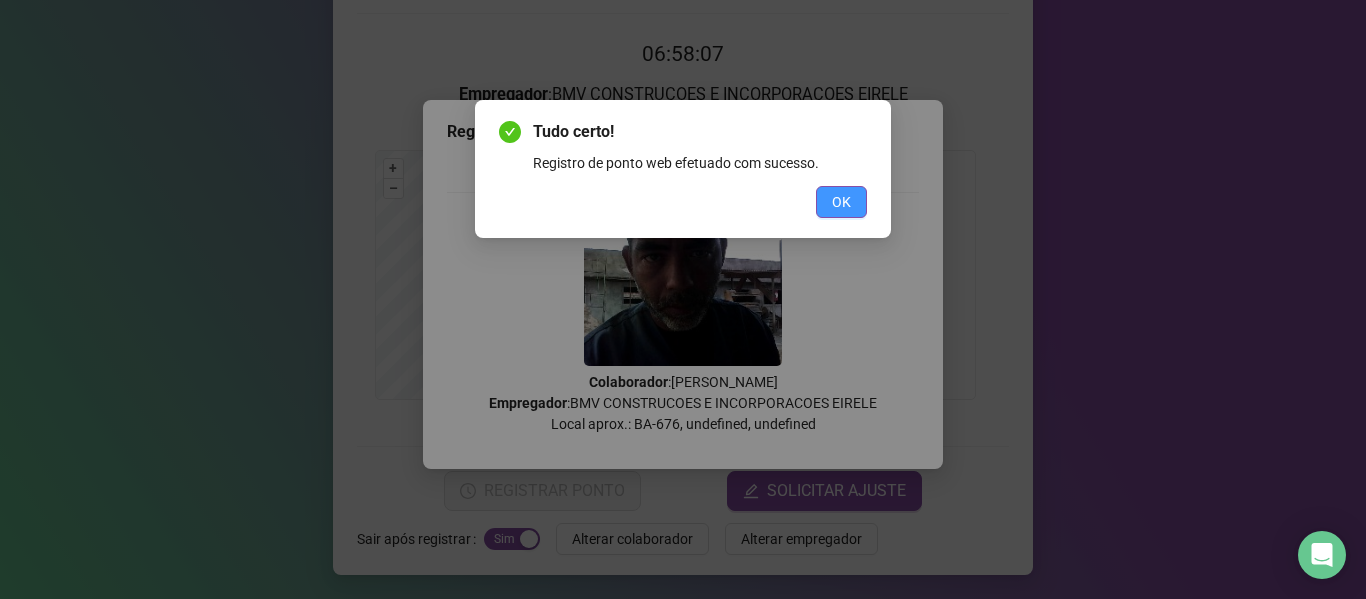 click on "OK" at bounding box center [841, 202] 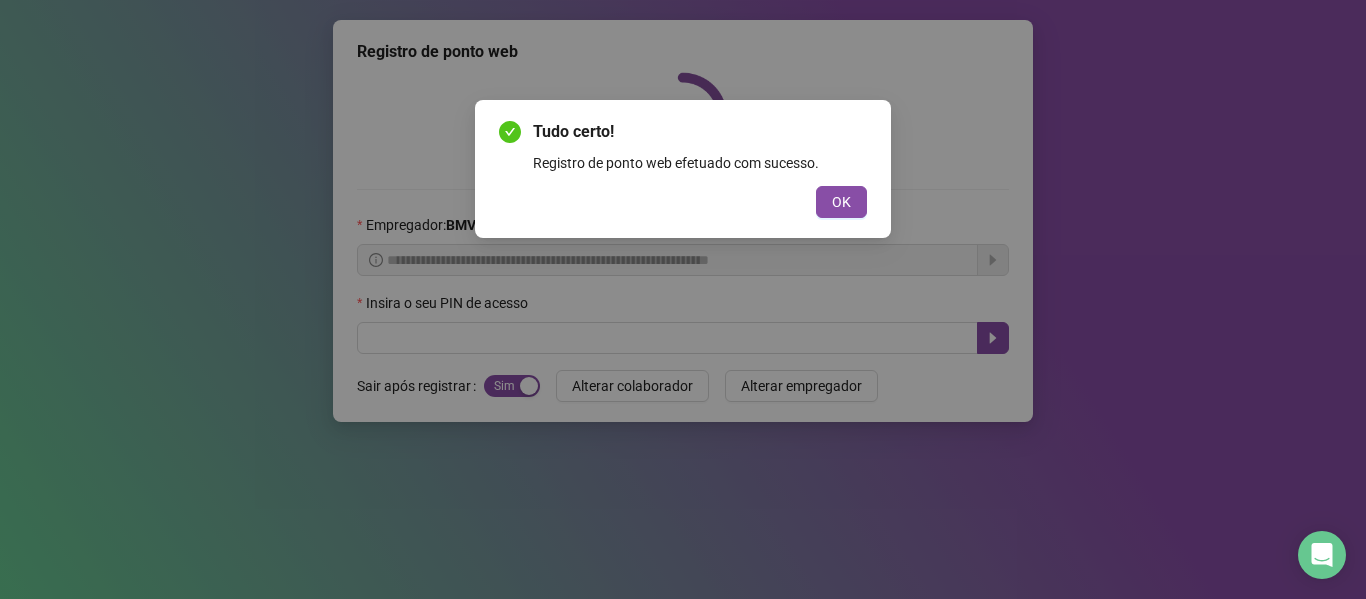 scroll, scrollTop: 0, scrollLeft: 0, axis: both 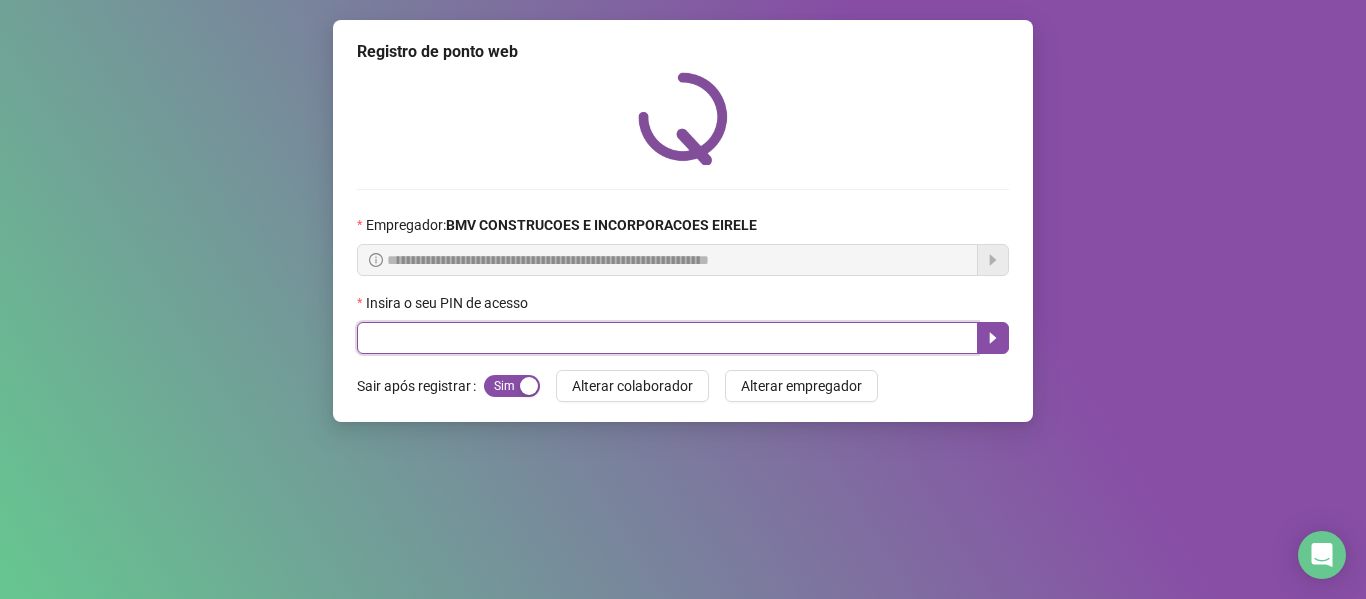 click at bounding box center (667, 338) 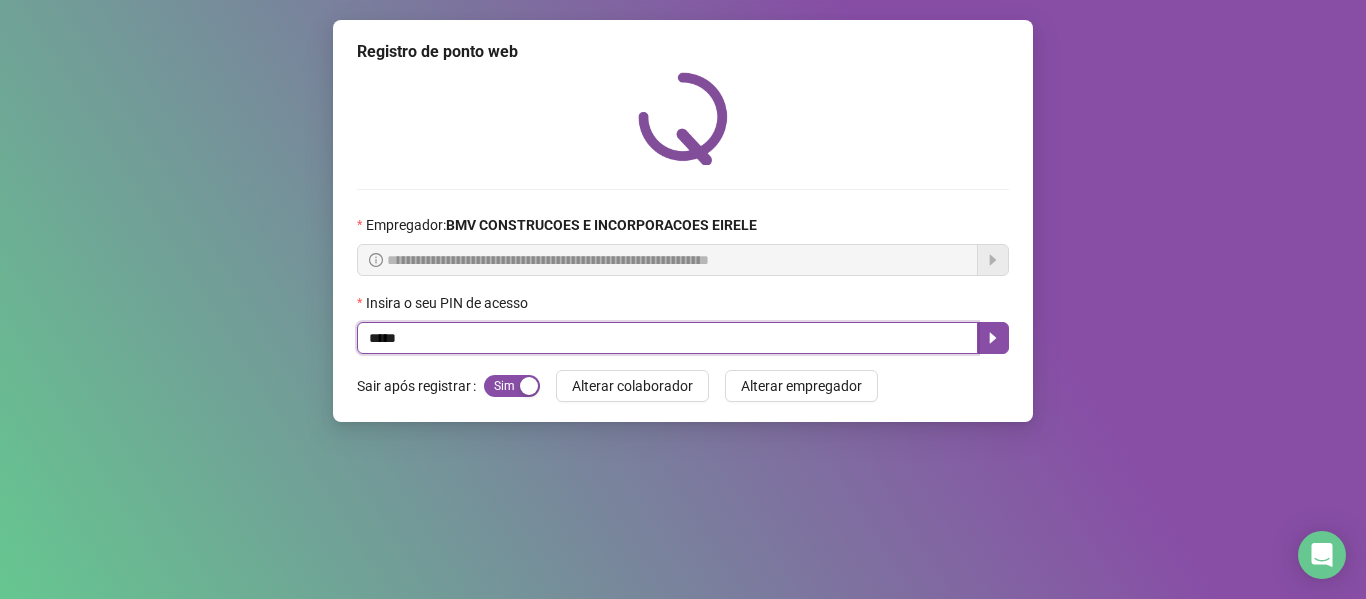 type on "*****" 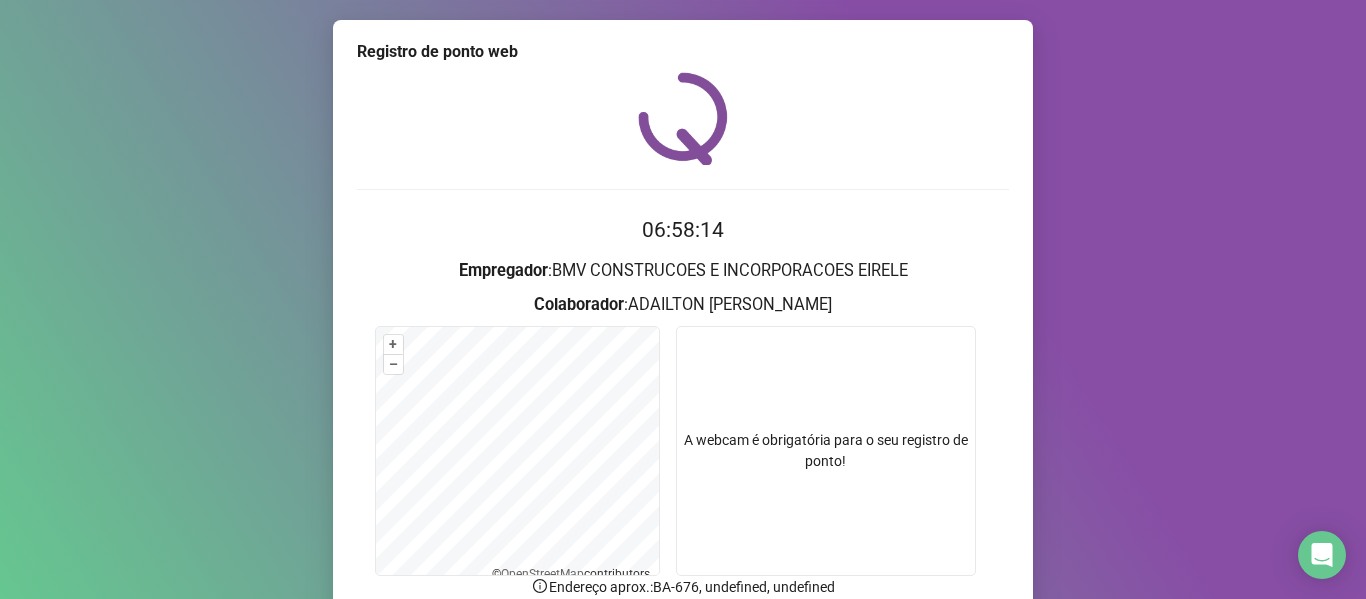 scroll, scrollTop: 176, scrollLeft: 0, axis: vertical 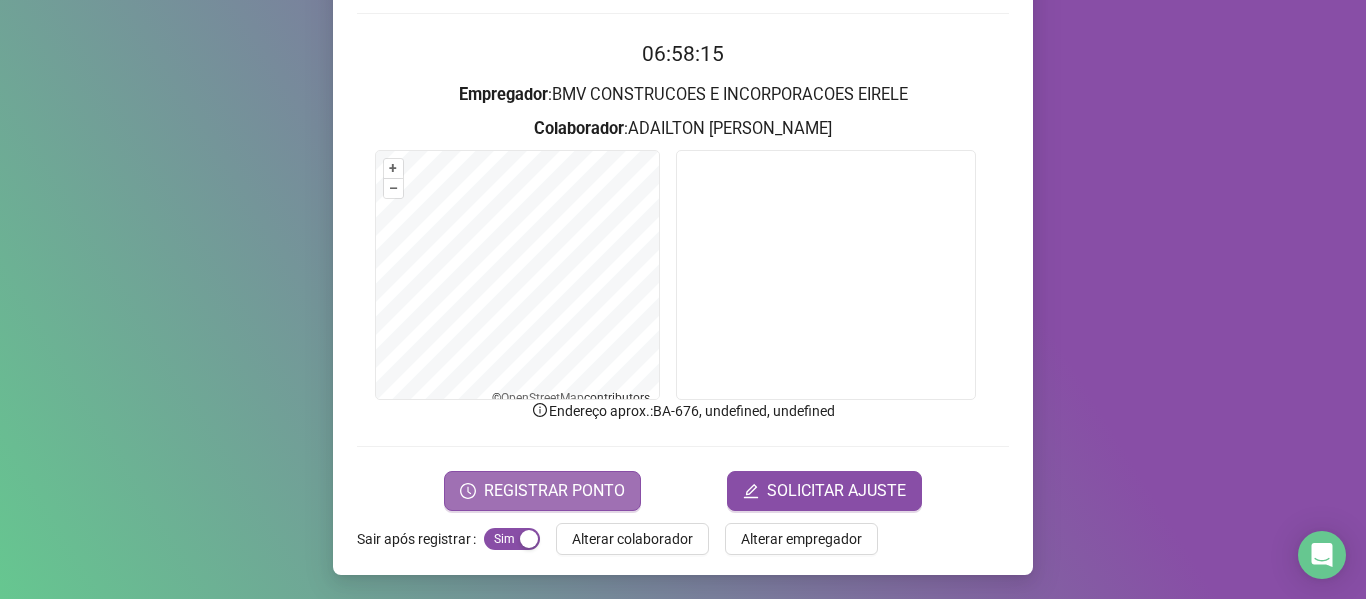 click on "REGISTRAR PONTO" at bounding box center (542, 491) 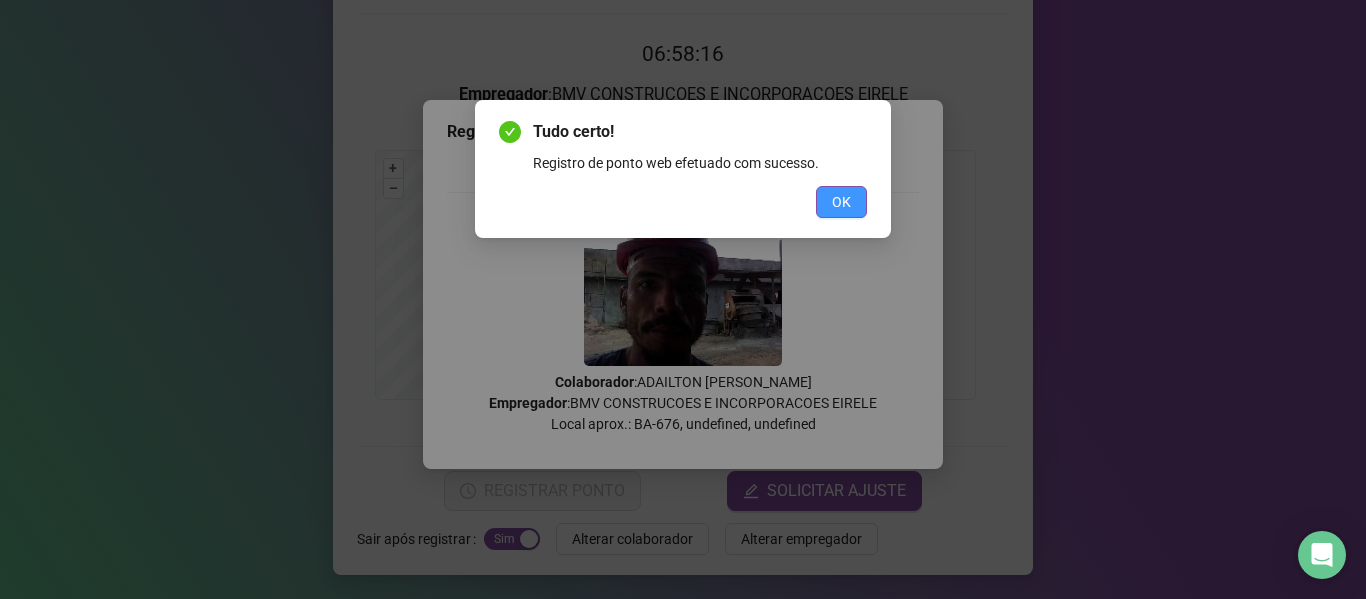 click on "OK" at bounding box center [841, 202] 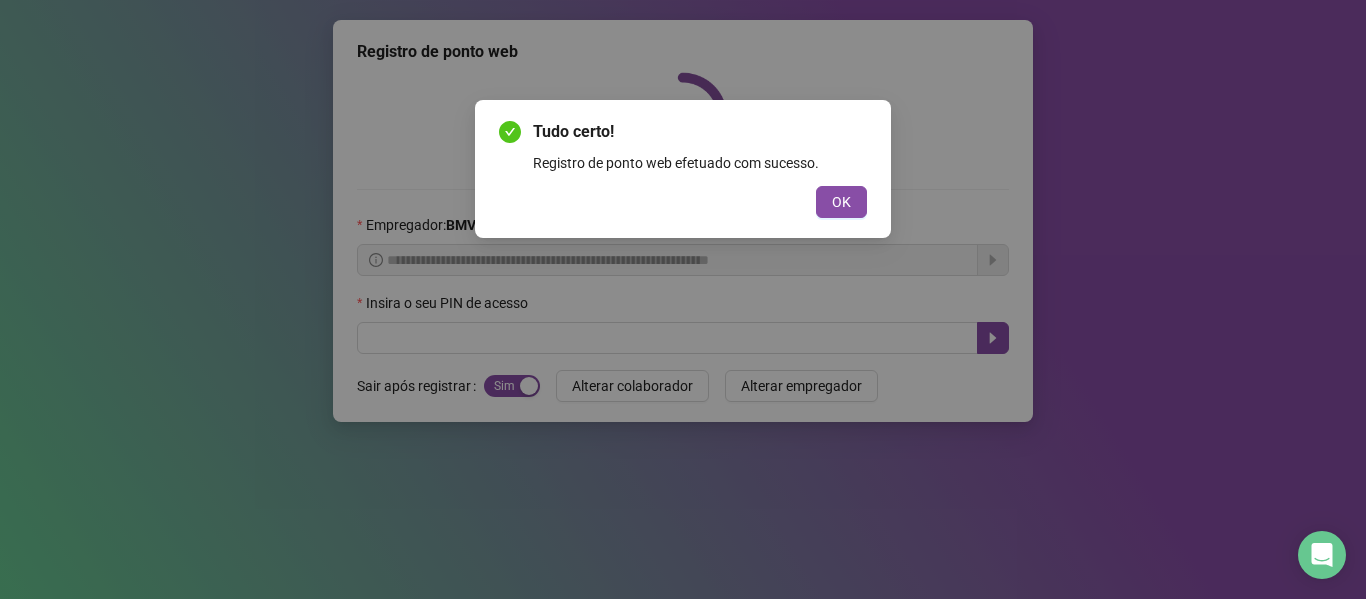 scroll, scrollTop: 0, scrollLeft: 0, axis: both 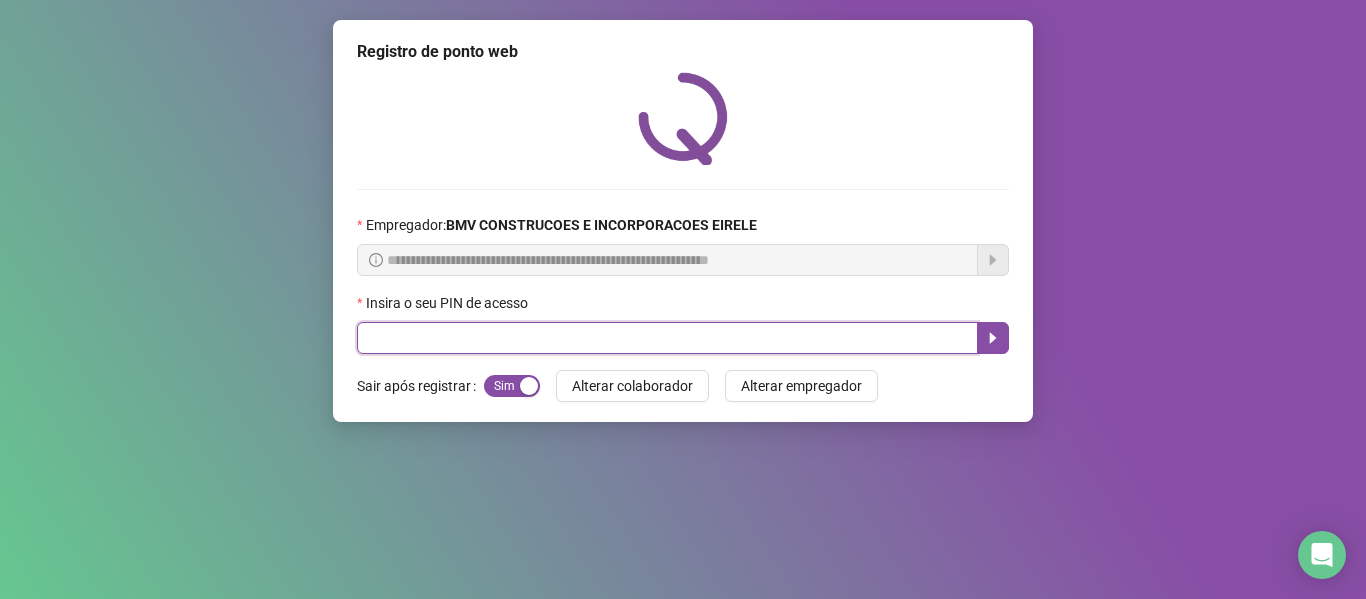 click at bounding box center (667, 338) 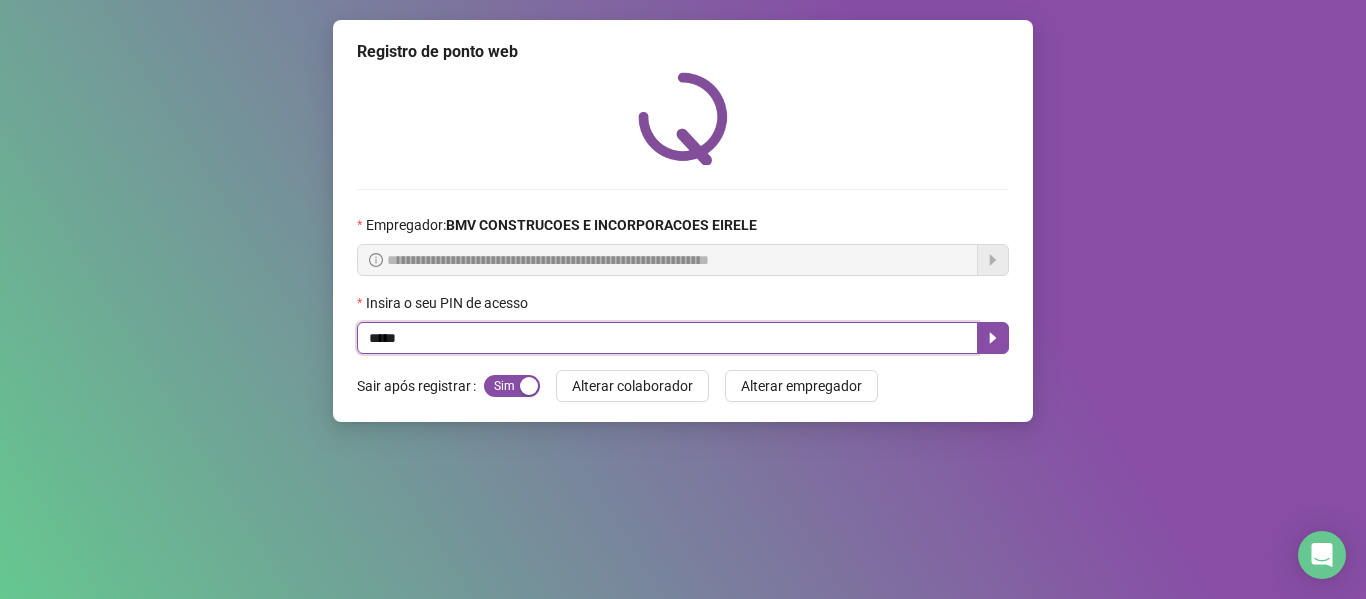 type on "*****" 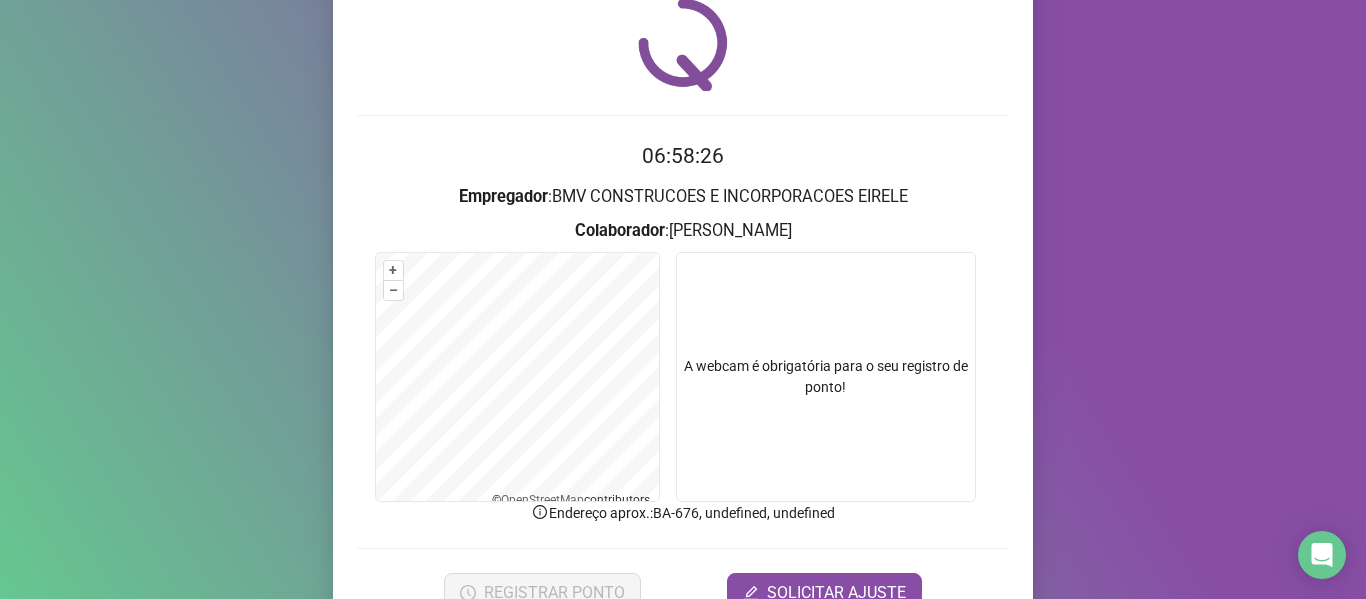 scroll, scrollTop: 76, scrollLeft: 0, axis: vertical 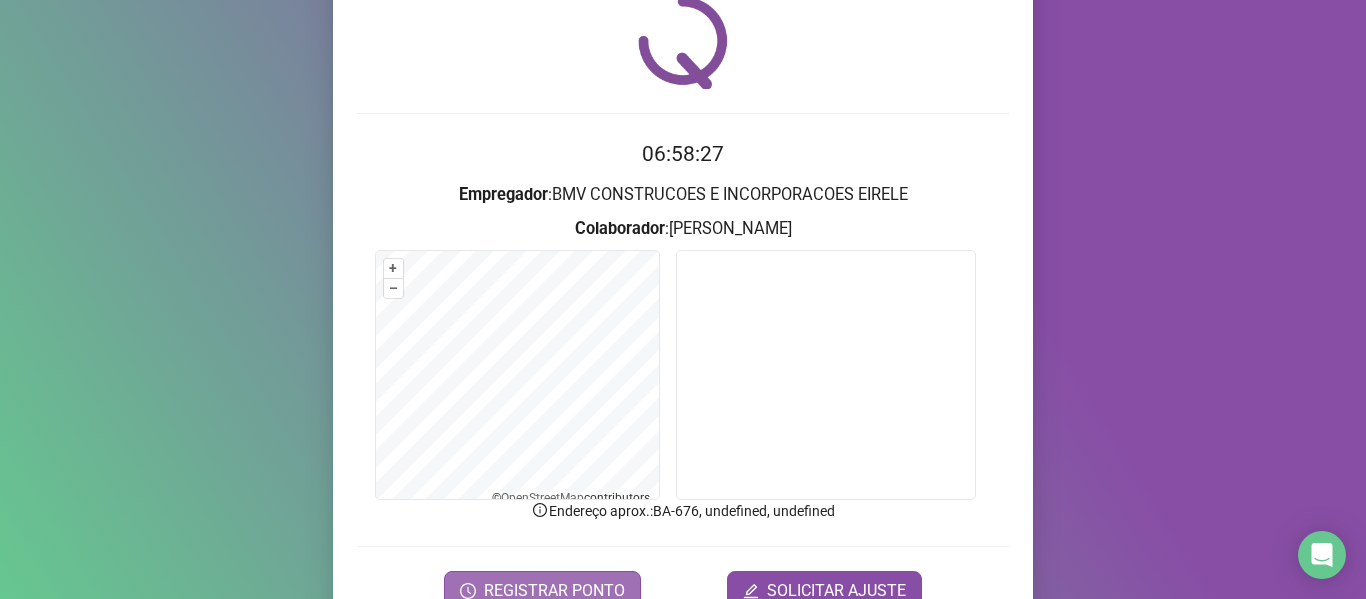 click on "REGISTRAR PONTO" at bounding box center [554, 591] 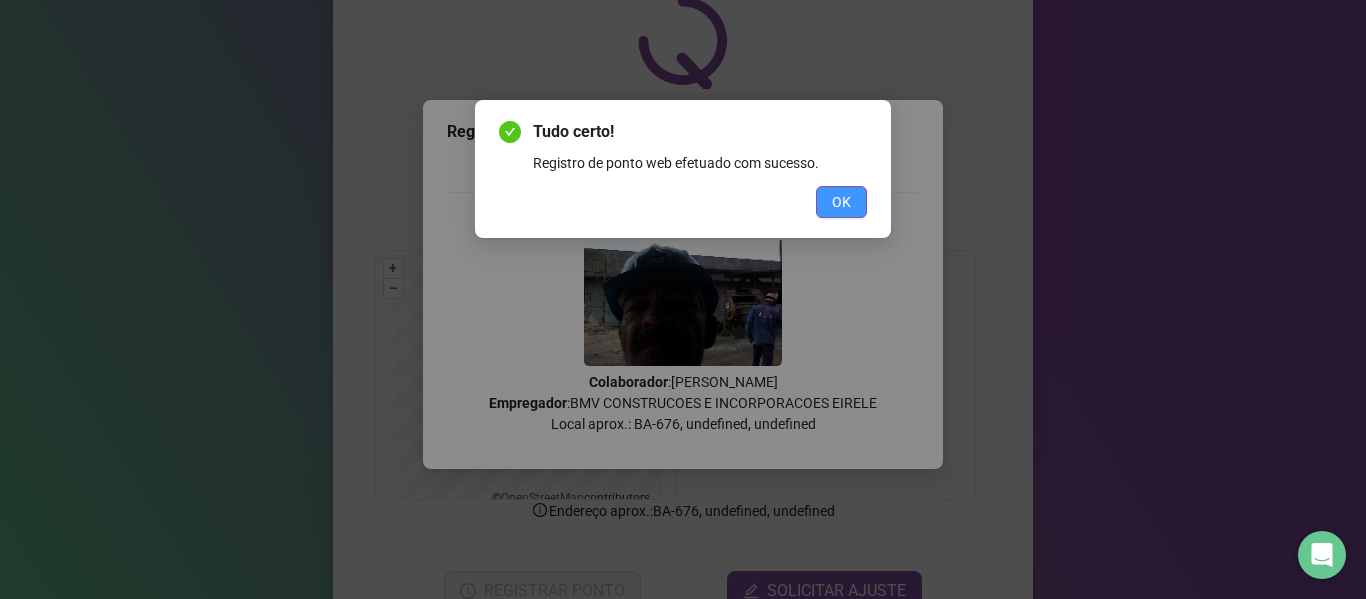click on "OK" at bounding box center (841, 202) 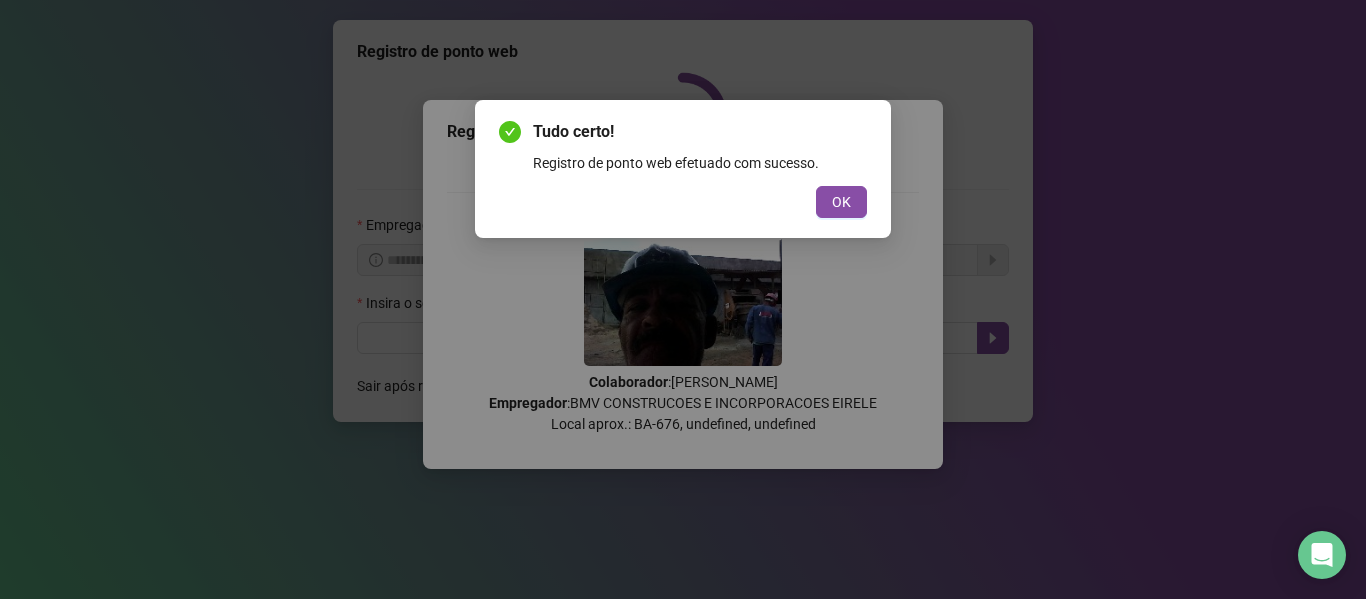 scroll, scrollTop: 0, scrollLeft: 0, axis: both 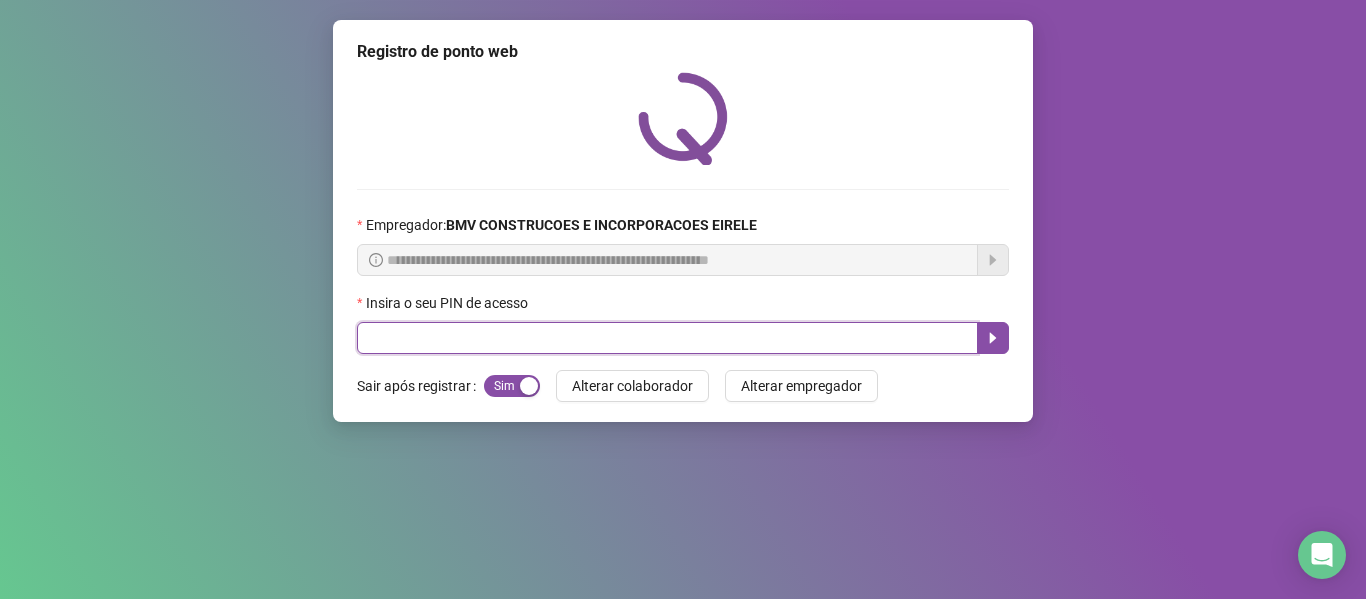 click at bounding box center (667, 338) 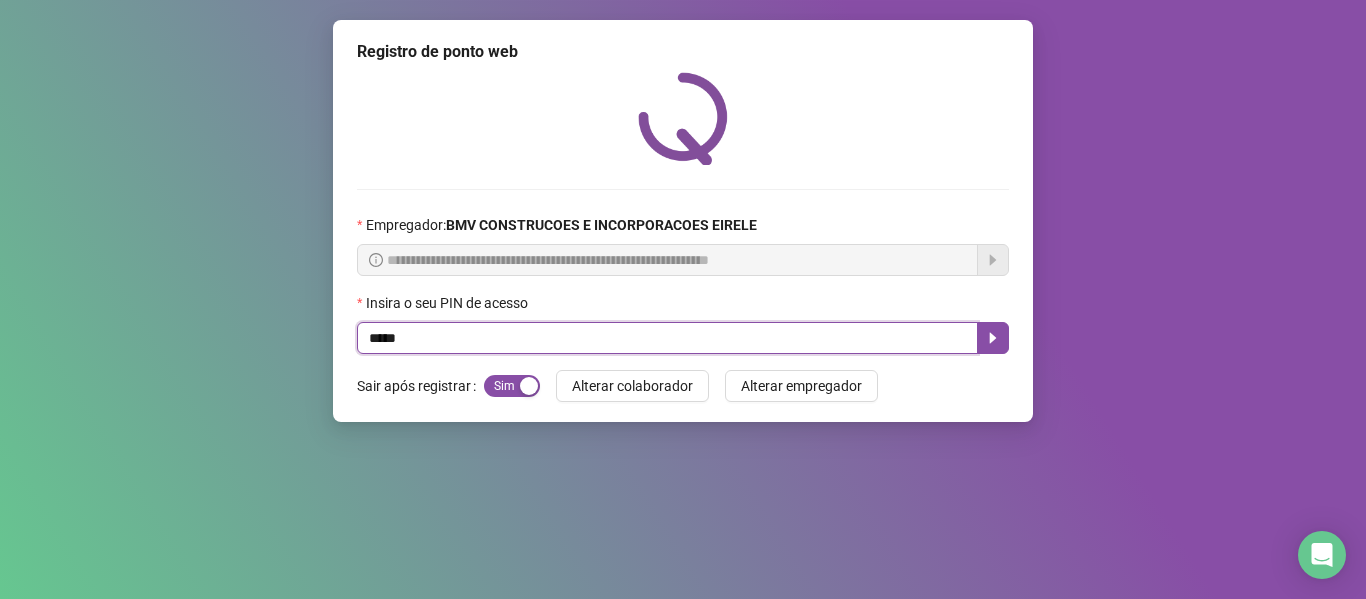 type on "*****" 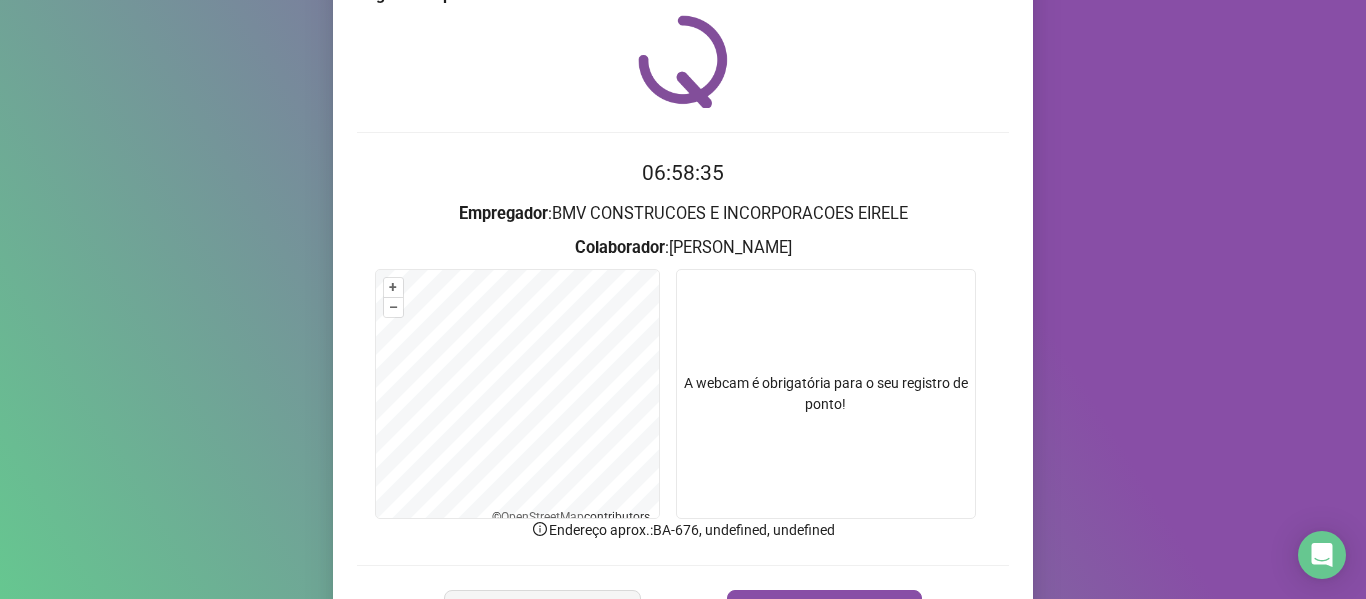 scroll, scrollTop: 176, scrollLeft: 0, axis: vertical 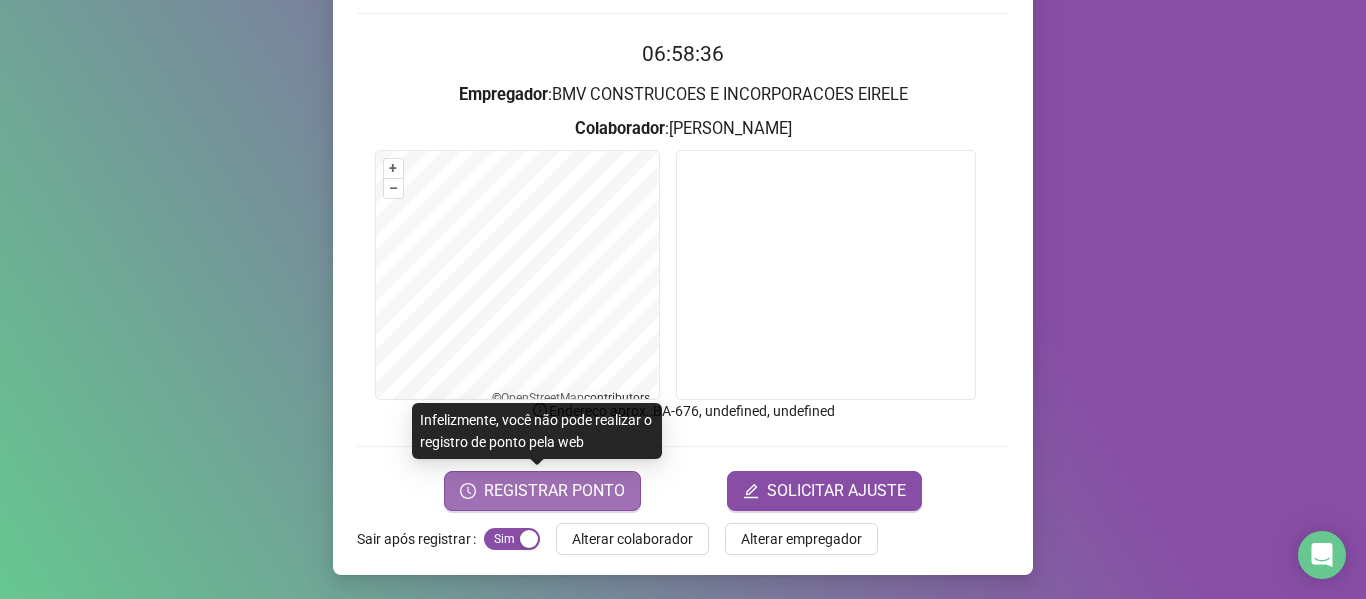 click on "REGISTRAR PONTO" at bounding box center (554, 491) 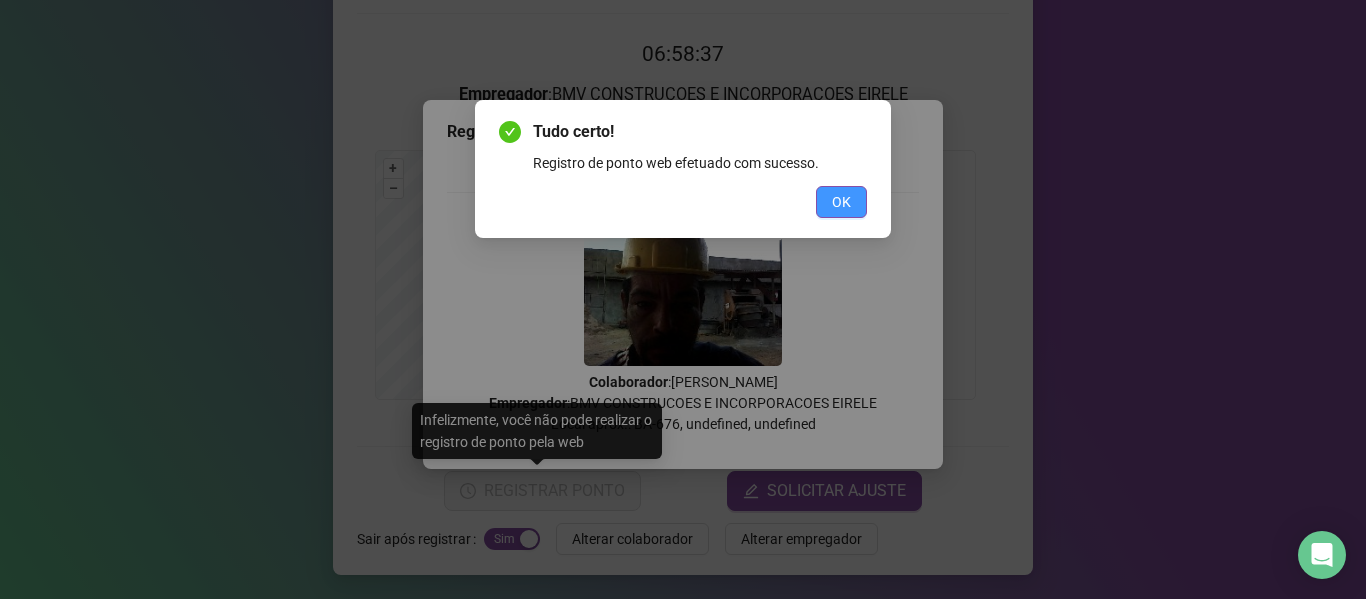 click on "OK" at bounding box center (841, 202) 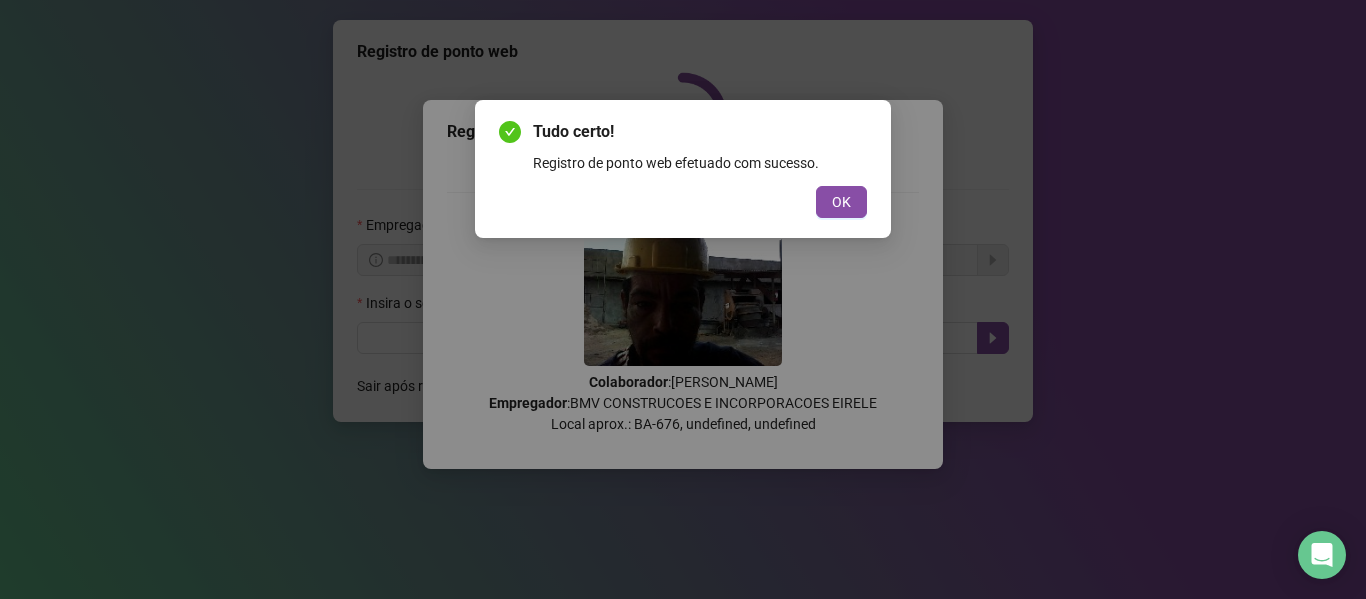 scroll, scrollTop: 0, scrollLeft: 0, axis: both 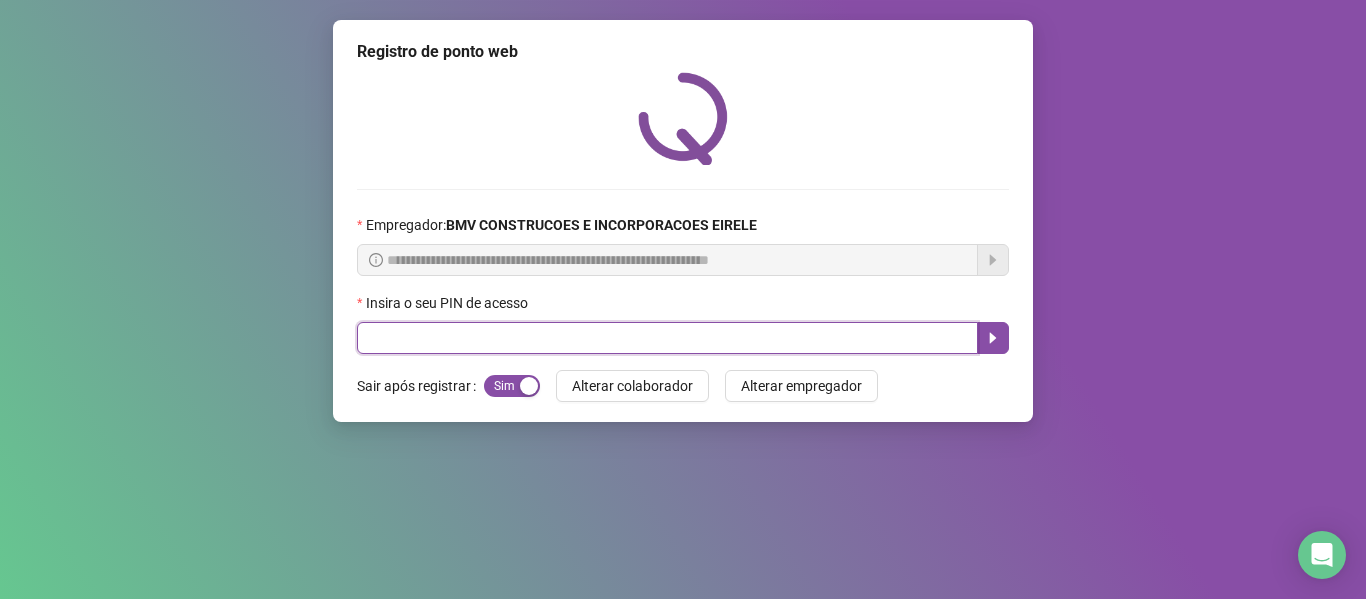 click at bounding box center (667, 338) 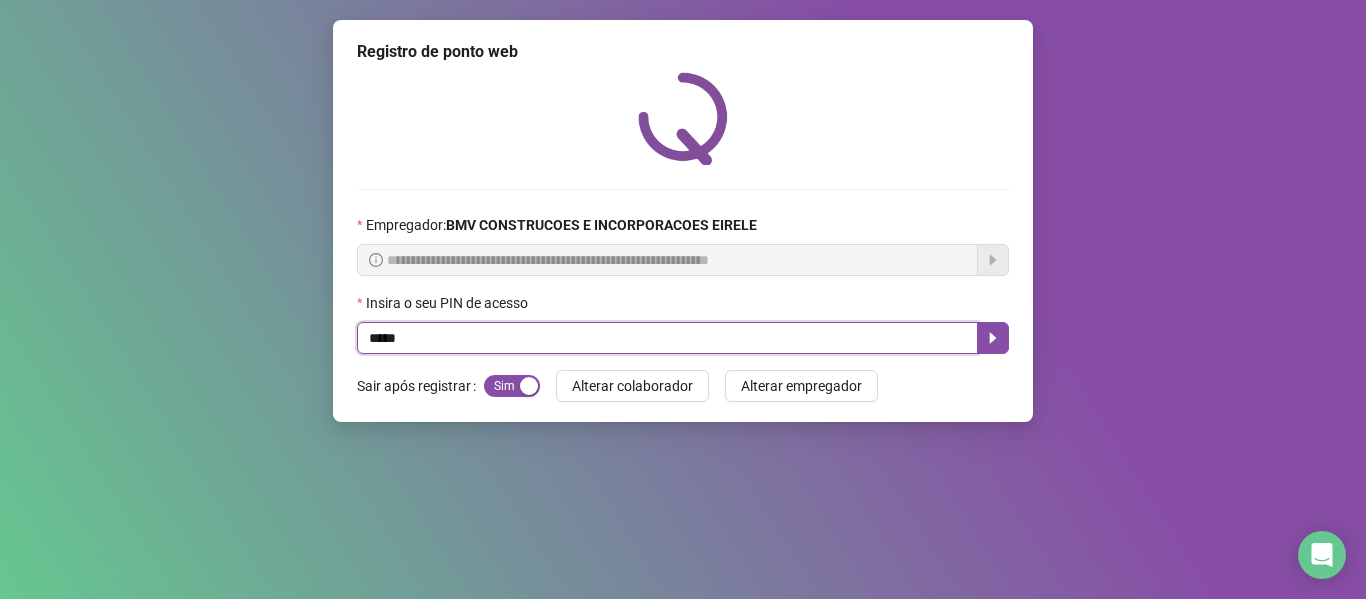 type on "*****" 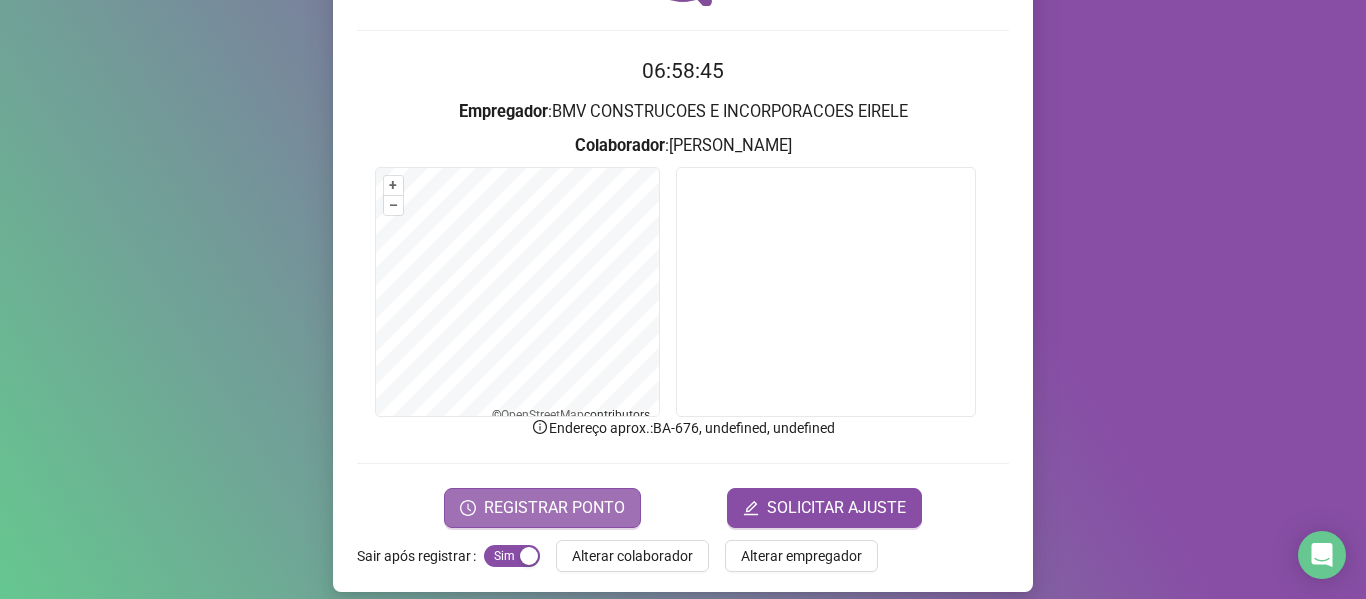 scroll, scrollTop: 176, scrollLeft: 0, axis: vertical 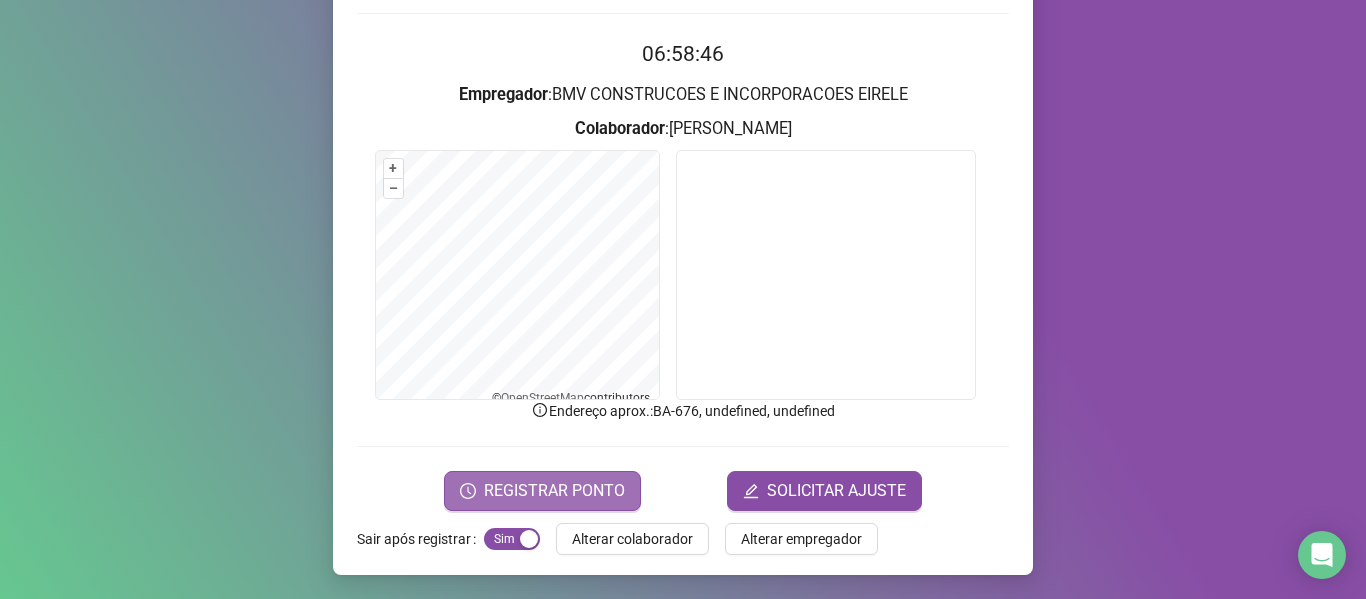 click on "REGISTRAR PONTO" at bounding box center (554, 491) 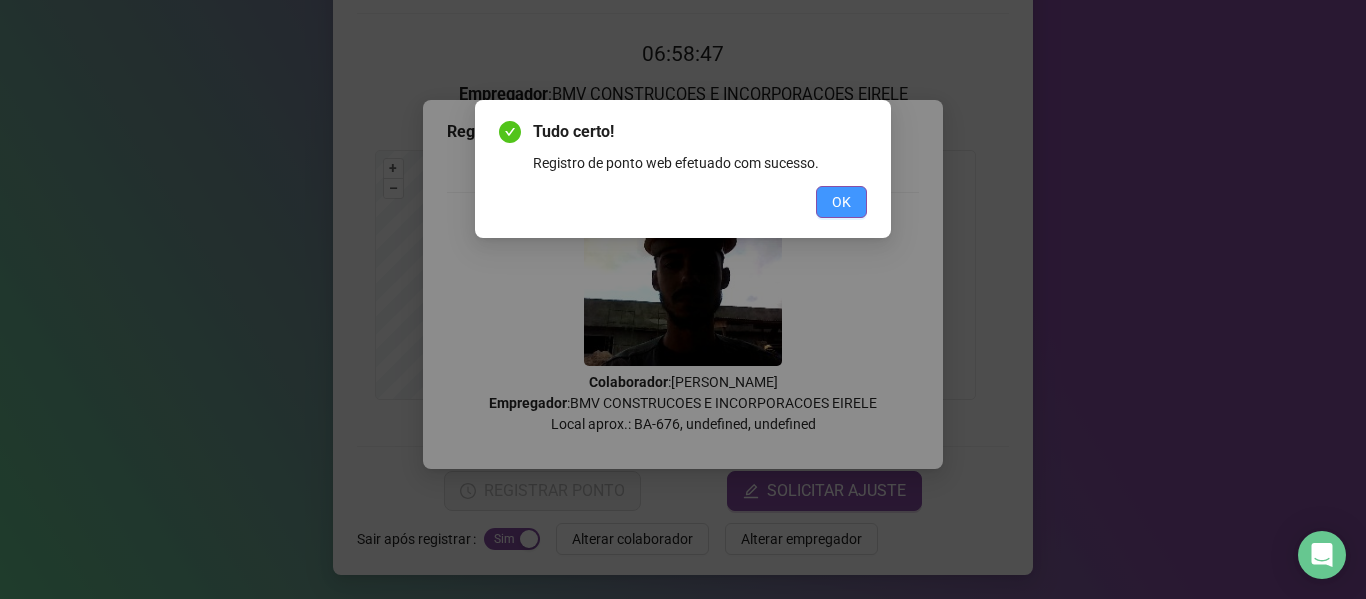 click on "OK" at bounding box center (841, 202) 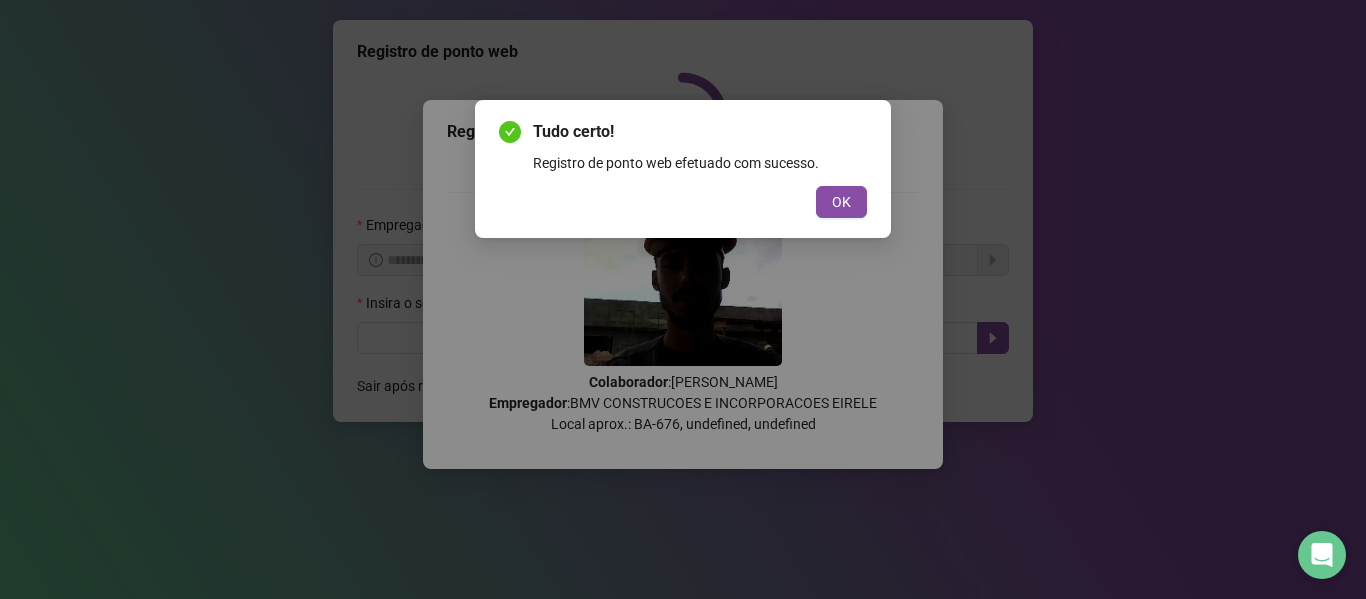 scroll, scrollTop: 0, scrollLeft: 0, axis: both 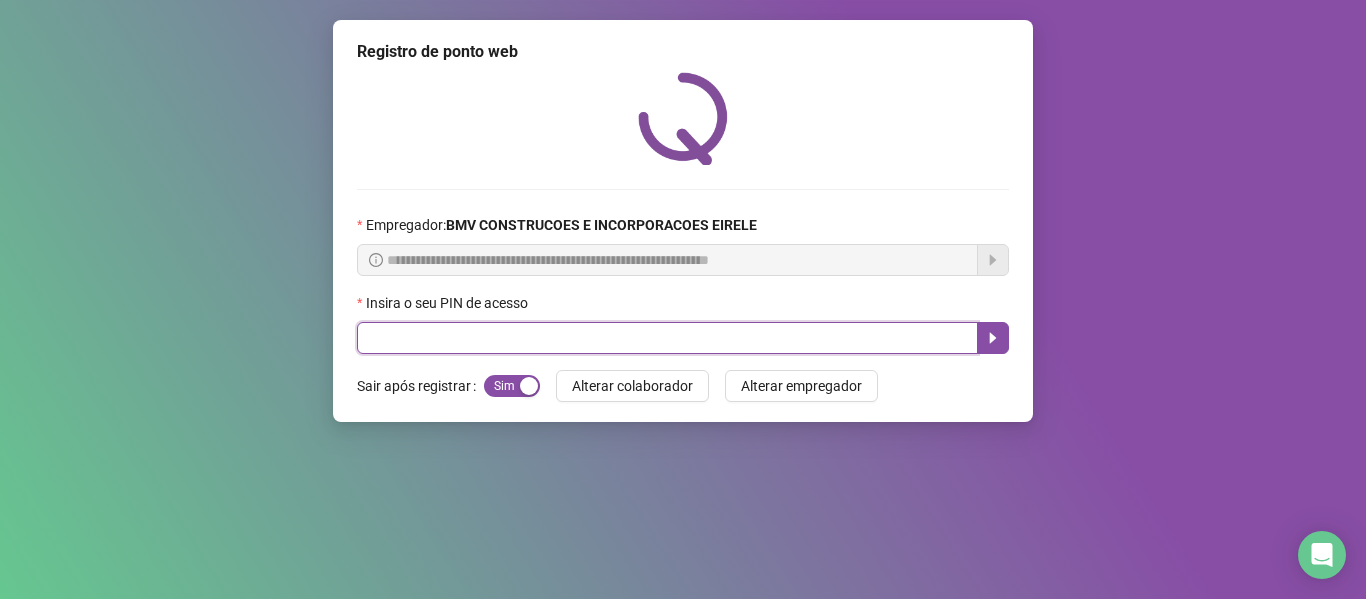 click at bounding box center [667, 338] 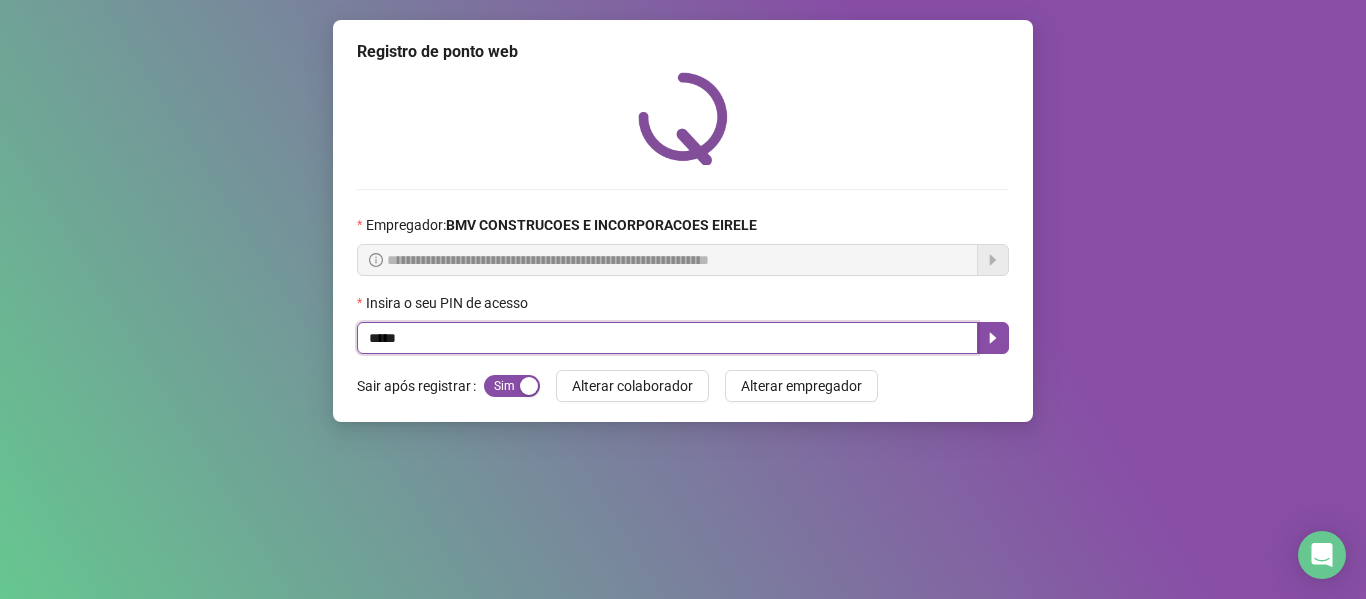 type on "*****" 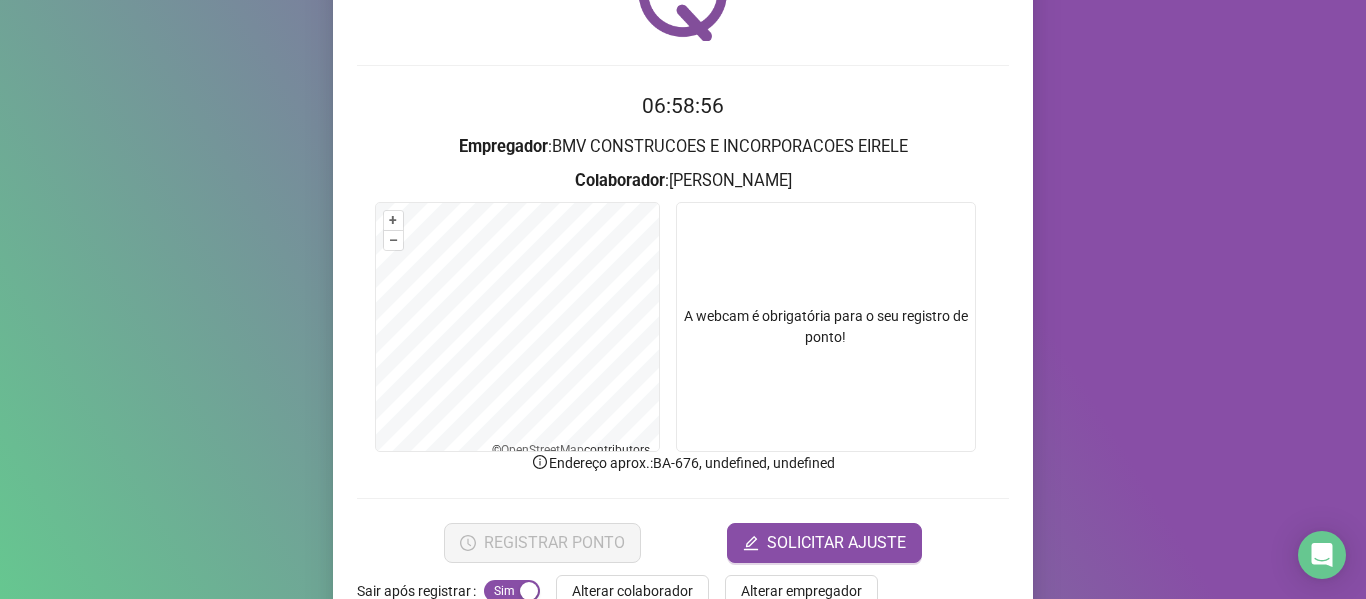 scroll, scrollTop: 176, scrollLeft: 0, axis: vertical 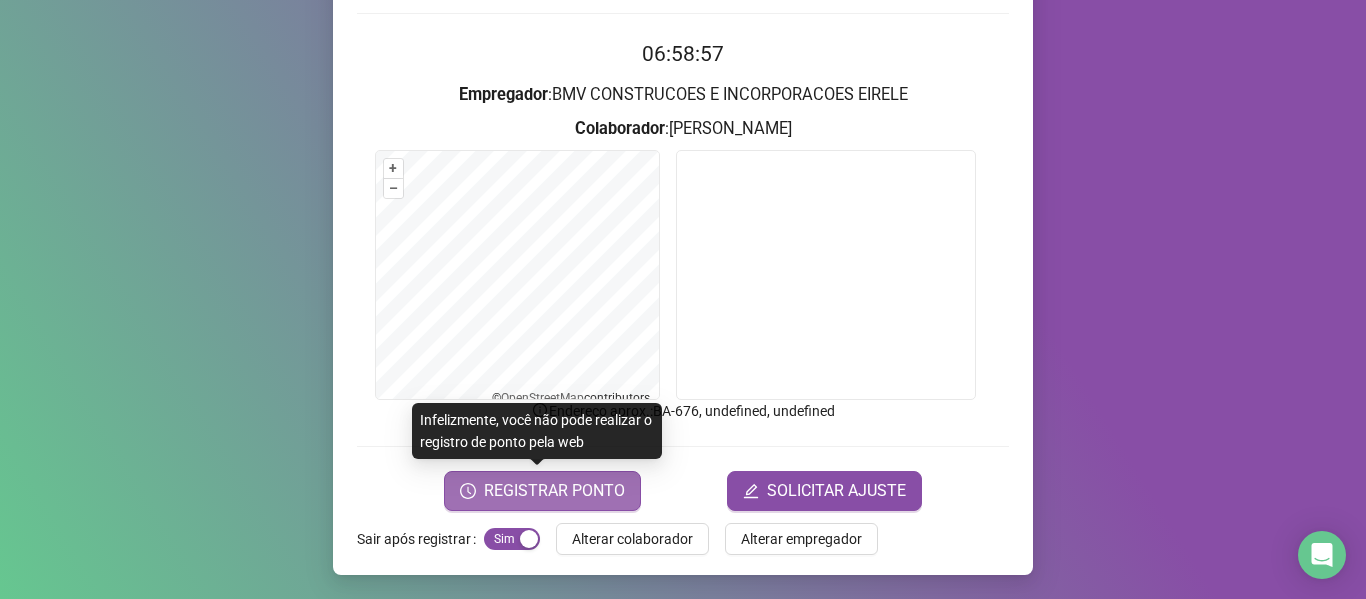 click on "REGISTRAR PONTO" at bounding box center (554, 491) 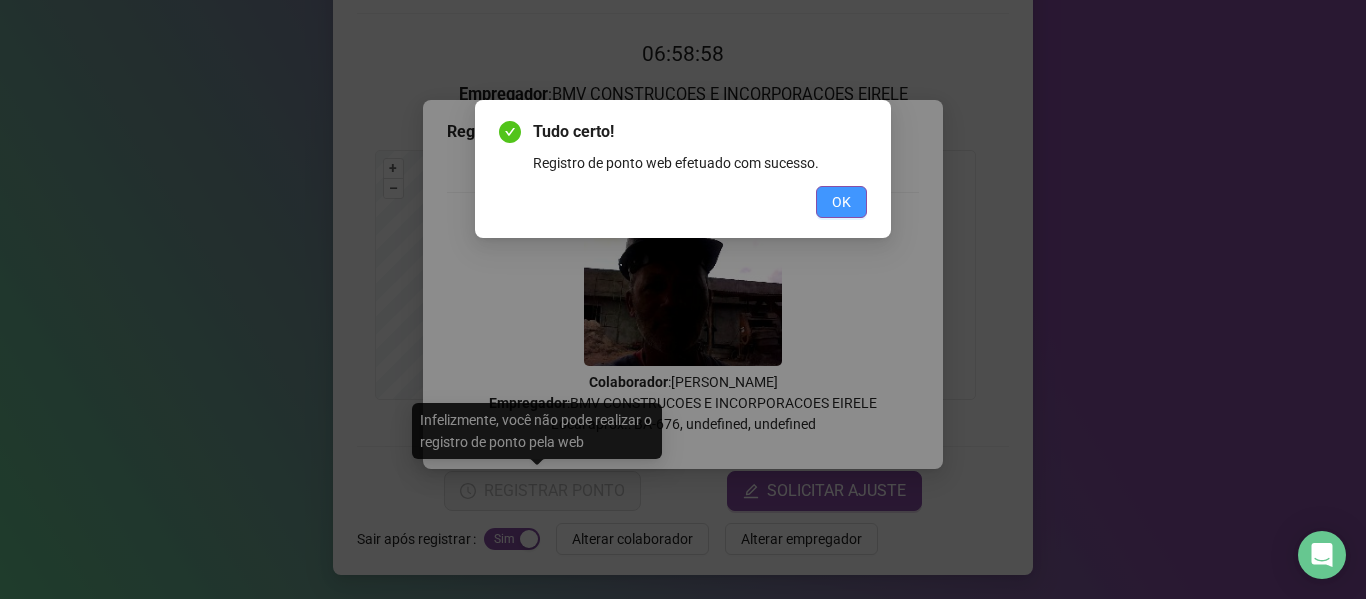 click on "OK" at bounding box center (841, 202) 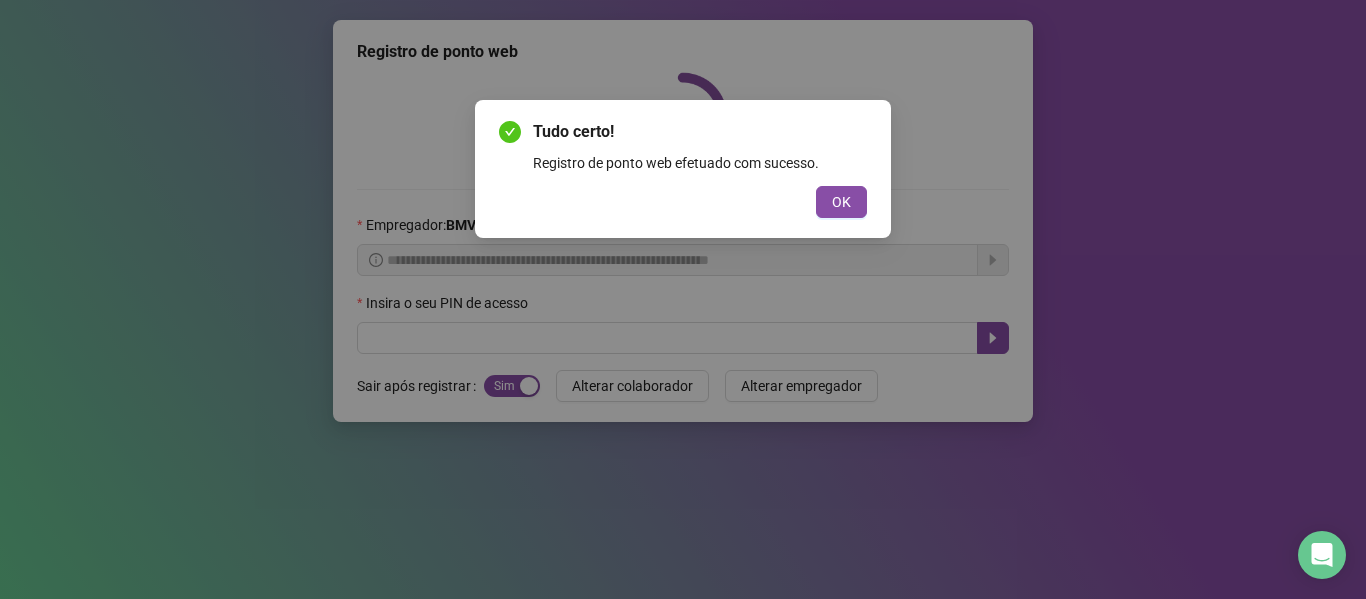 scroll, scrollTop: 0, scrollLeft: 0, axis: both 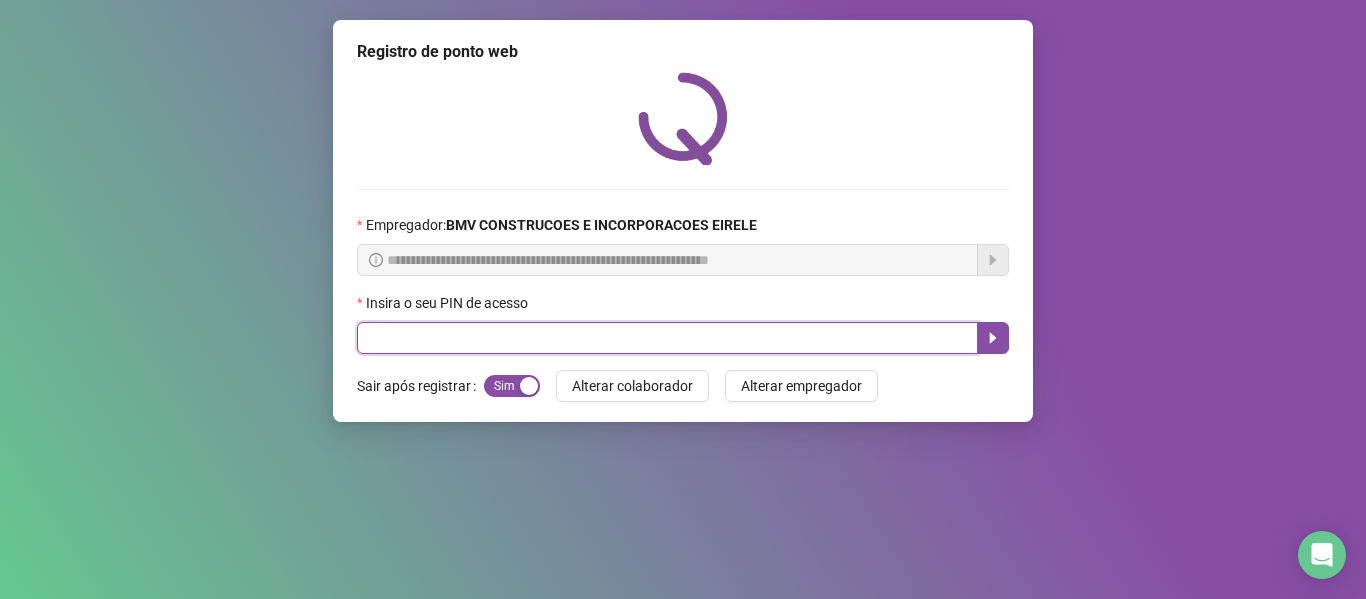click at bounding box center [667, 338] 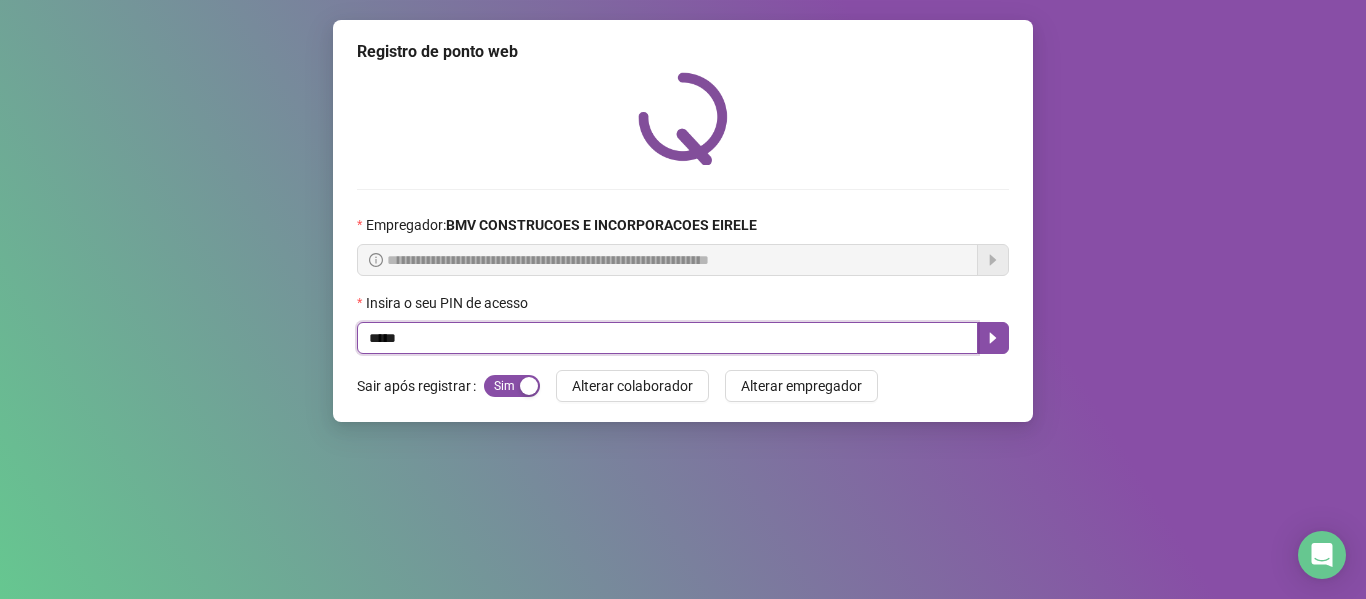 type on "*****" 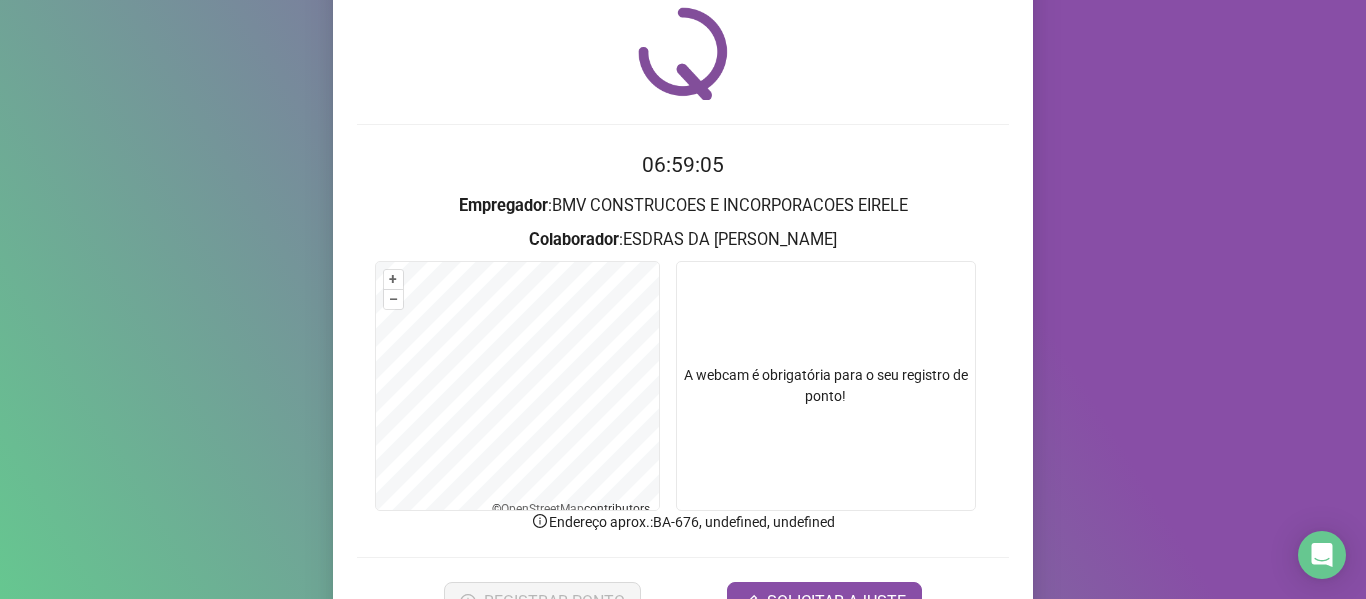 scroll, scrollTop: 100, scrollLeft: 0, axis: vertical 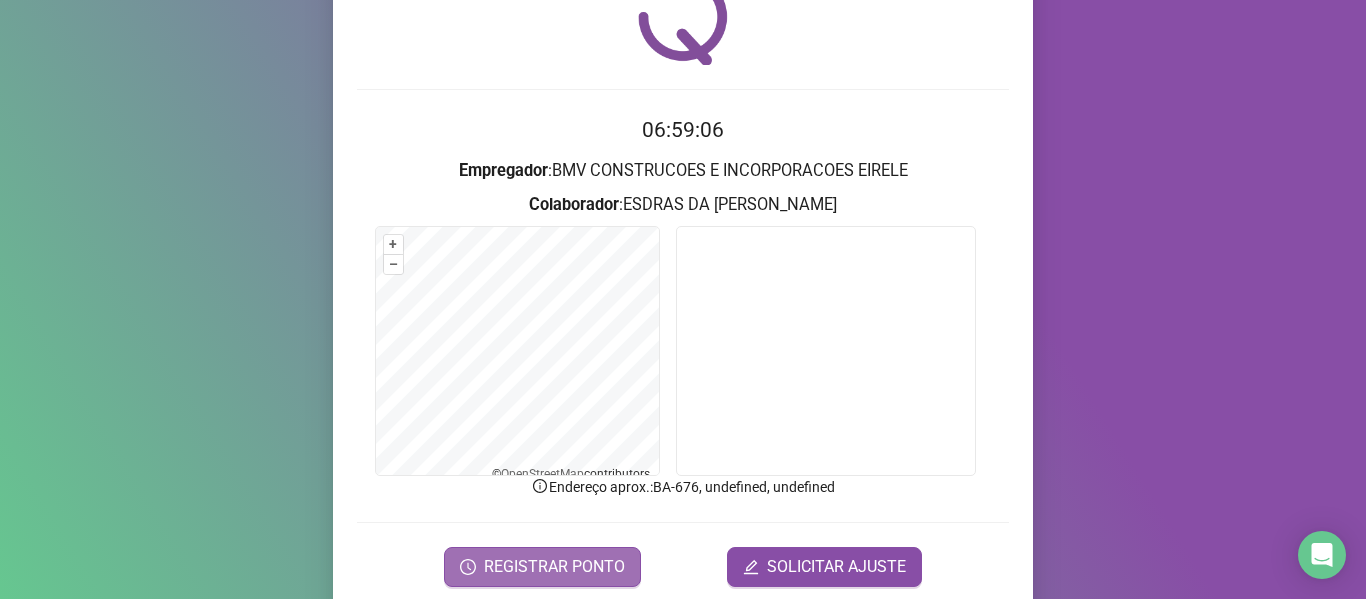 click on "REGISTRAR PONTO" at bounding box center (554, 567) 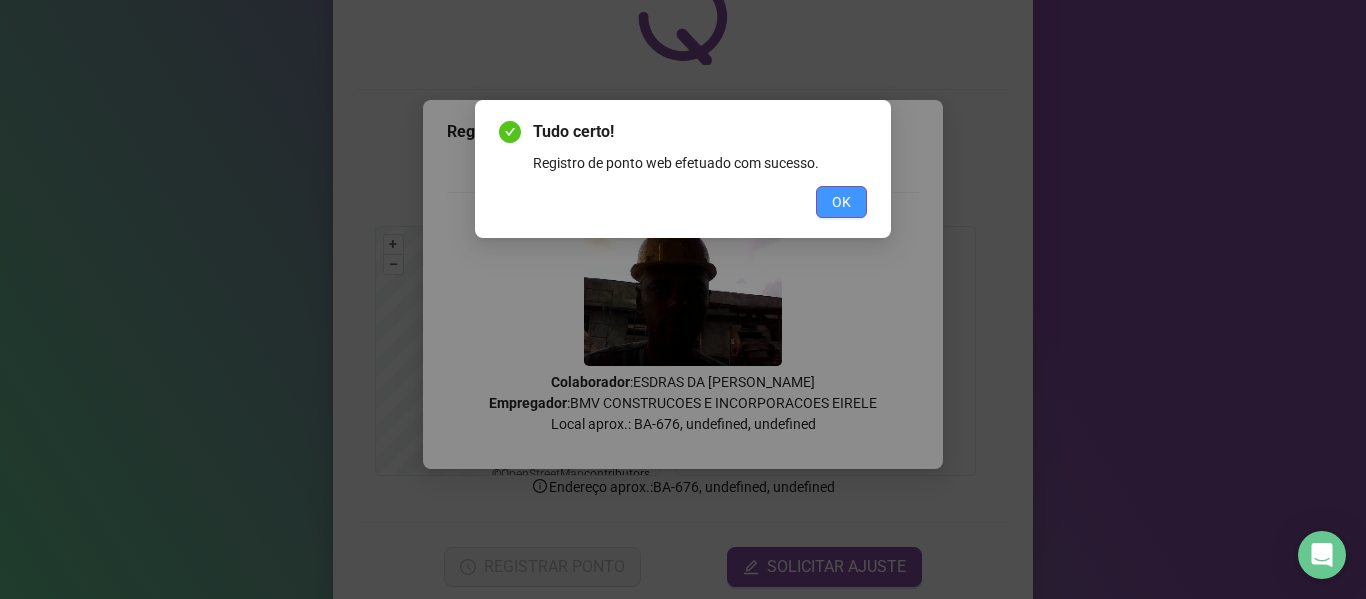 click on "OK" at bounding box center (841, 202) 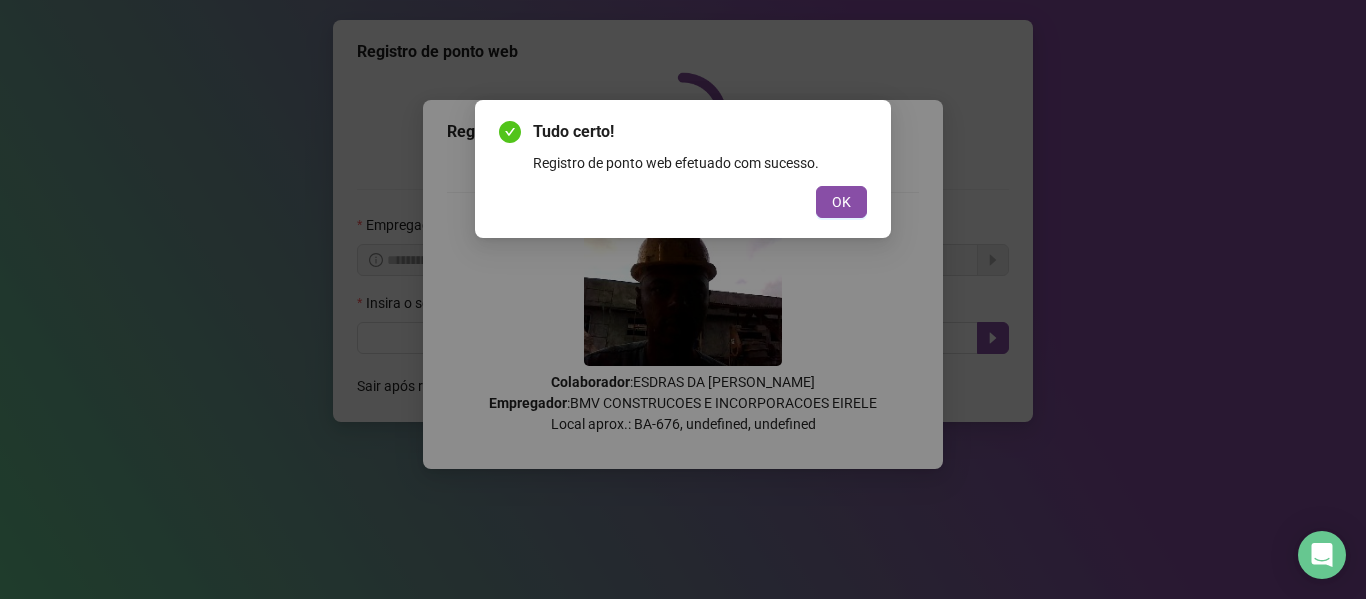 scroll, scrollTop: 0, scrollLeft: 0, axis: both 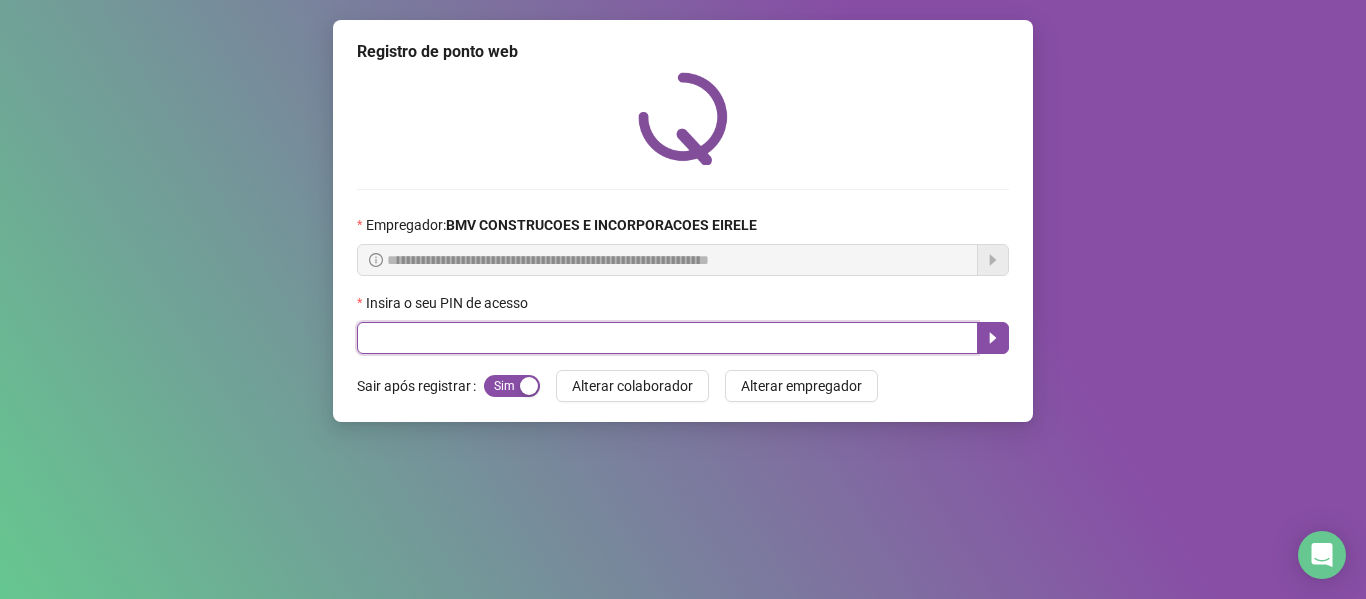 click at bounding box center (667, 338) 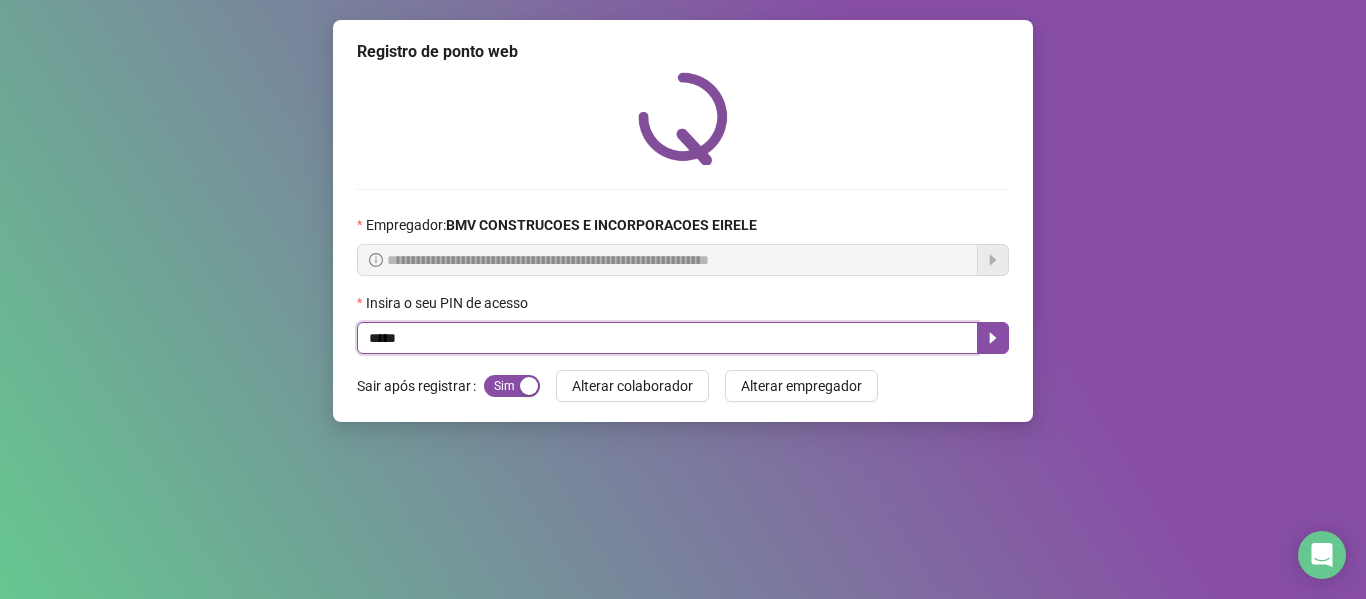 type on "*****" 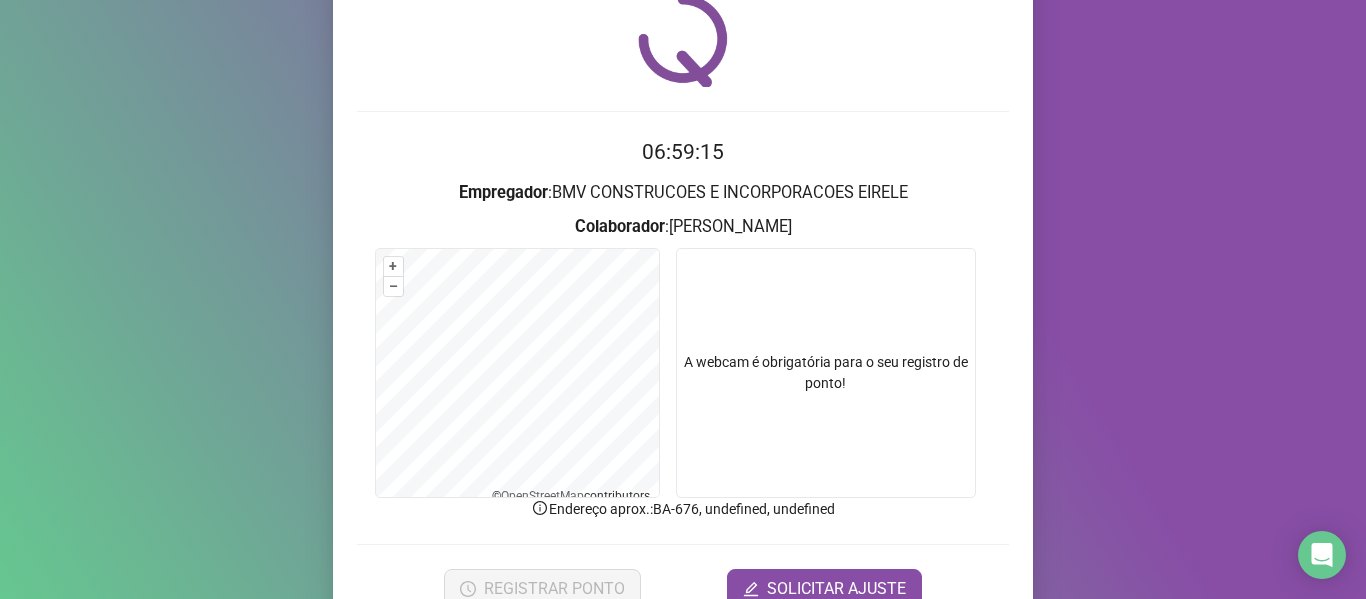 scroll, scrollTop: 176, scrollLeft: 0, axis: vertical 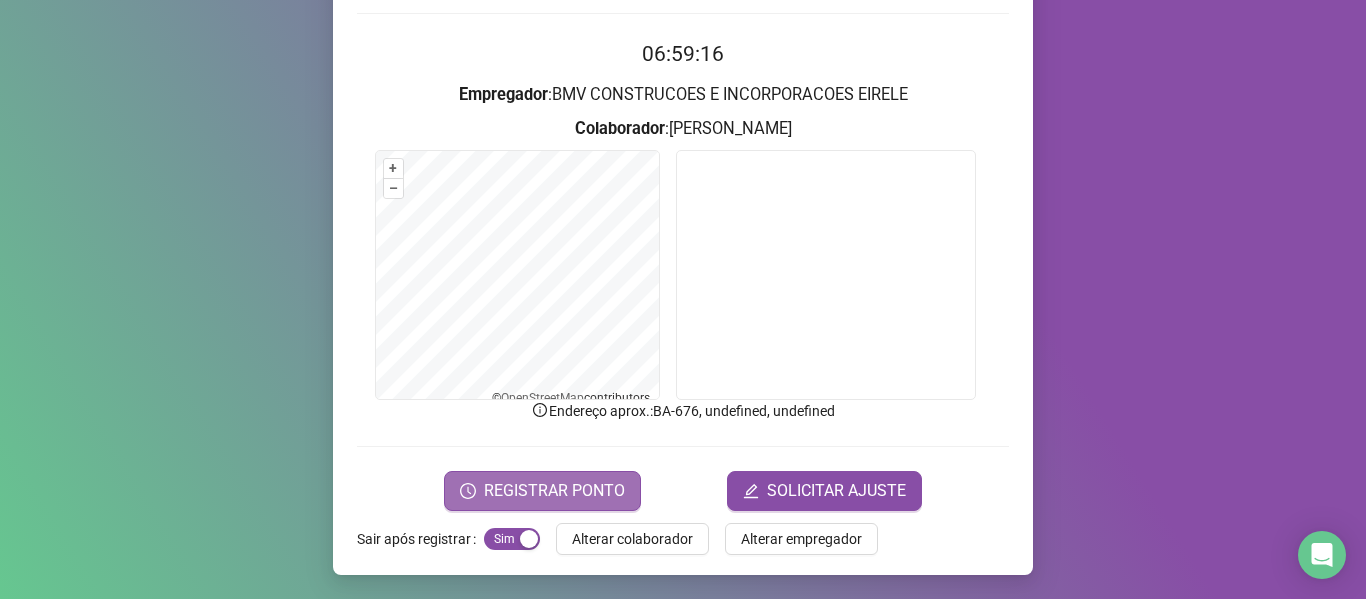 click 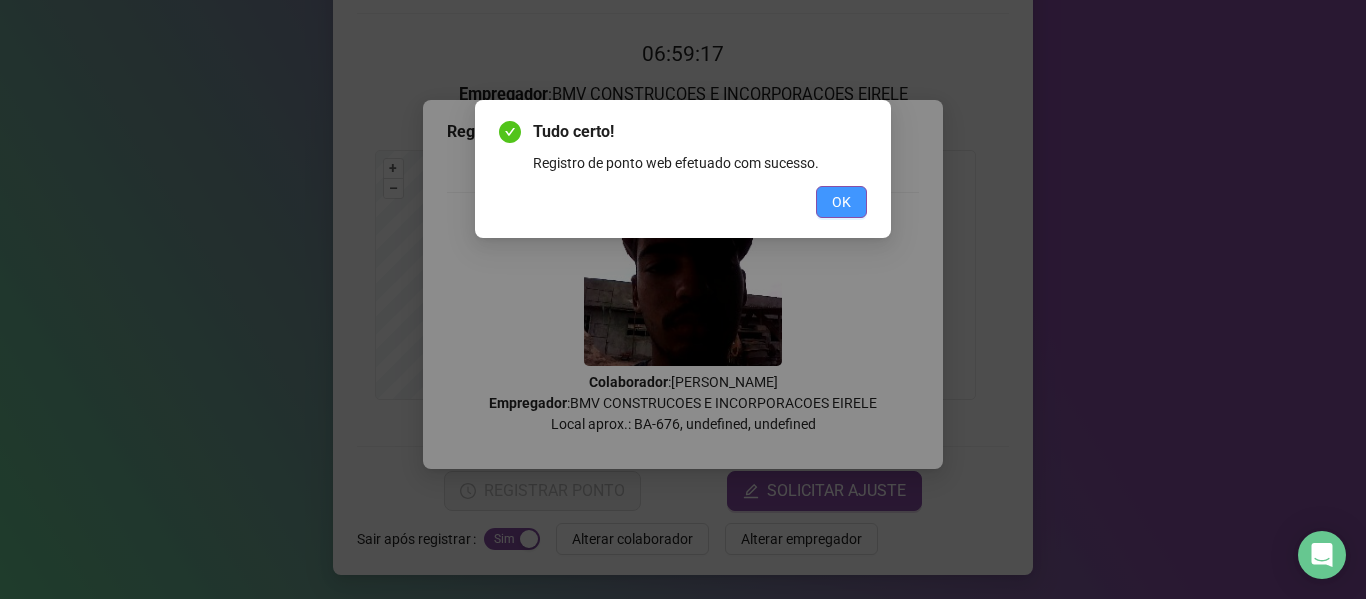 click on "OK" at bounding box center (841, 202) 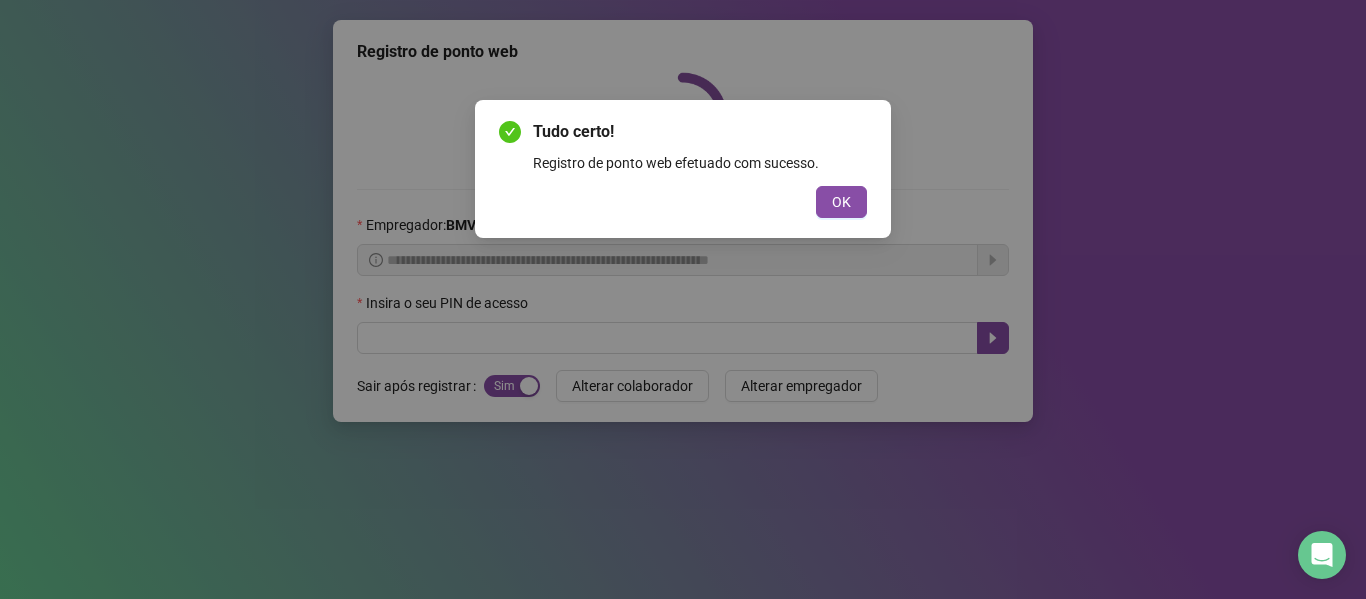scroll, scrollTop: 0, scrollLeft: 0, axis: both 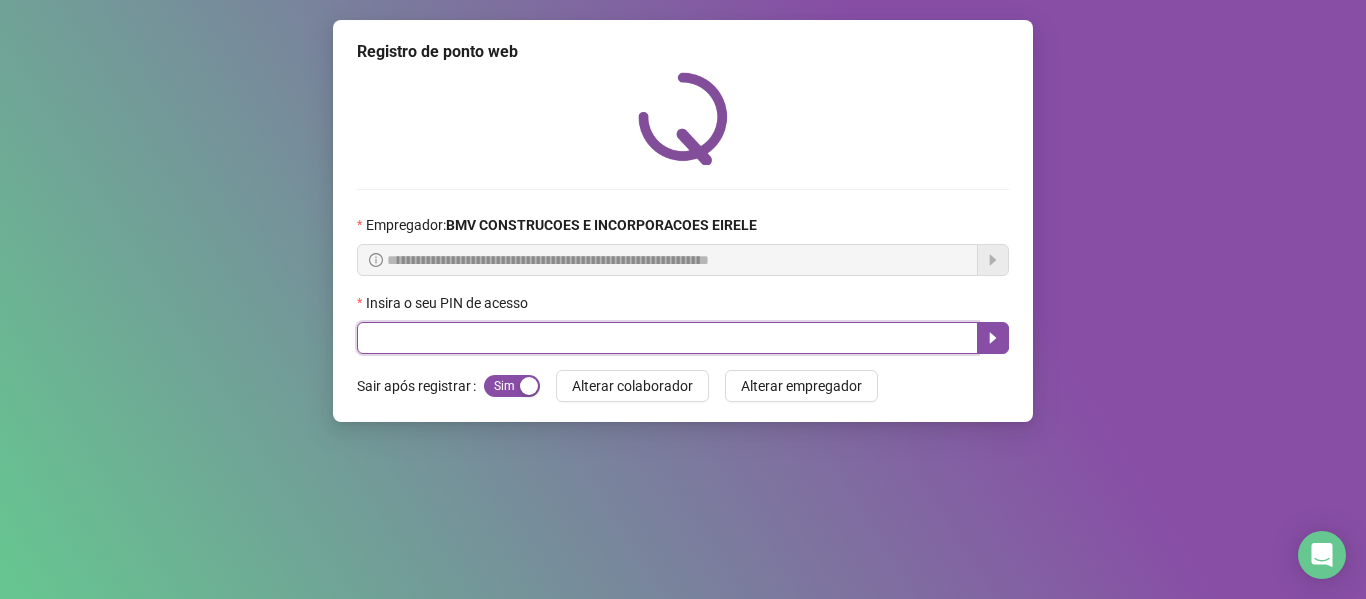 click at bounding box center [667, 338] 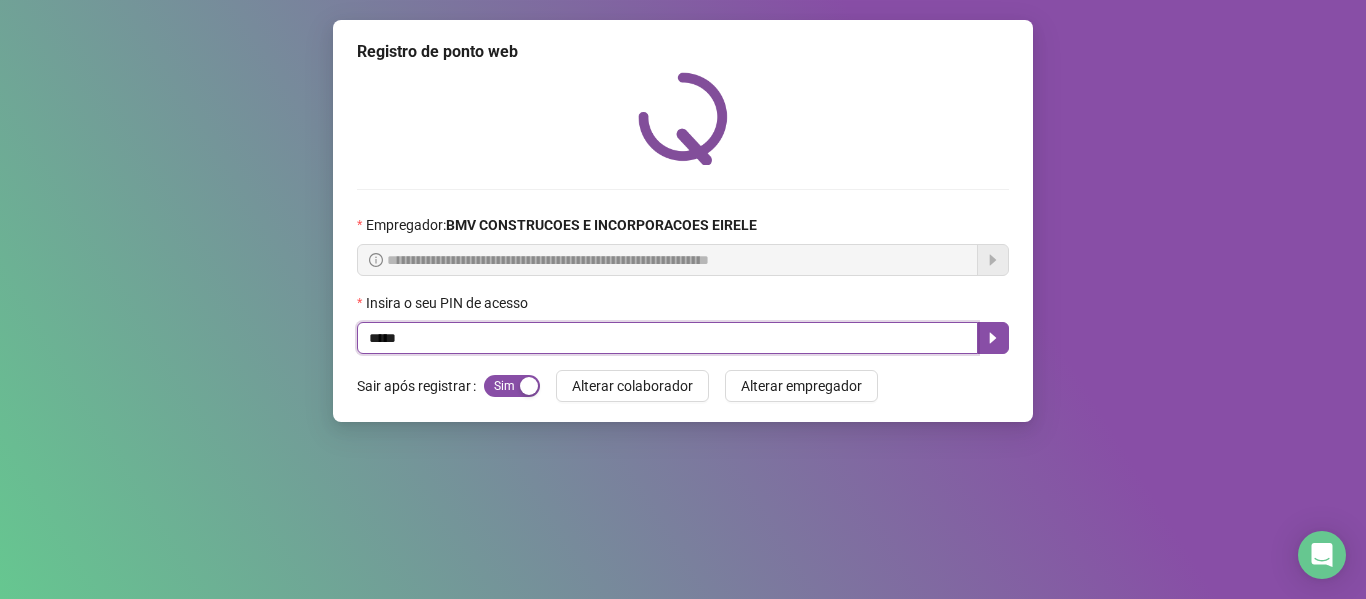 type on "*****" 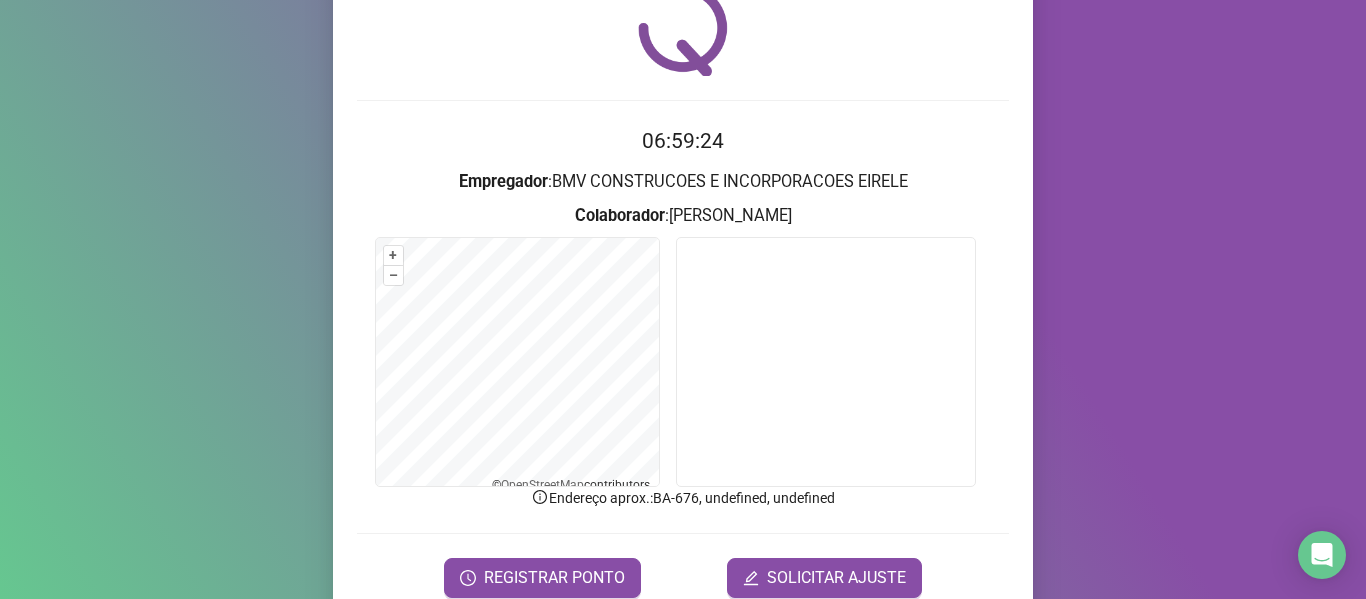 scroll, scrollTop: 176, scrollLeft: 0, axis: vertical 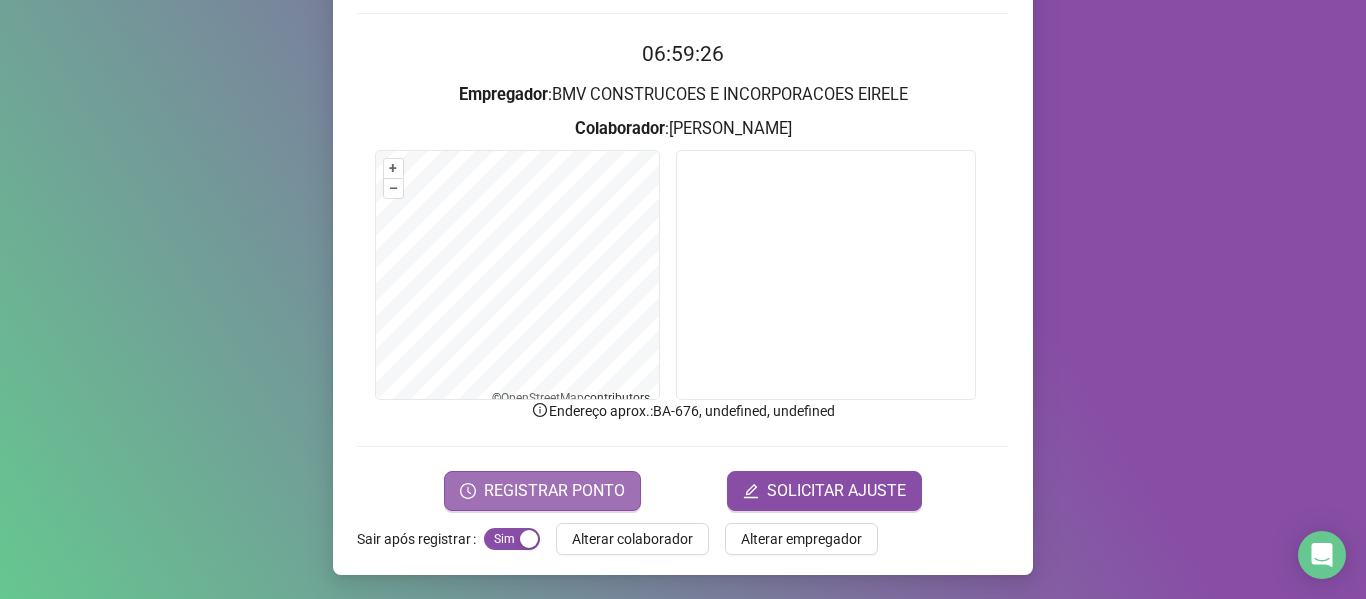 click on "REGISTRAR PONTO" at bounding box center (554, 491) 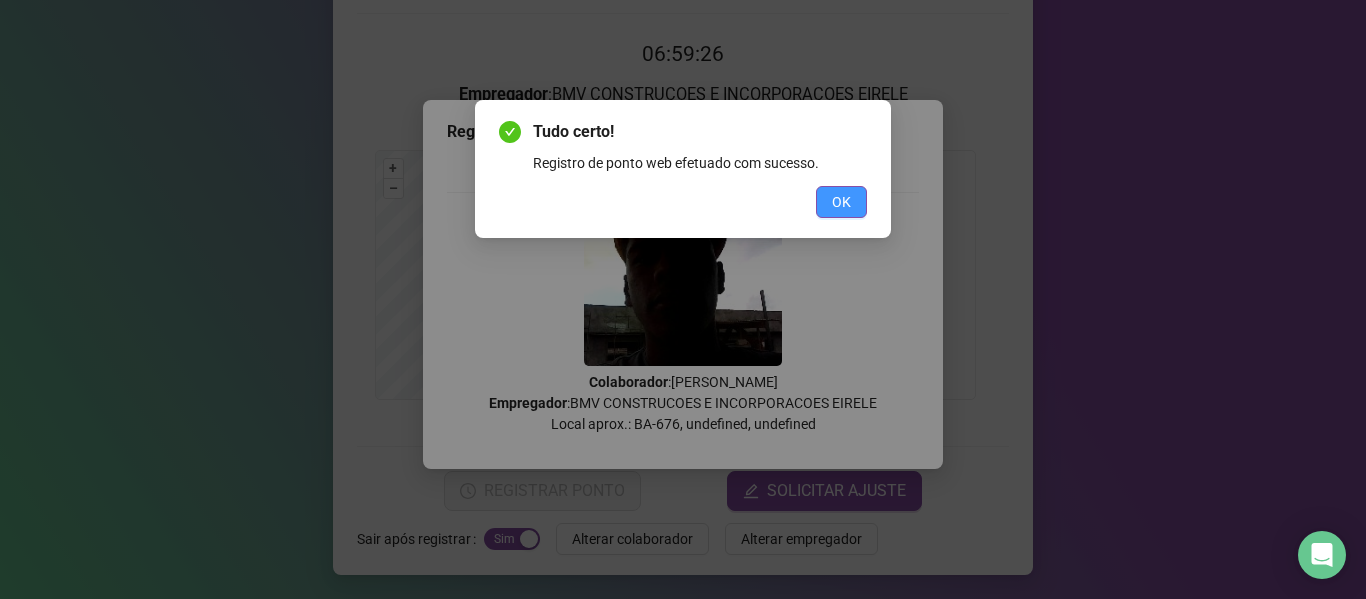 click on "OK" at bounding box center [841, 202] 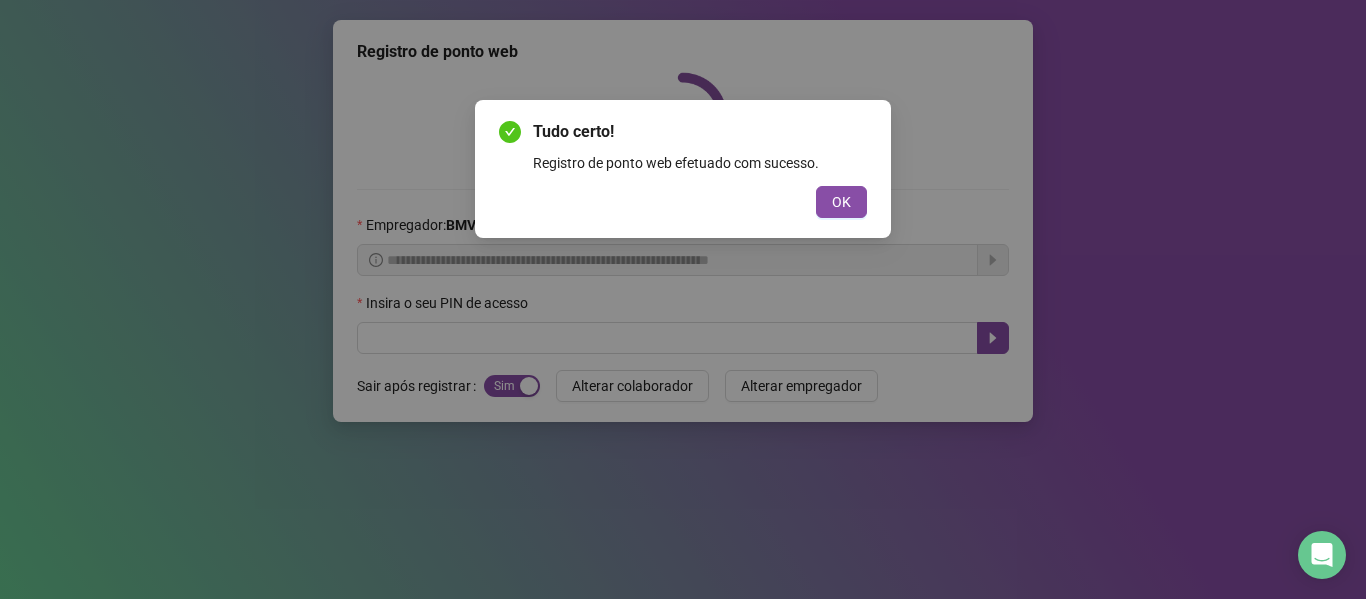 scroll, scrollTop: 0, scrollLeft: 0, axis: both 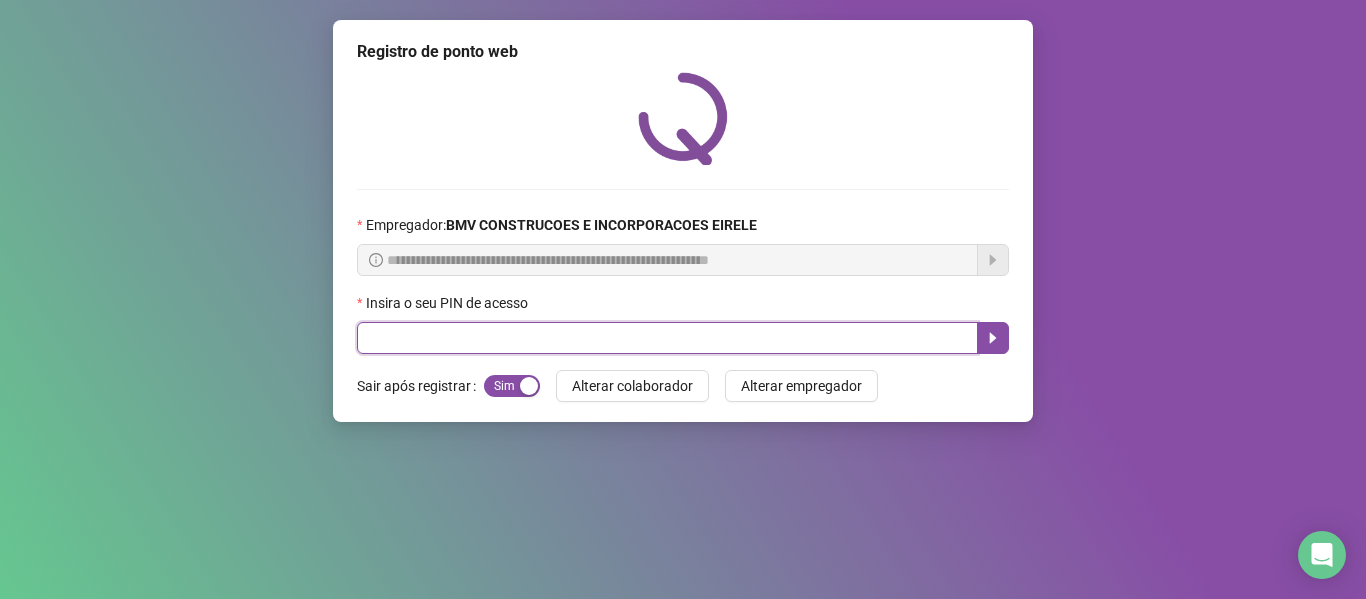 click at bounding box center [667, 338] 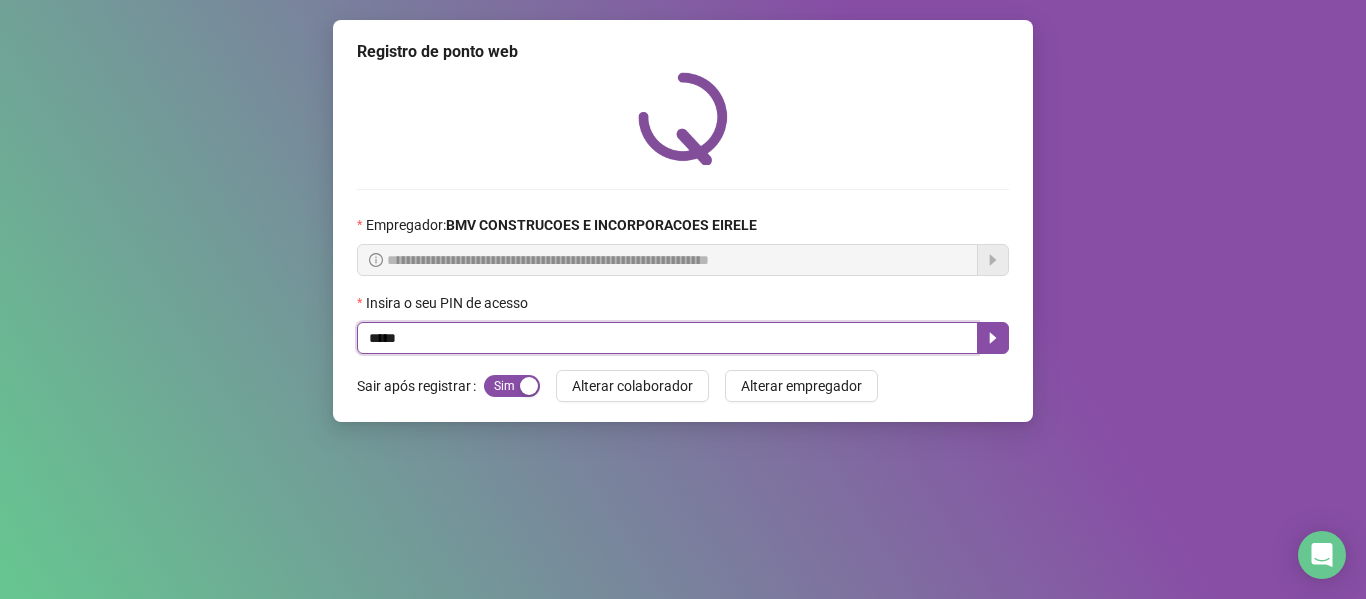 type on "*****" 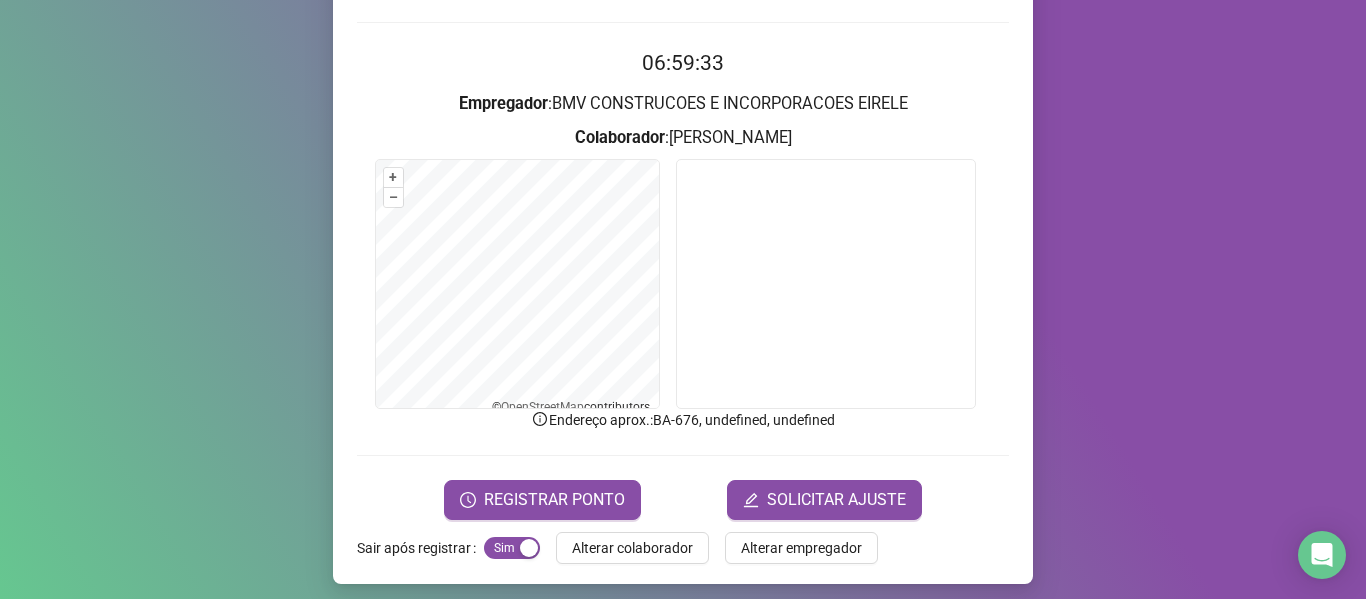 scroll, scrollTop: 176, scrollLeft: 0, axis: vertical 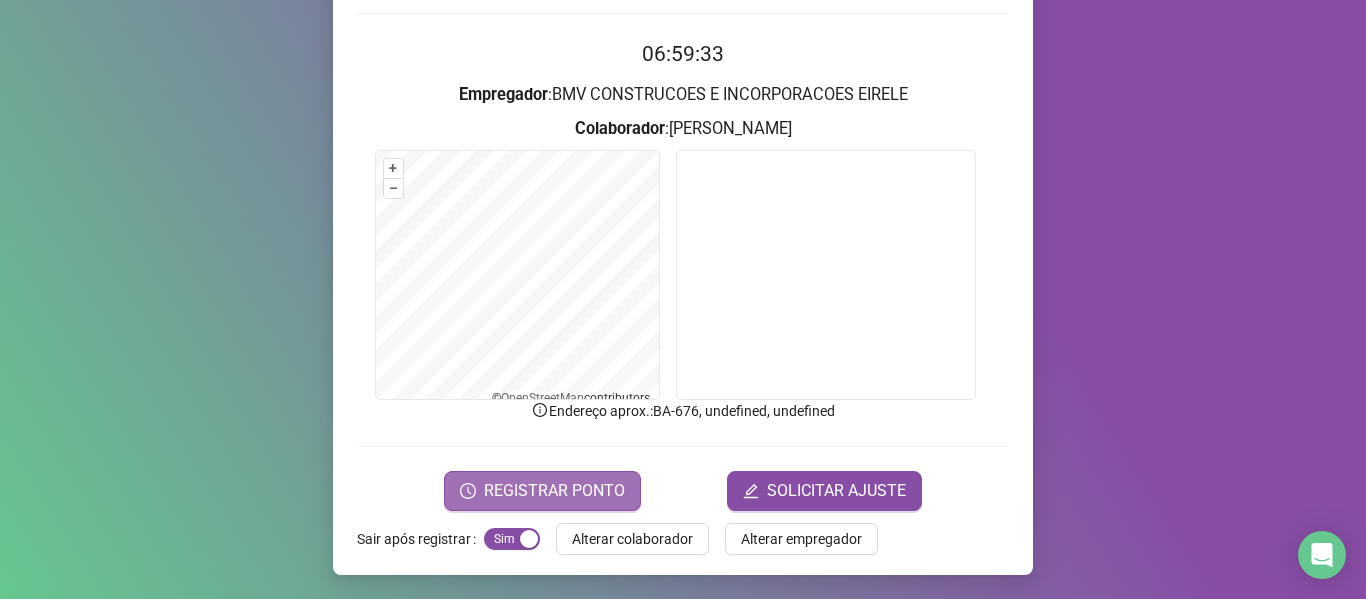 click on "REGISTRAR PONTO" at bounding box center [554, 491] 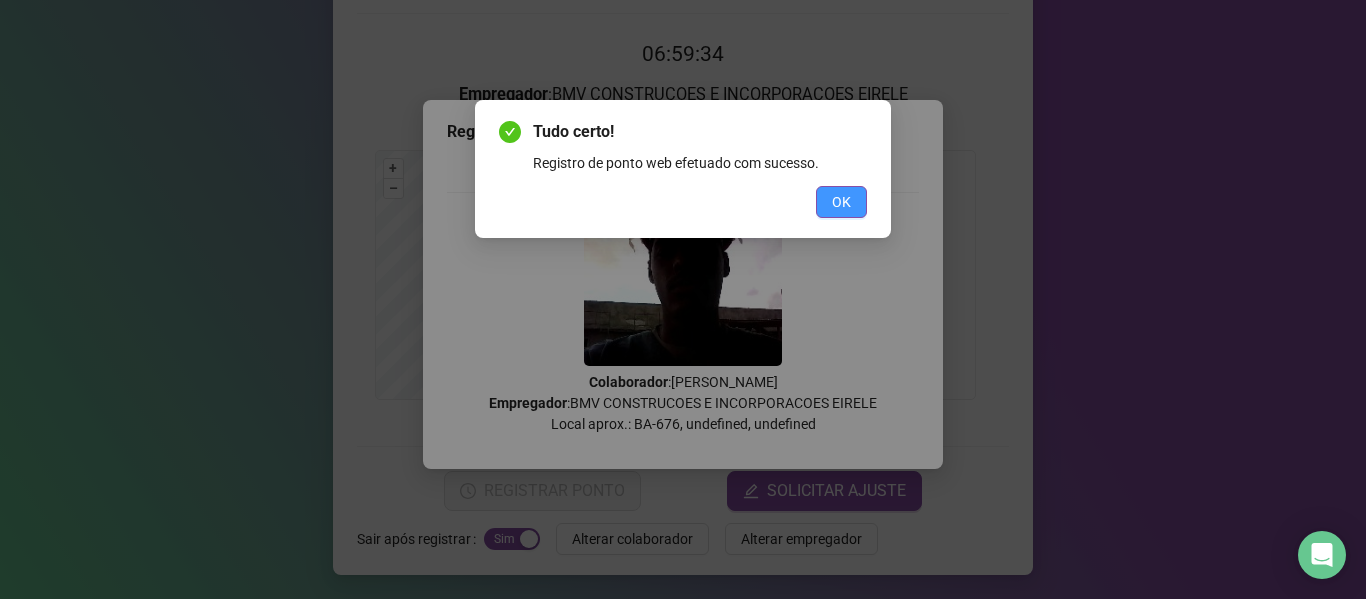 click on "OK" at bounding box center [841, 202] 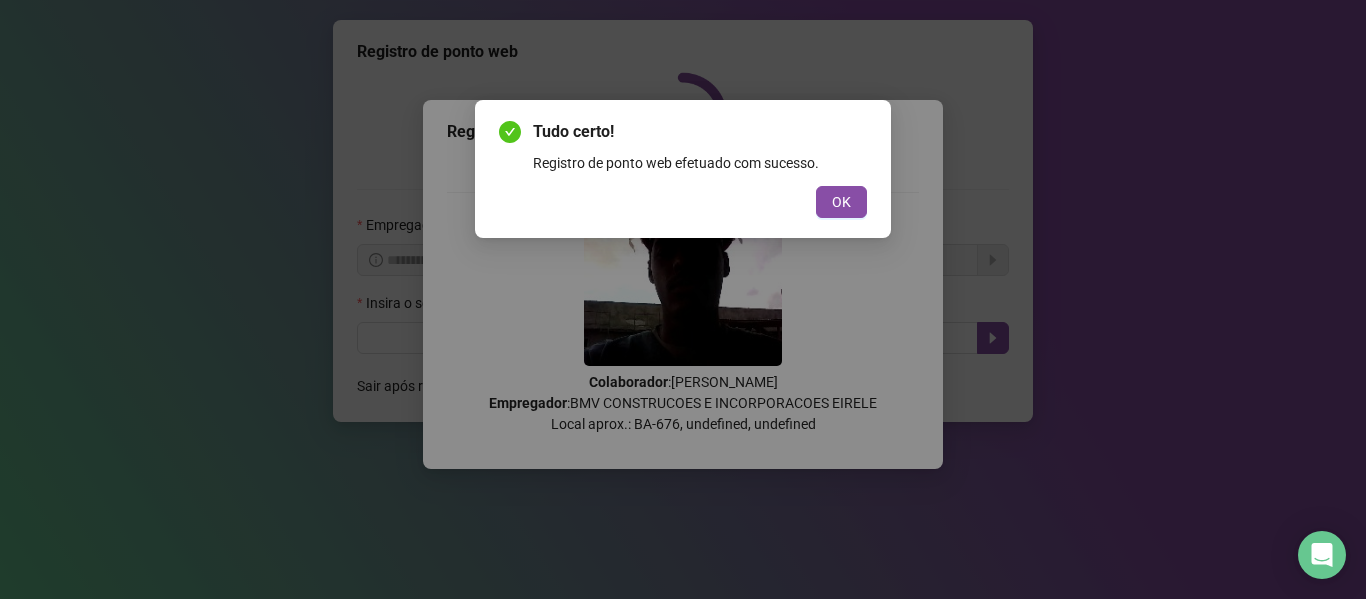 scroll, scrollTop: 0, scrollLeft: 0, axis: both 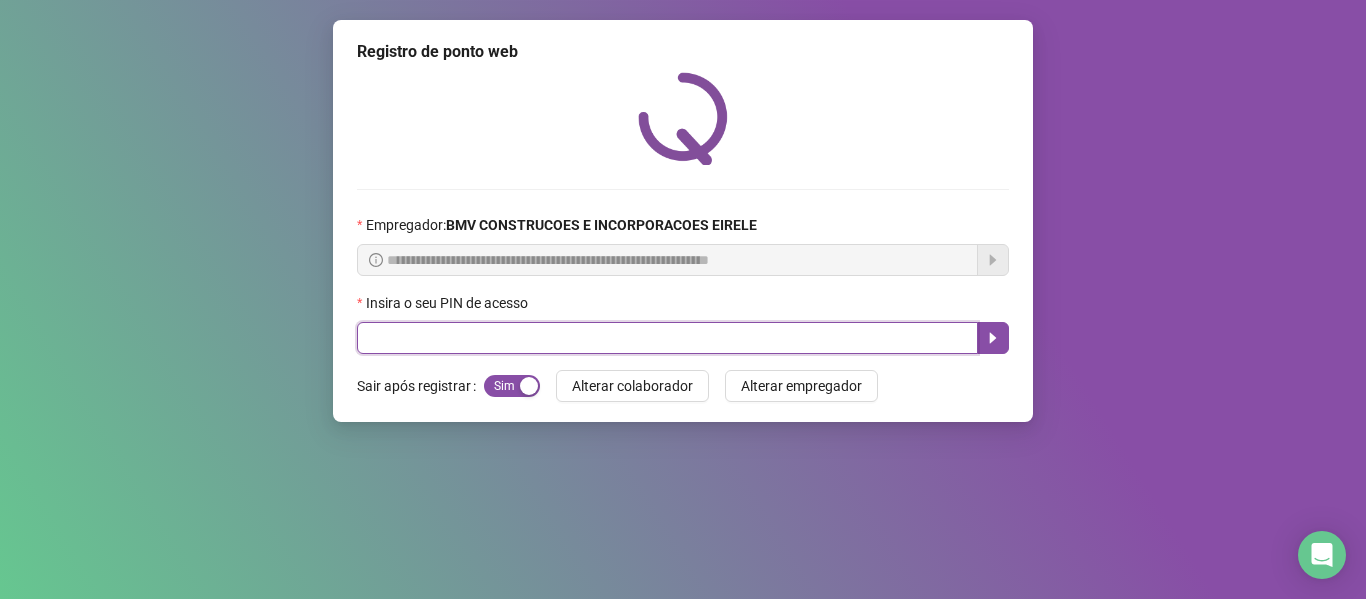 click at bounding box center (667, 338) 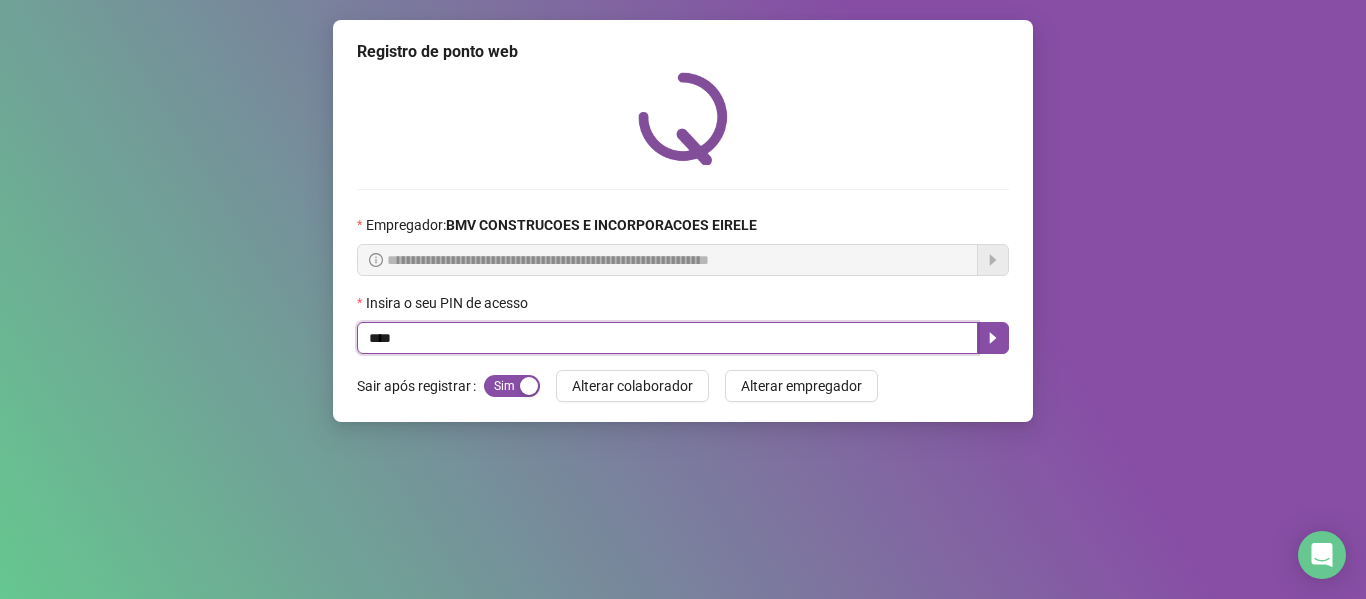 type on "*****" 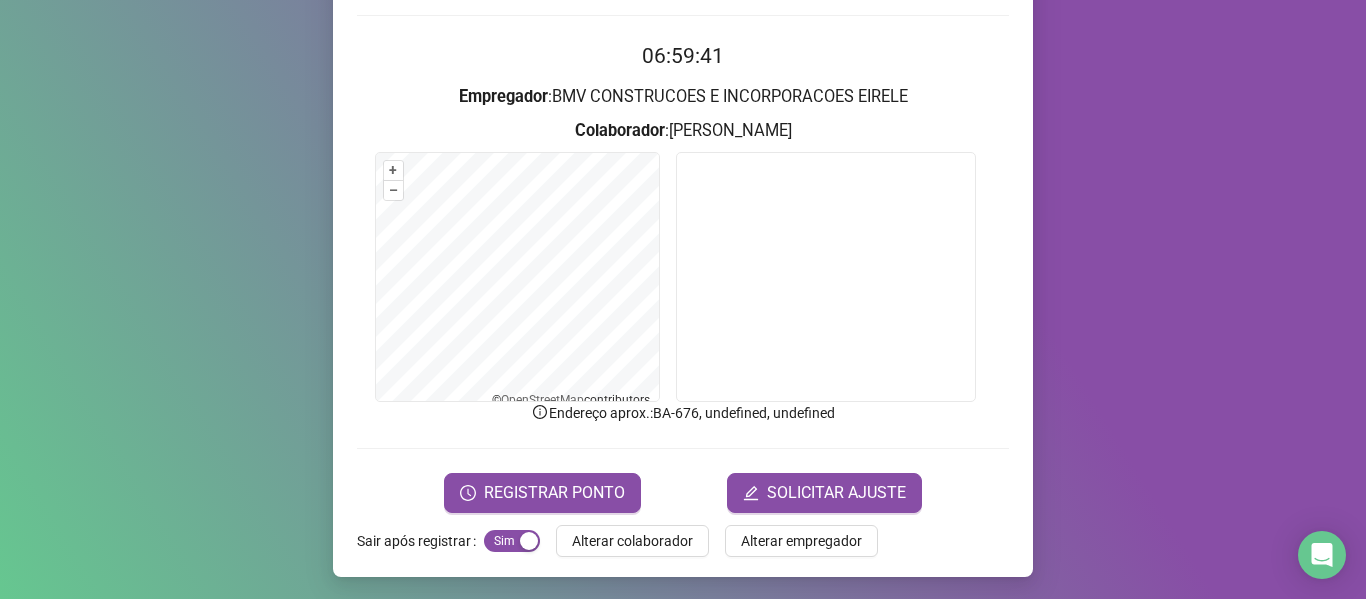 scroll, scrollTop: 176, scrollLeft: 0, axis: vertical 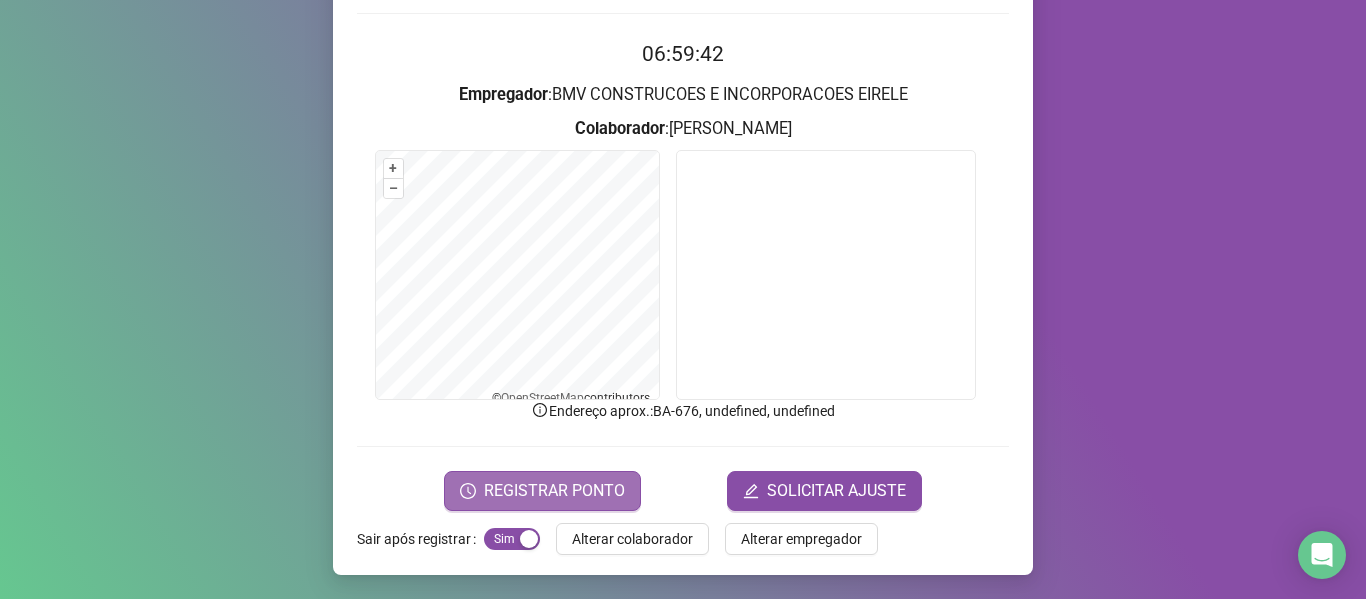 click on "REGISTRAR PONTO" at bounding box center (542, 491) 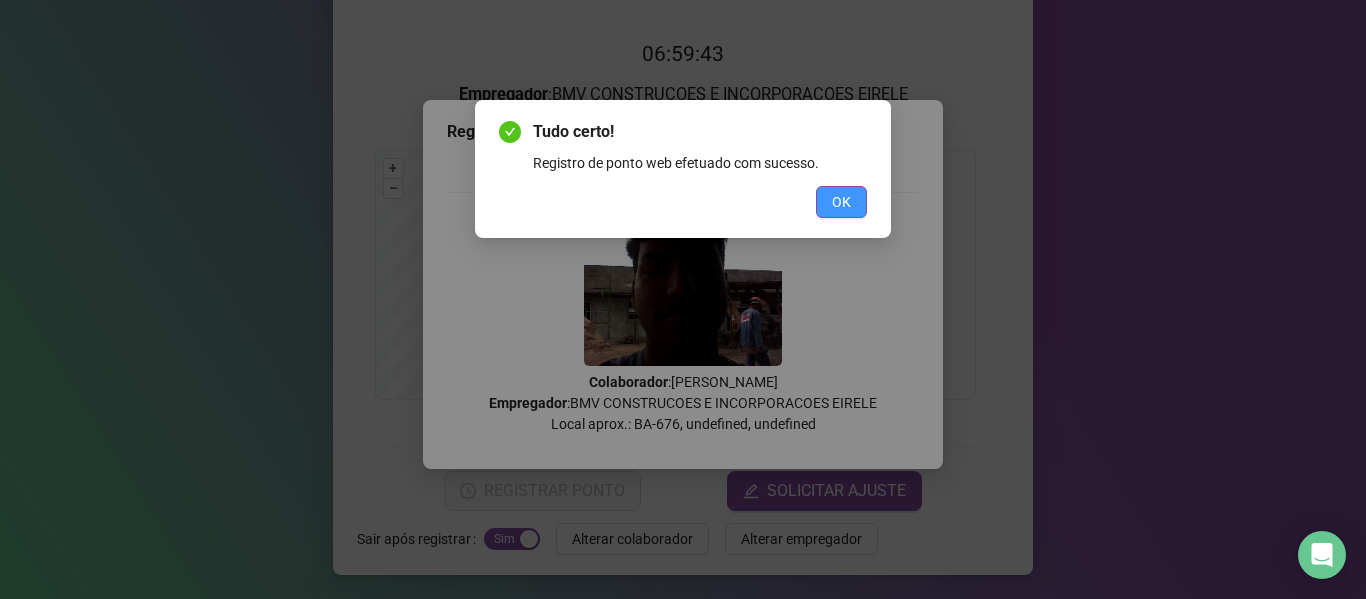 click on "OK" at bounding box center (841, 202) 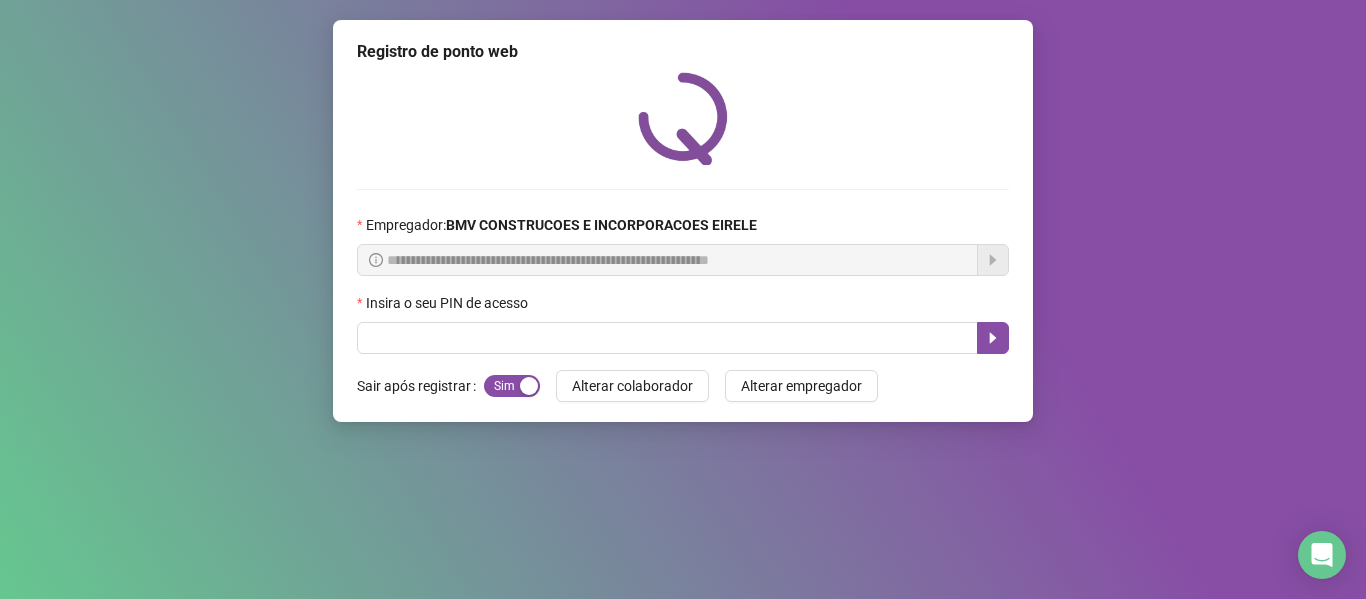 scroll, scrollTop: 0, scrollLeft: 0, axis: both 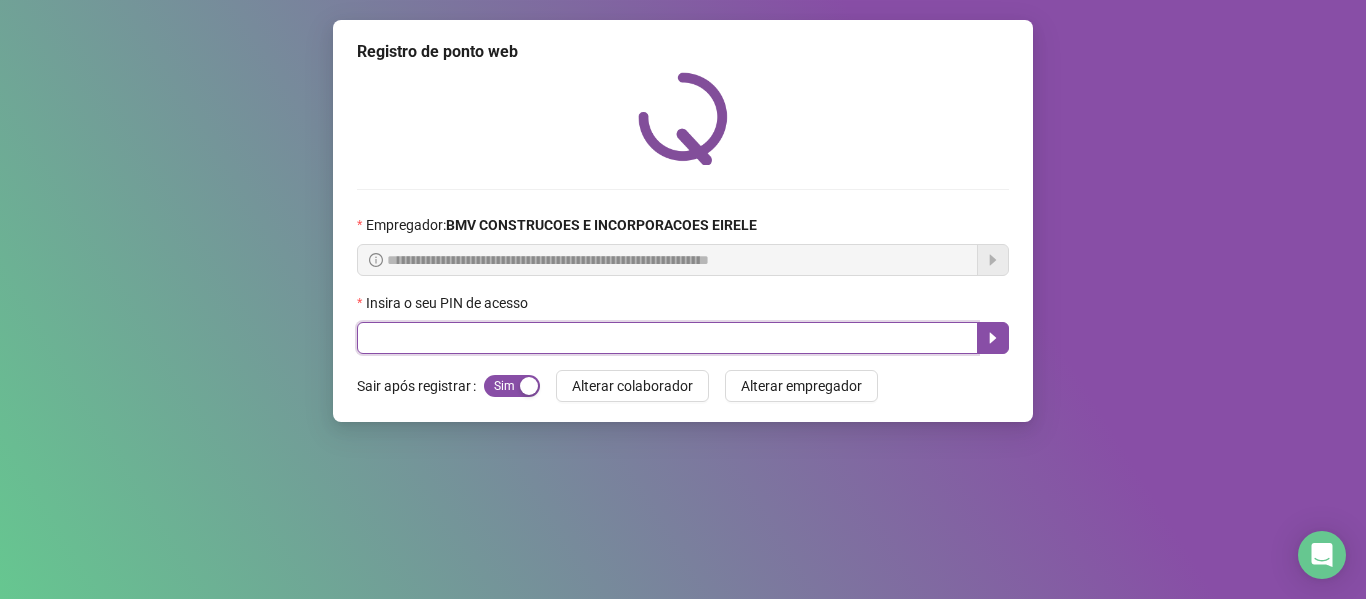 click at bounding box center [667, 338] 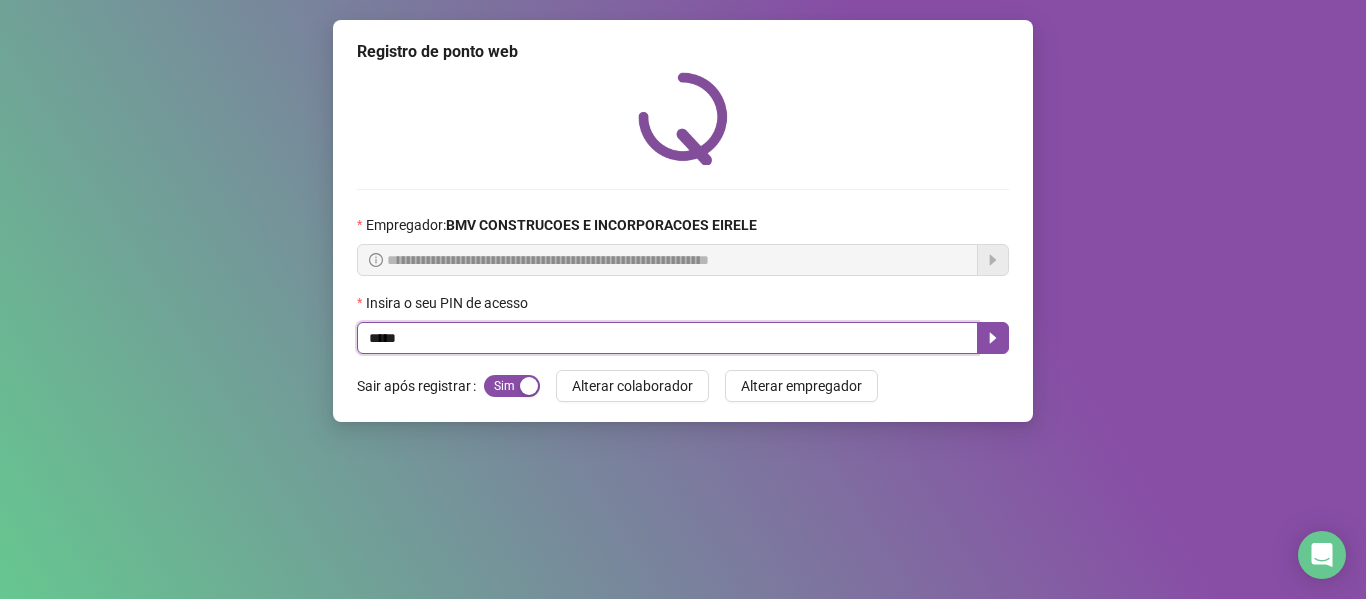 type on "*****" 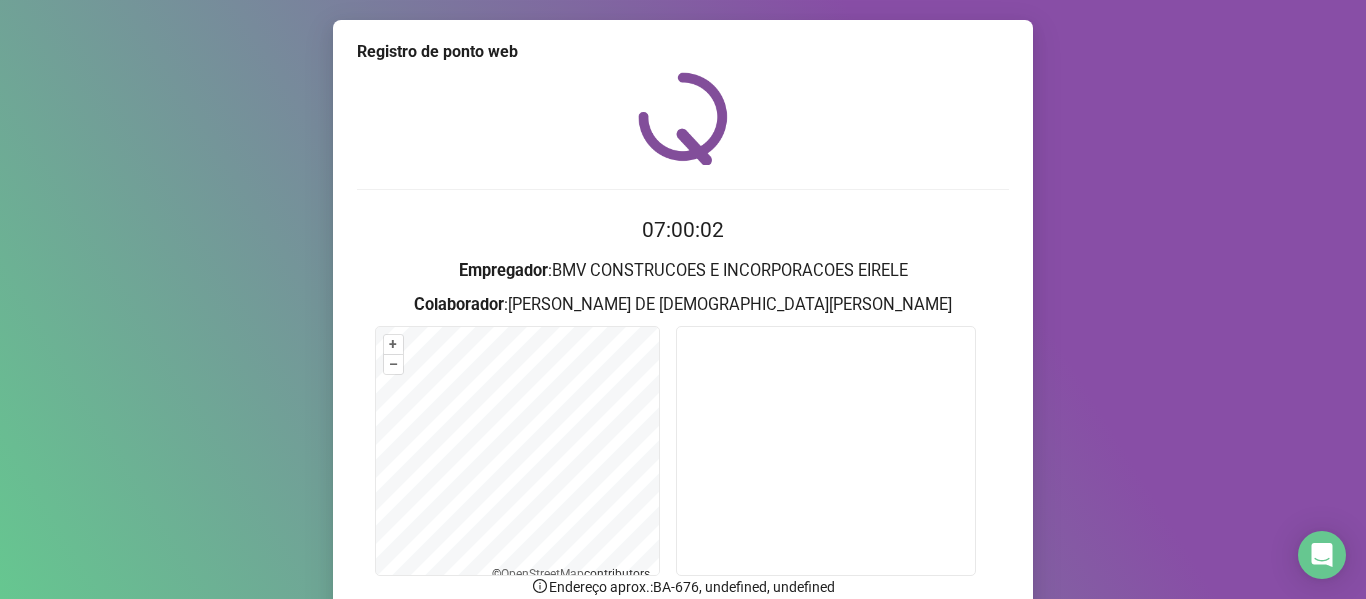 scroll, scrollTop: 176, scrollLeft: 0, axis: vertical 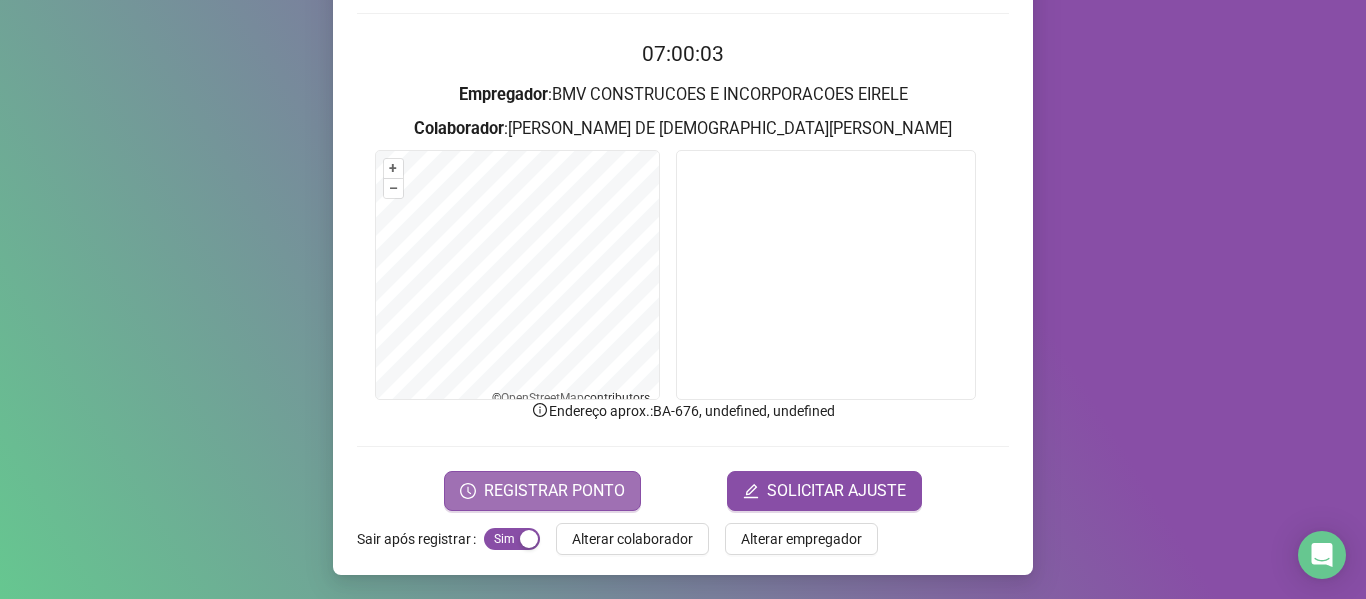 click on "REGISTRAR PONTO" at bounding box center (554, 491) 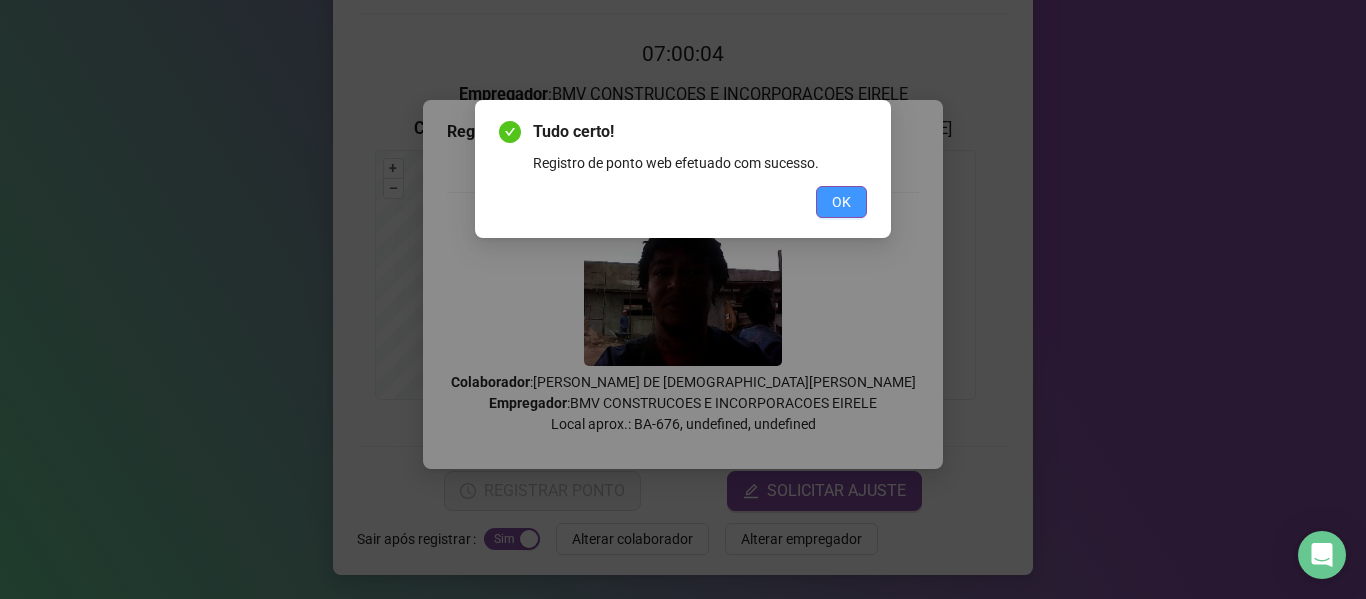 click on "OK" at bounding box center [841, 202] 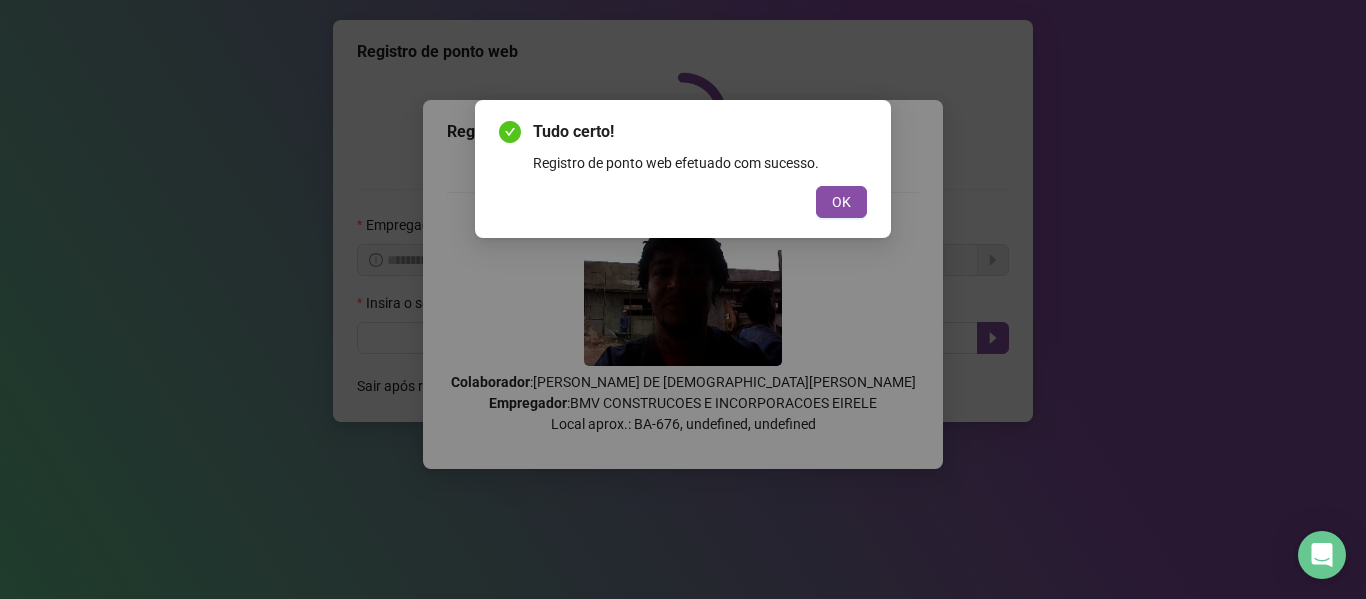 scroll, scrollTop: 0, scrollLeft: 0, axis: both 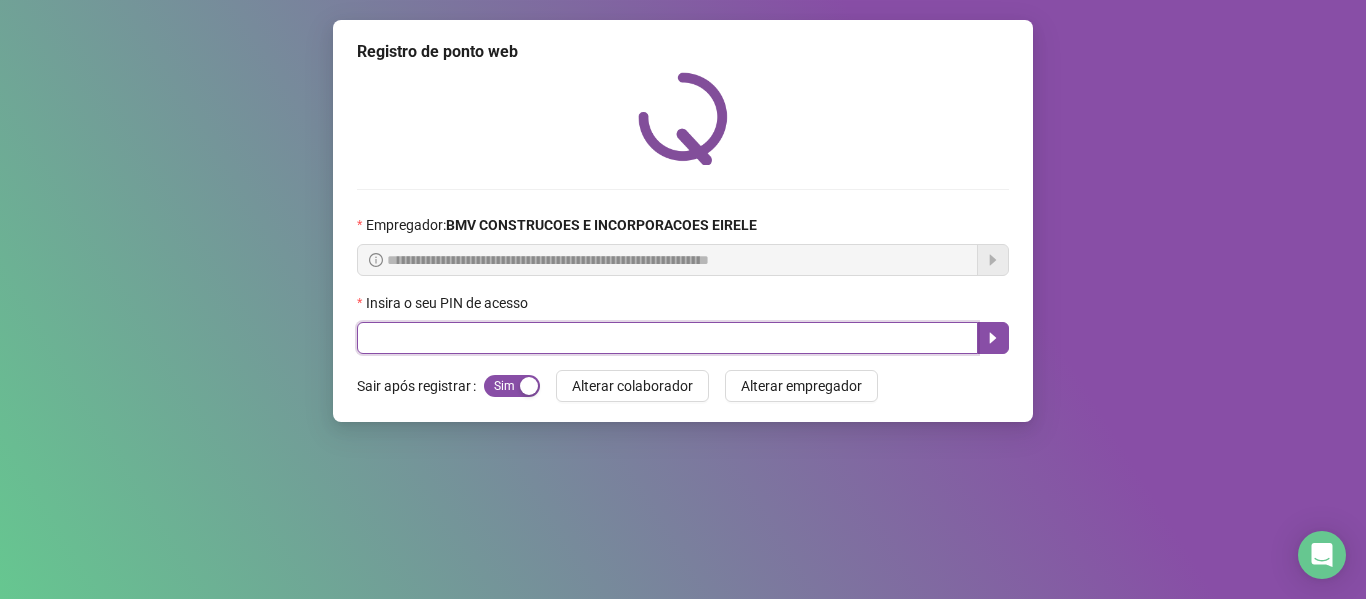 click at bounding box center [667, 338] 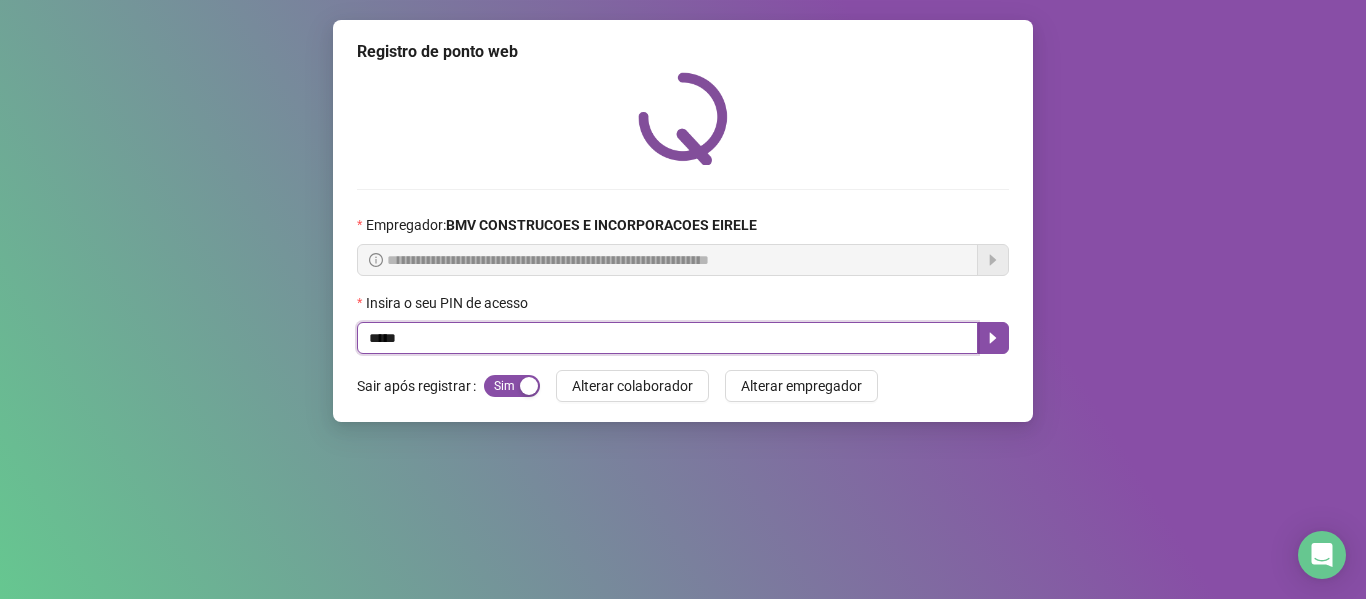 type on "*****" 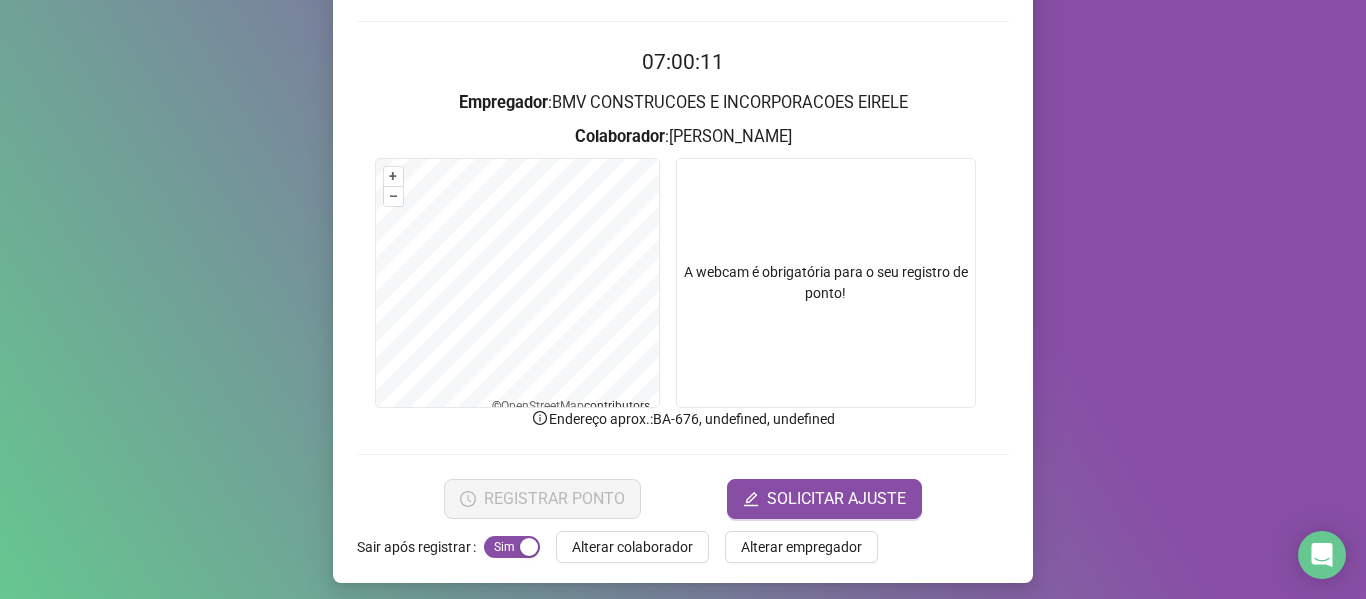 scroll, scrollTop: 176, scrollLeft: 0, axis: vertical 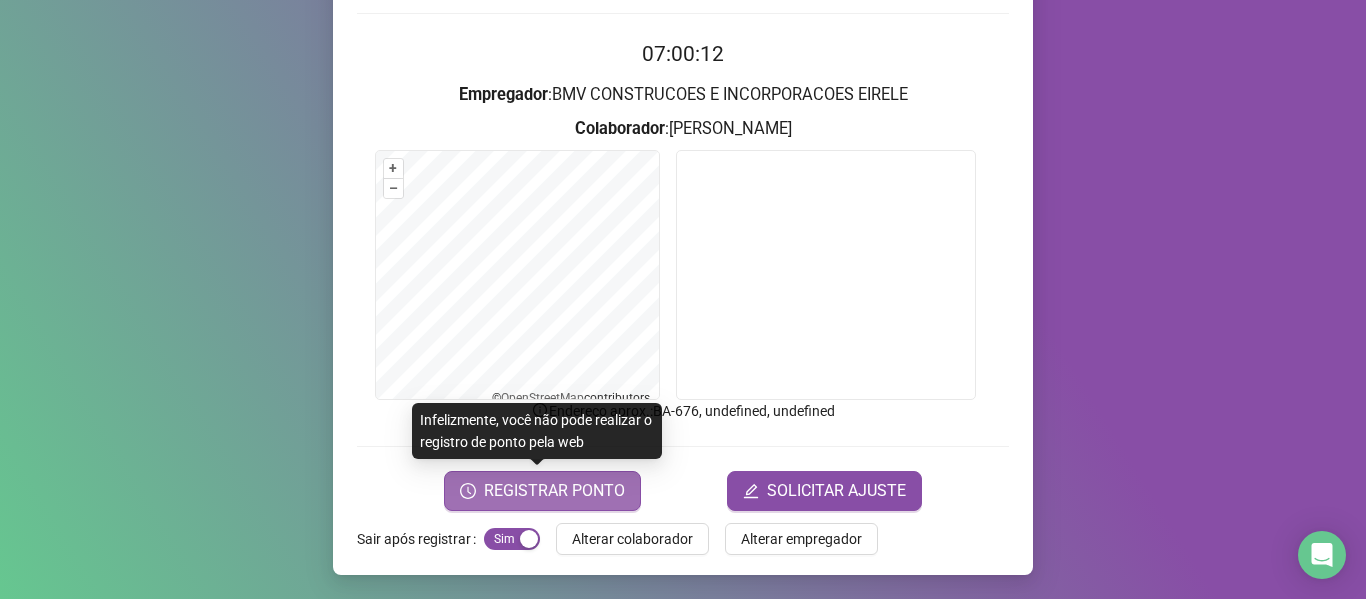 click on "REGISTRAR PONTO" at bounding box center [554, 491] 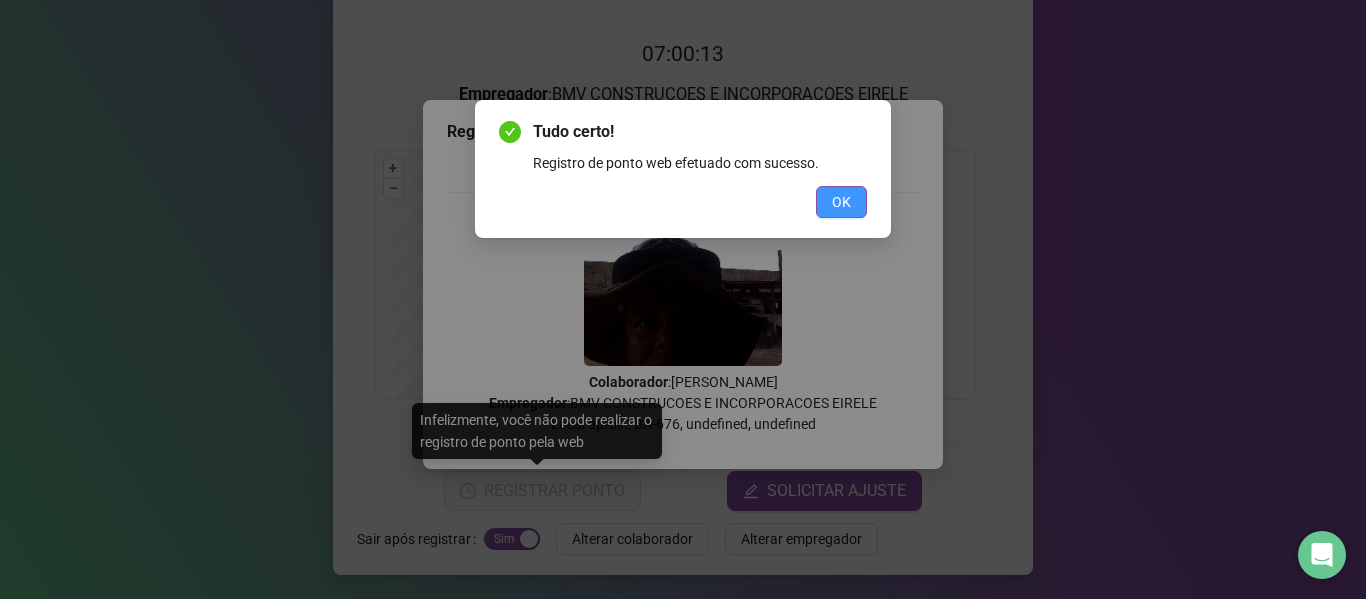 click on "OK" at bounding box center (841, 202) 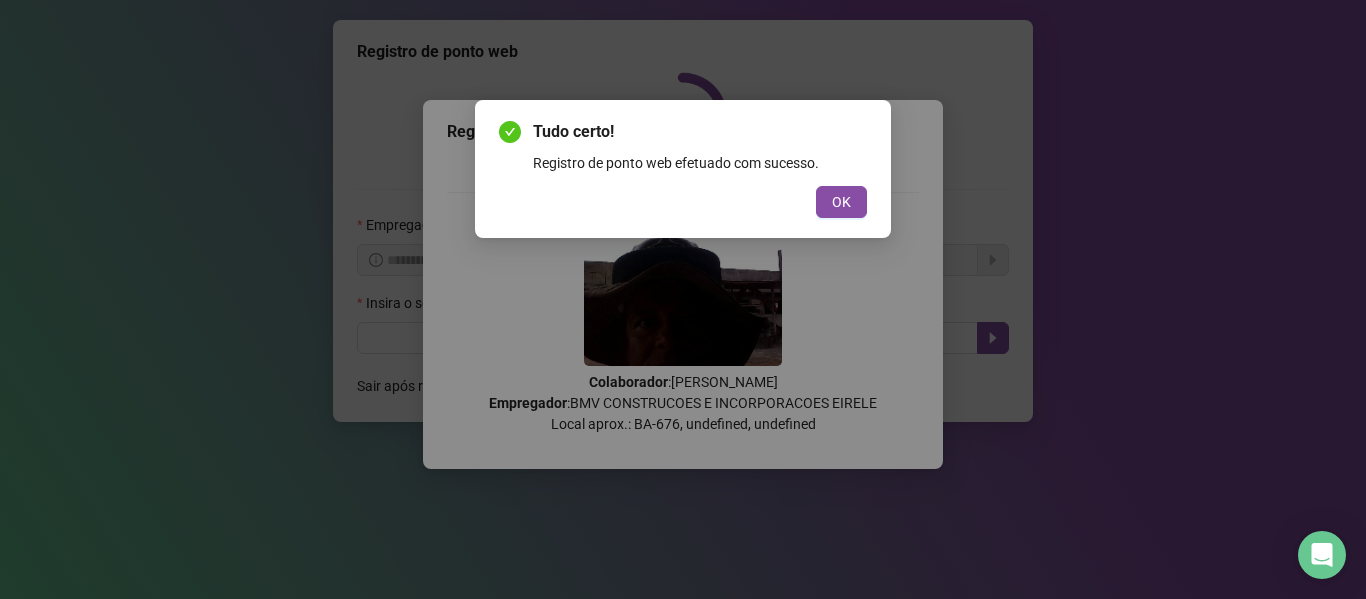 scroll, scrollTop: 0, scrollLeft: 0, axis: both 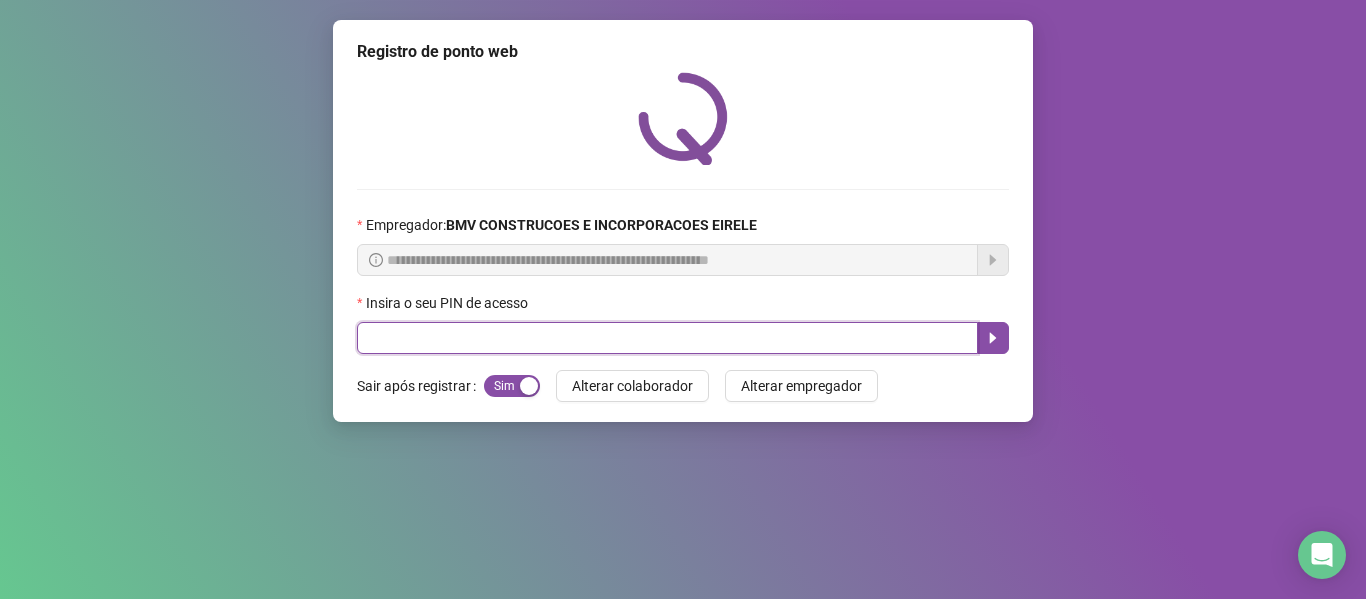 click at bounding box center (667, 338) 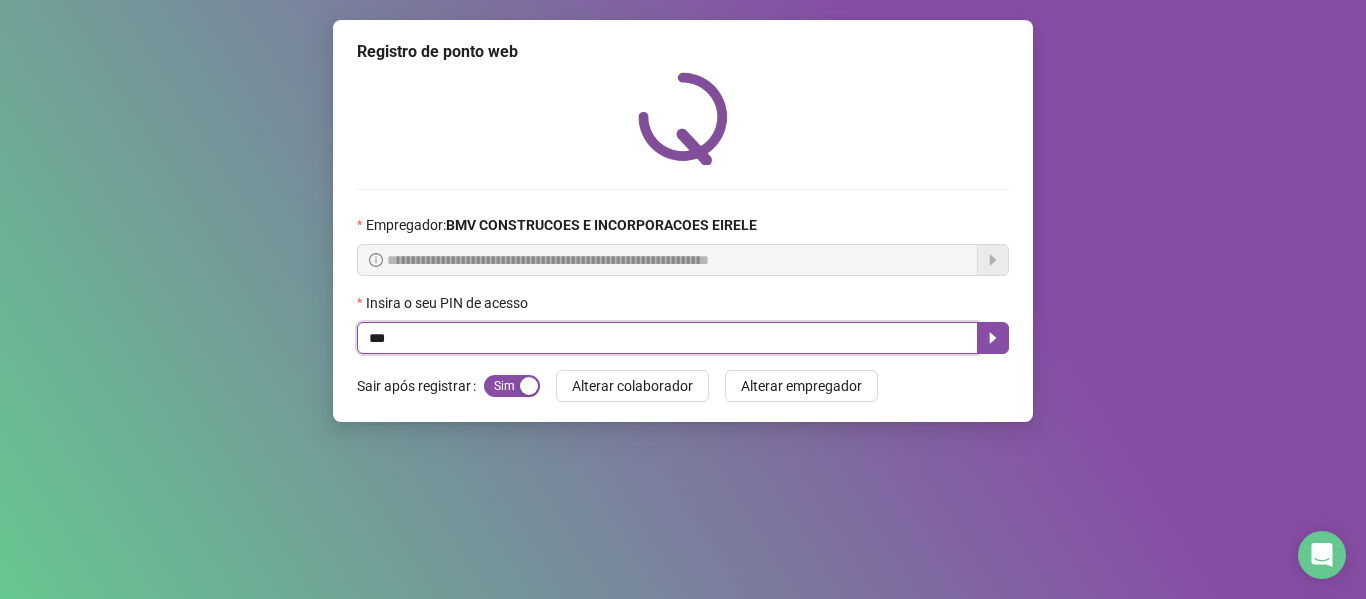 click on "***" at bounding box center [667, 338] 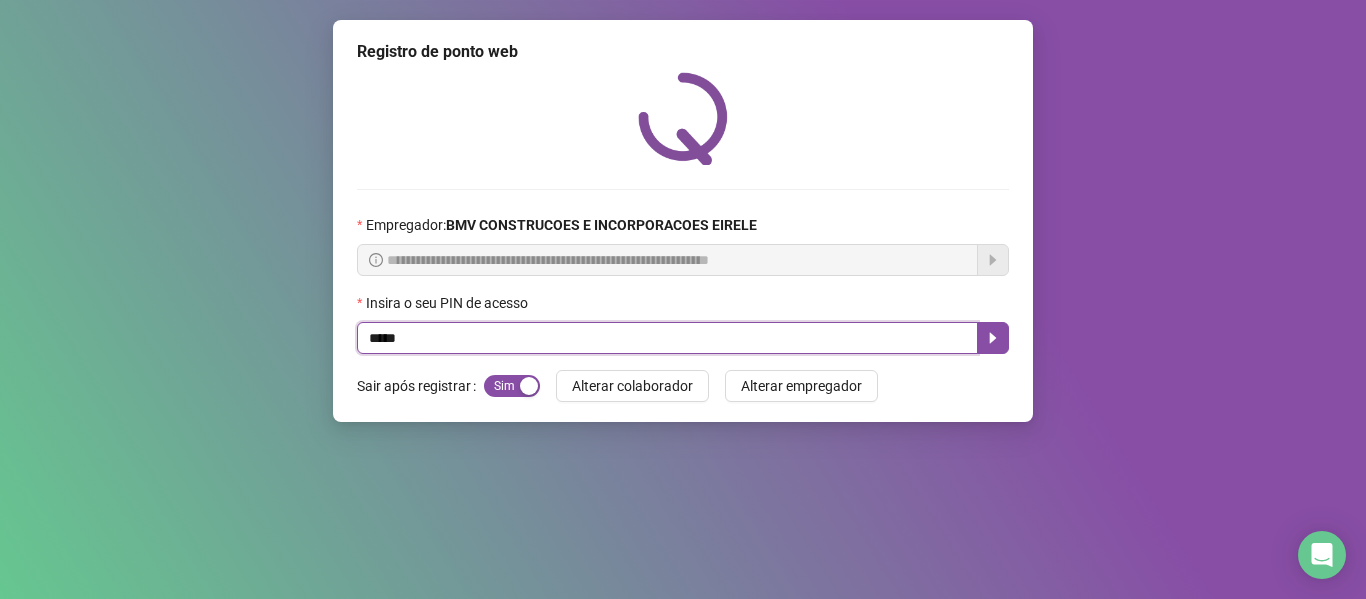 type on "*****" 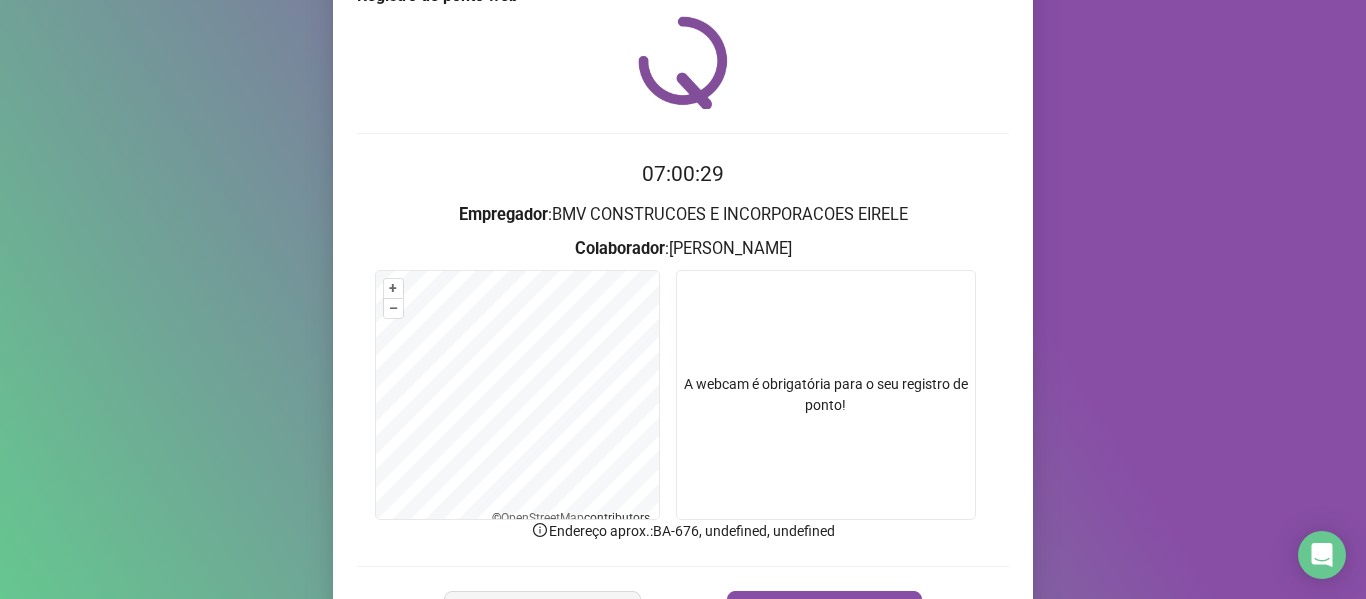 scroll, scrollTop: 176, scrollLeft: 0, axis: vertical 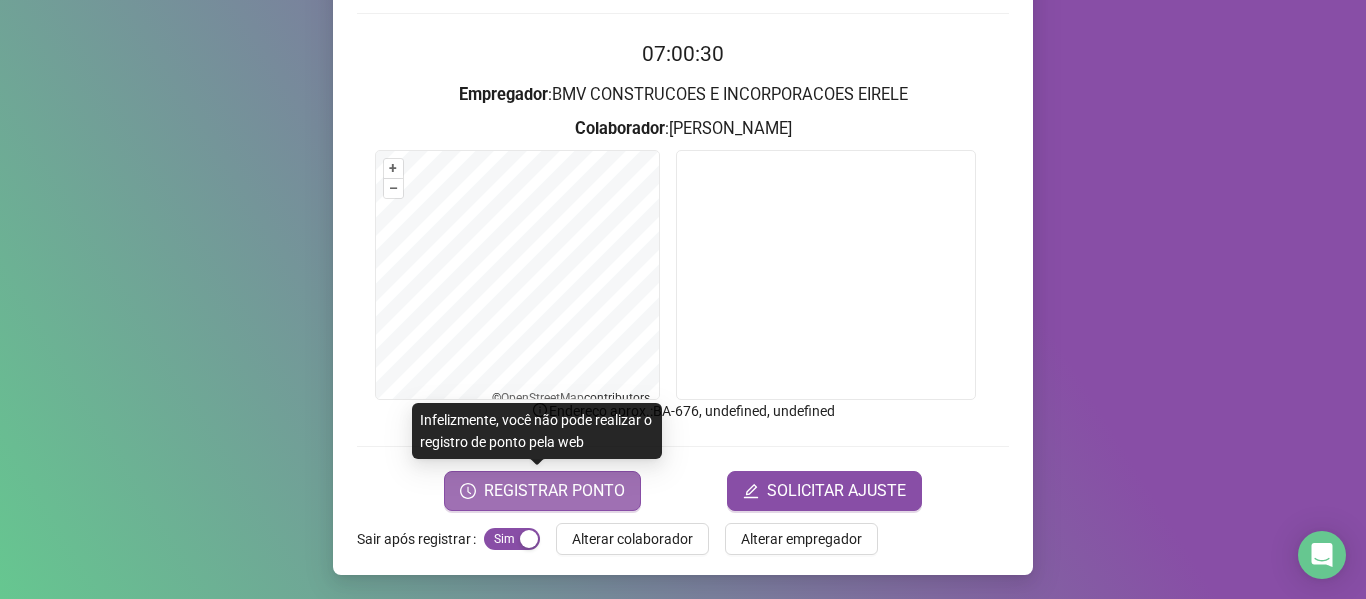 click on "REGISTRAR PONTO" at bounding box center [542, 491] 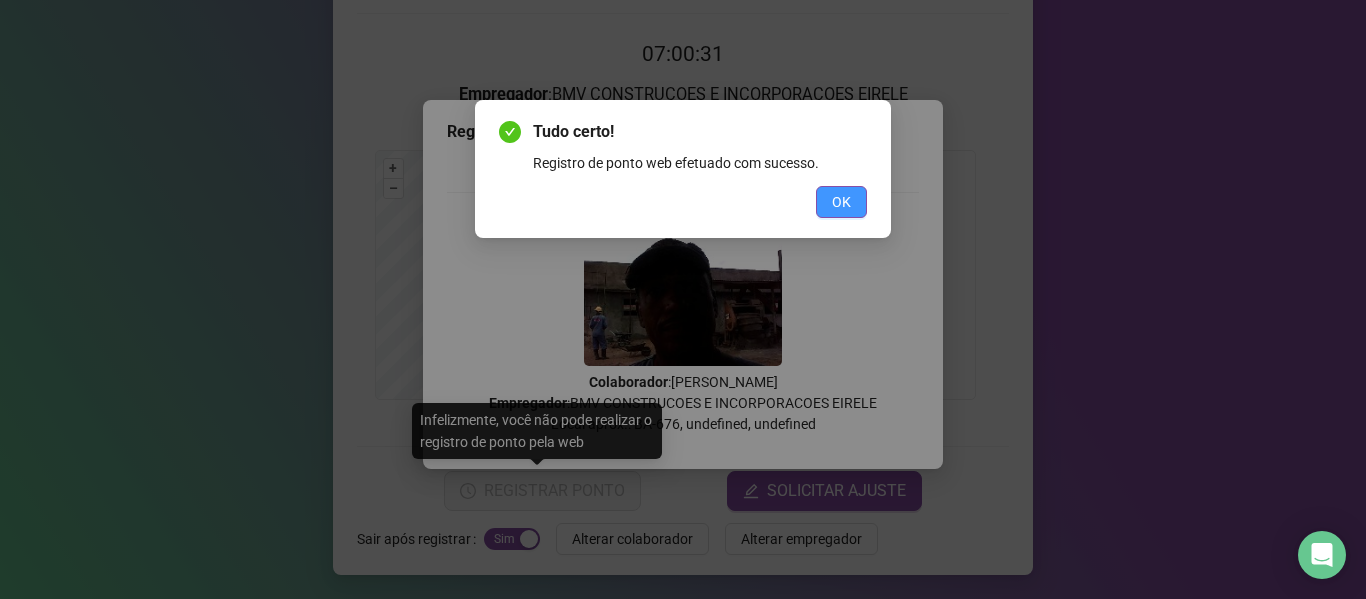 click on "OK" at bounding box center [841, 202] 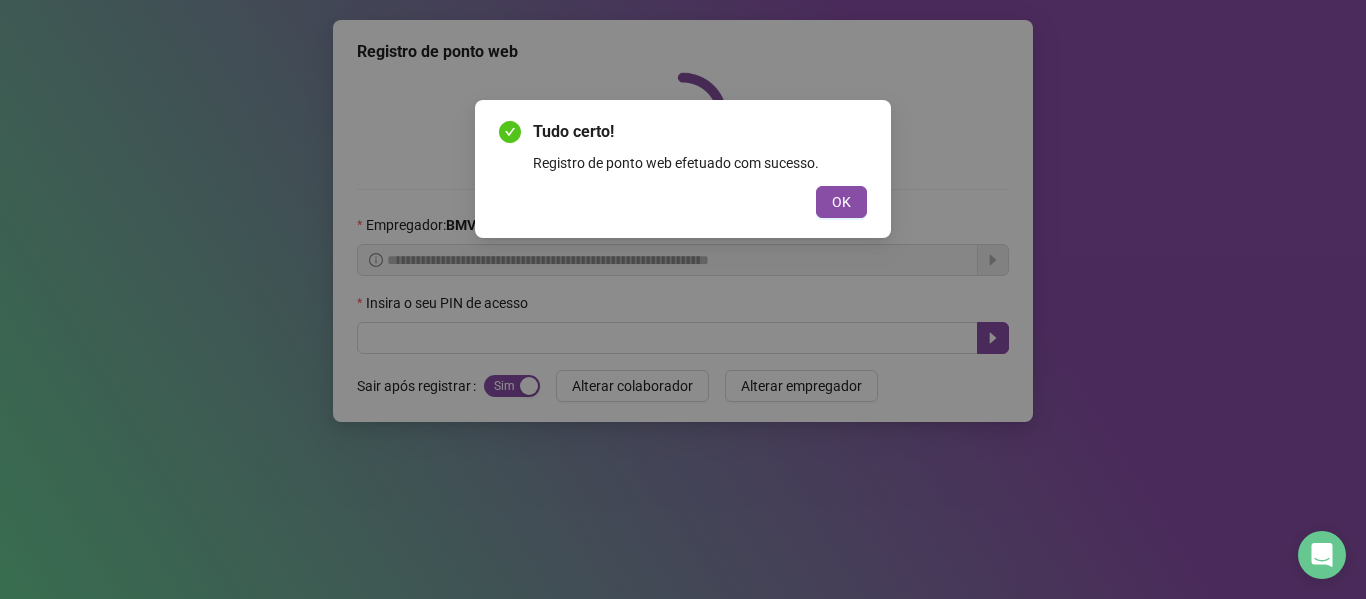 scroll, scrollTop: 0, scrollLeft: 0, axis: both 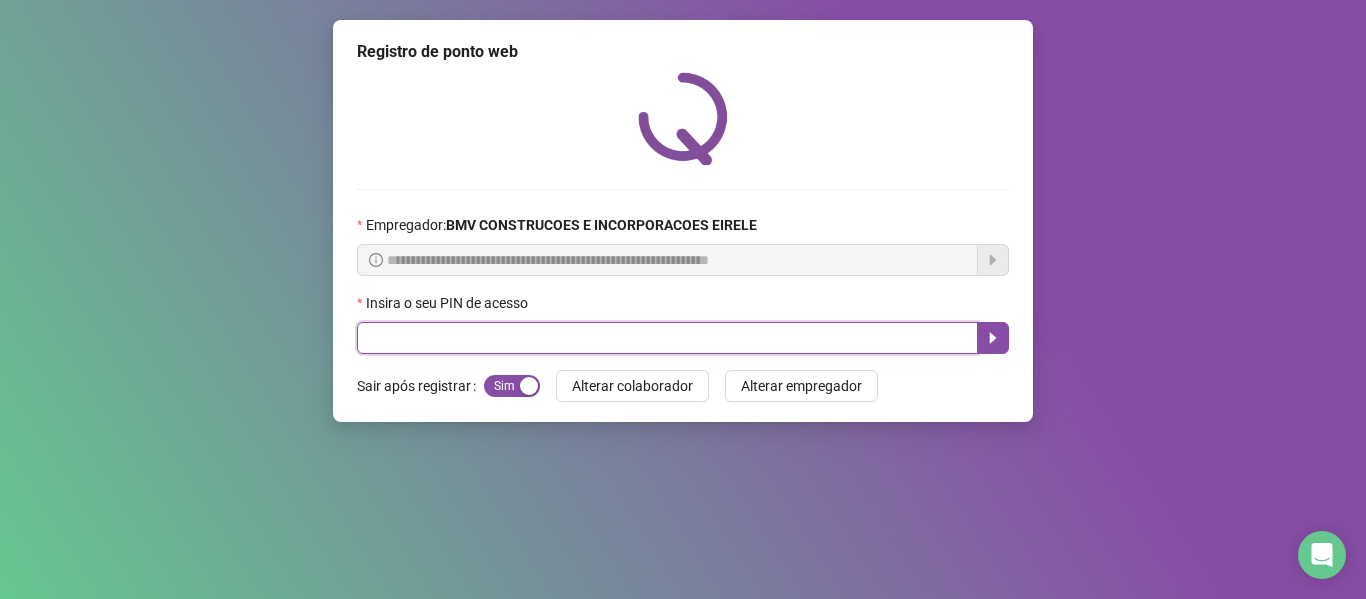 click at bounding box center (667, 338) 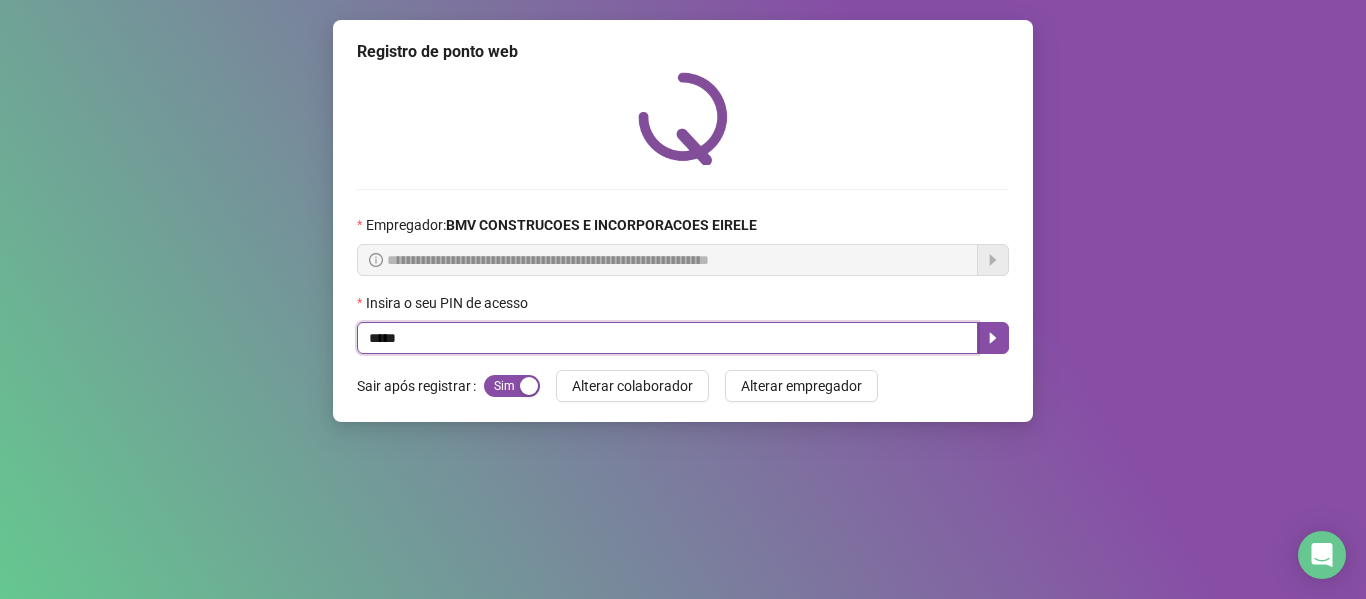 type on "*****" 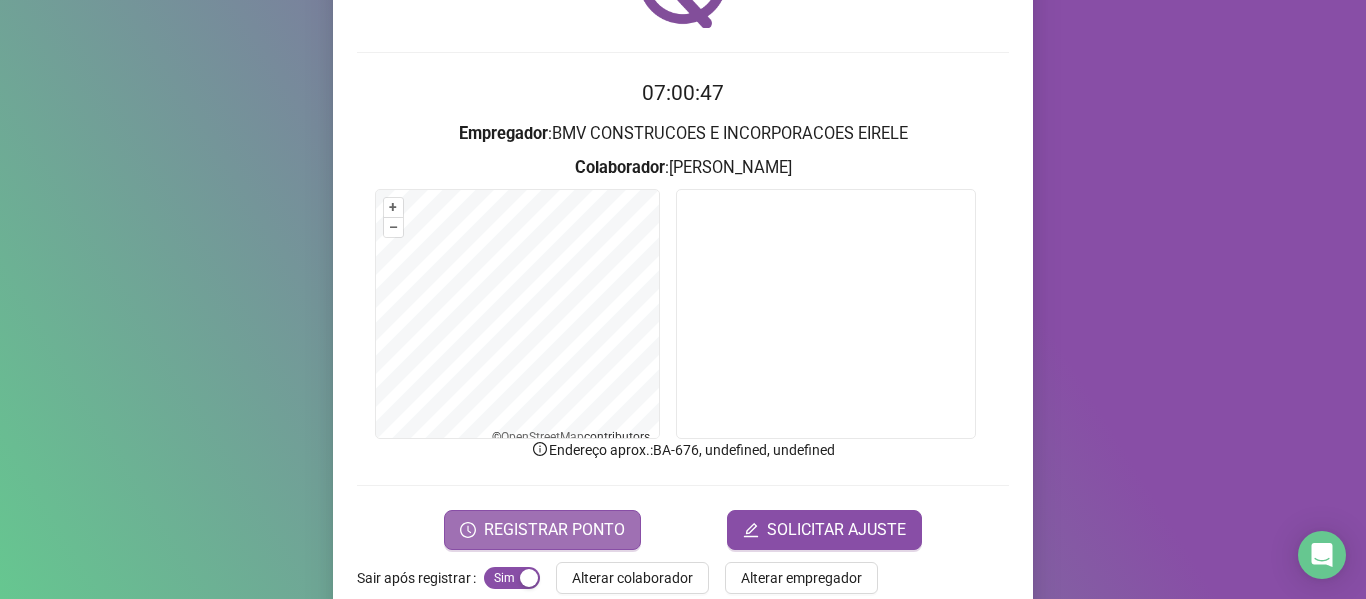 scroll, scrollTop: 176, scrollLeft: 0, axis: vertical 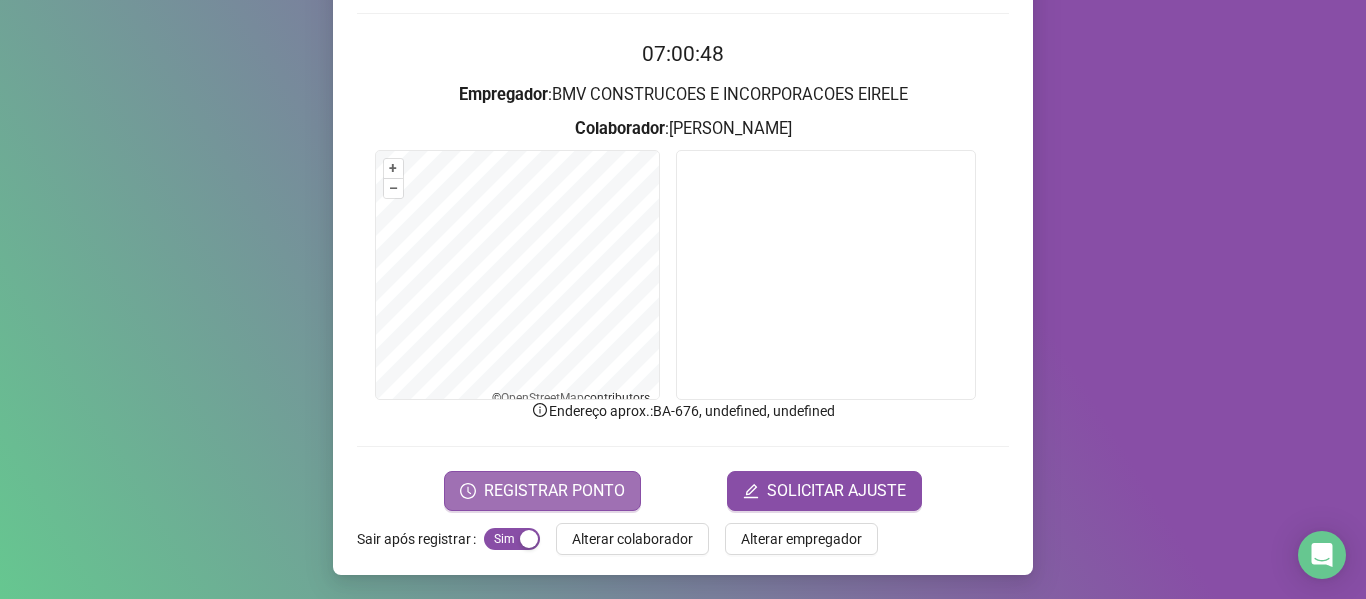 click on "REGISTRAR PONTO" at bounding box center [554, 491] 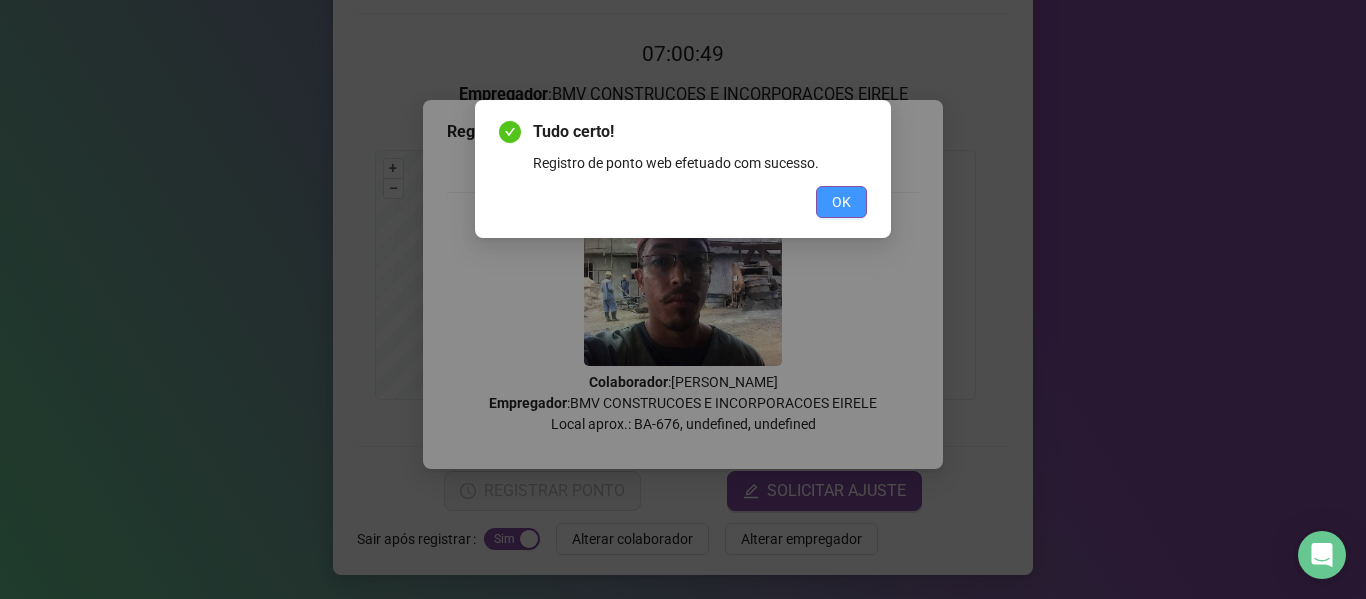 click on "OK" at bounding box center (841, 202) 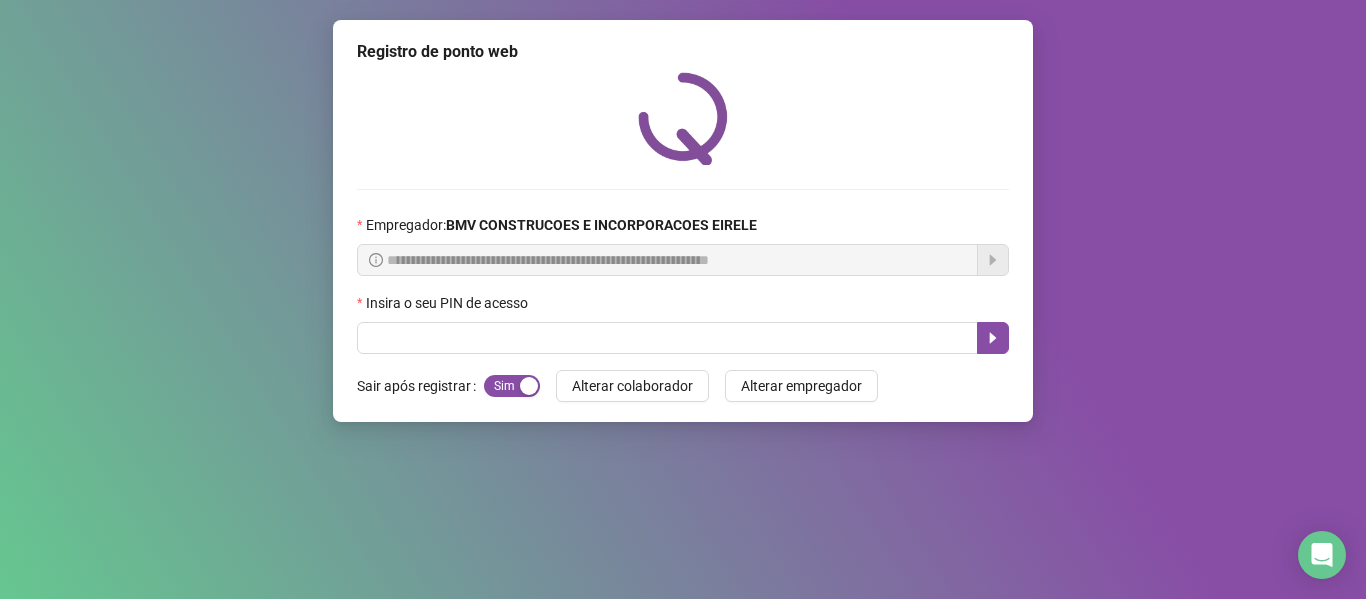 scroll, scrollTop: 0, scrollLeft: 0, axis: both 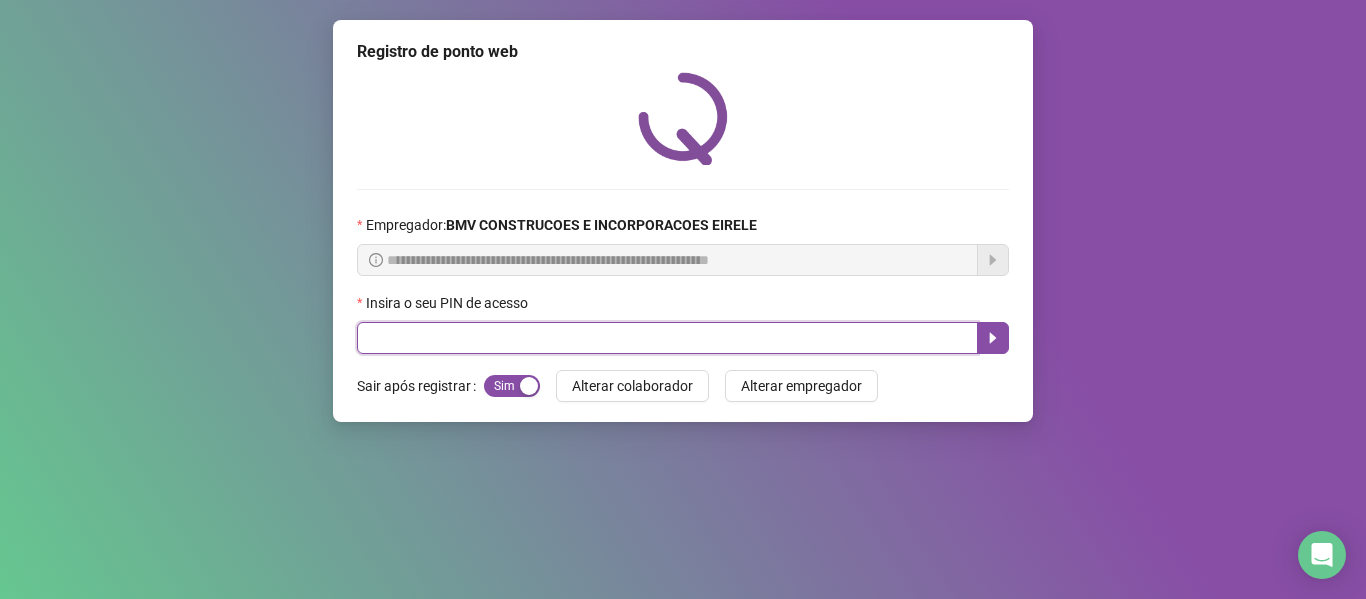click at bounding box center (667, 338) 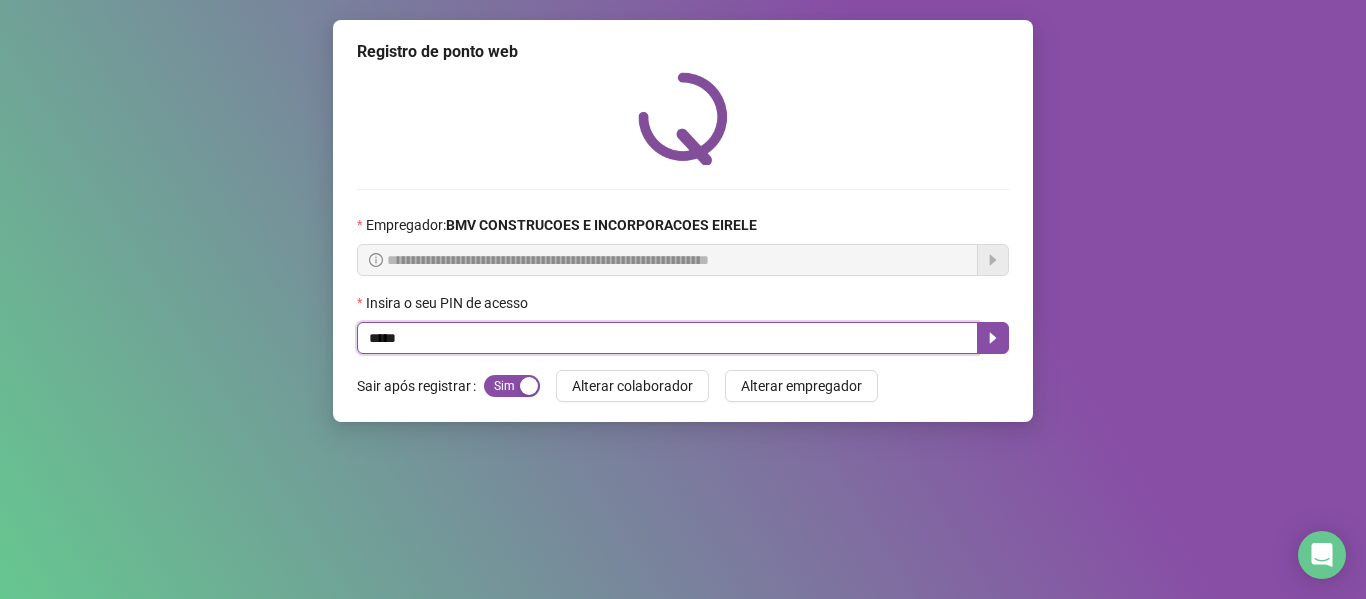 type on "*****" 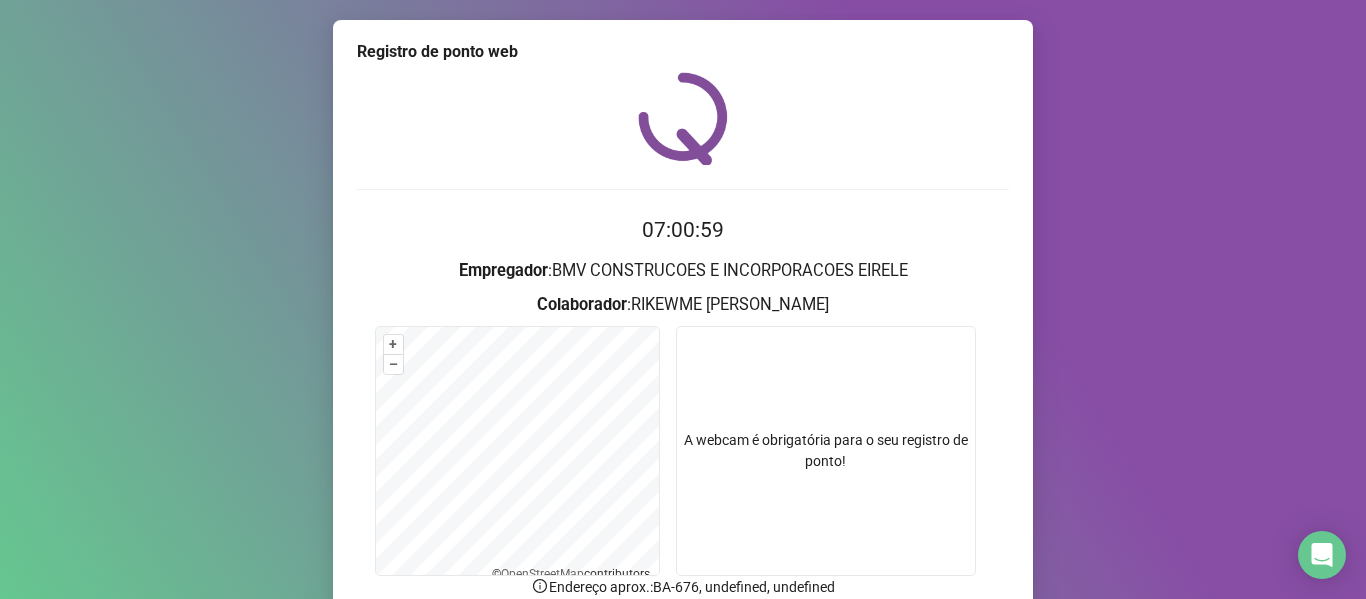 scroll, scrollTop: 176, scrollLeft: 0, axis: vertical 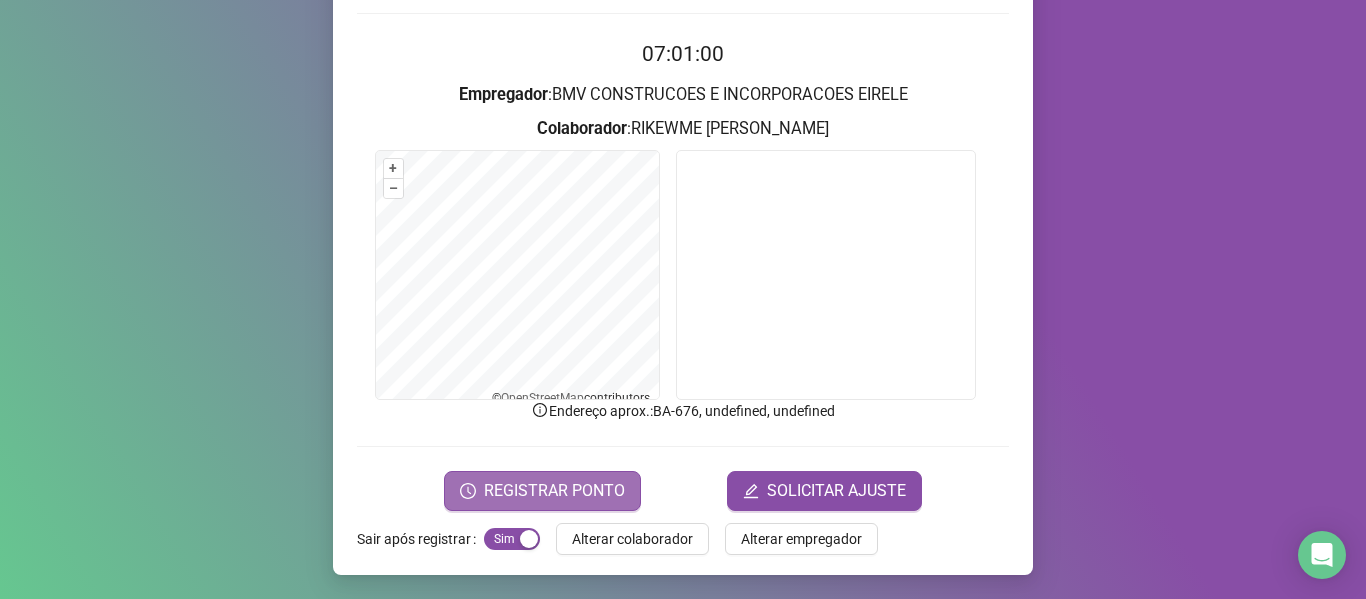 click on "REGISTRAR PONTO" at bounding box center (554, 491) 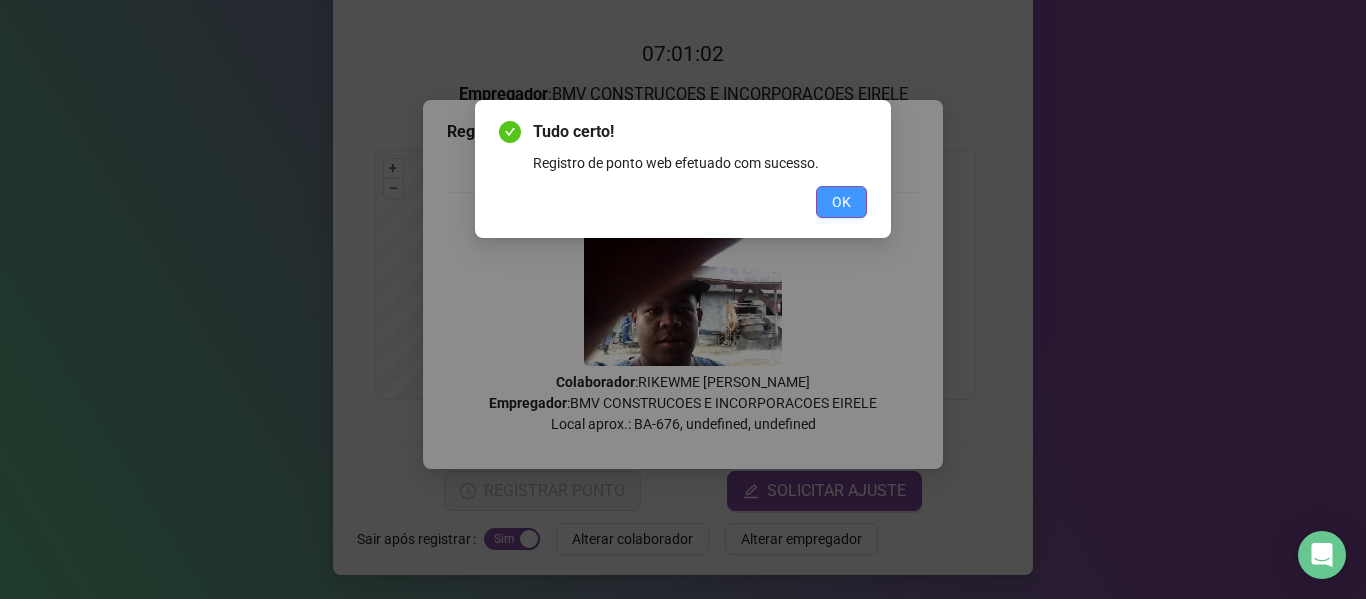 click on "OK" at bounding box center (841, 202) 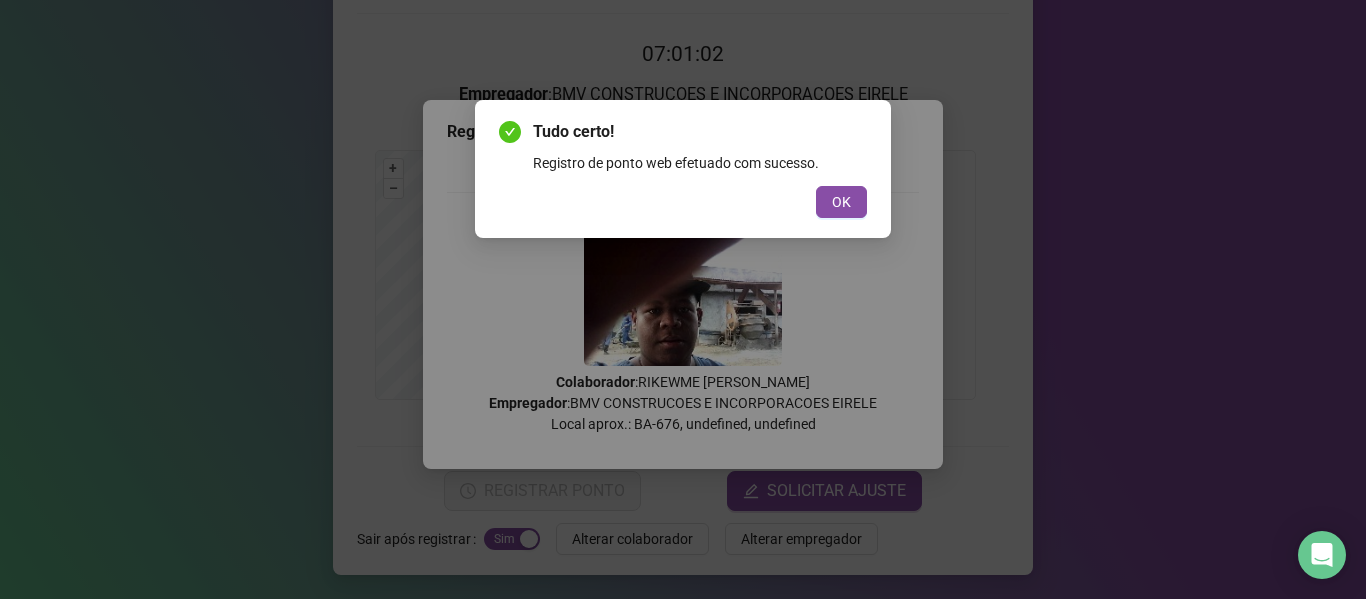 scroll, scrollTop: 0, scrollLeft: 0, axis: both 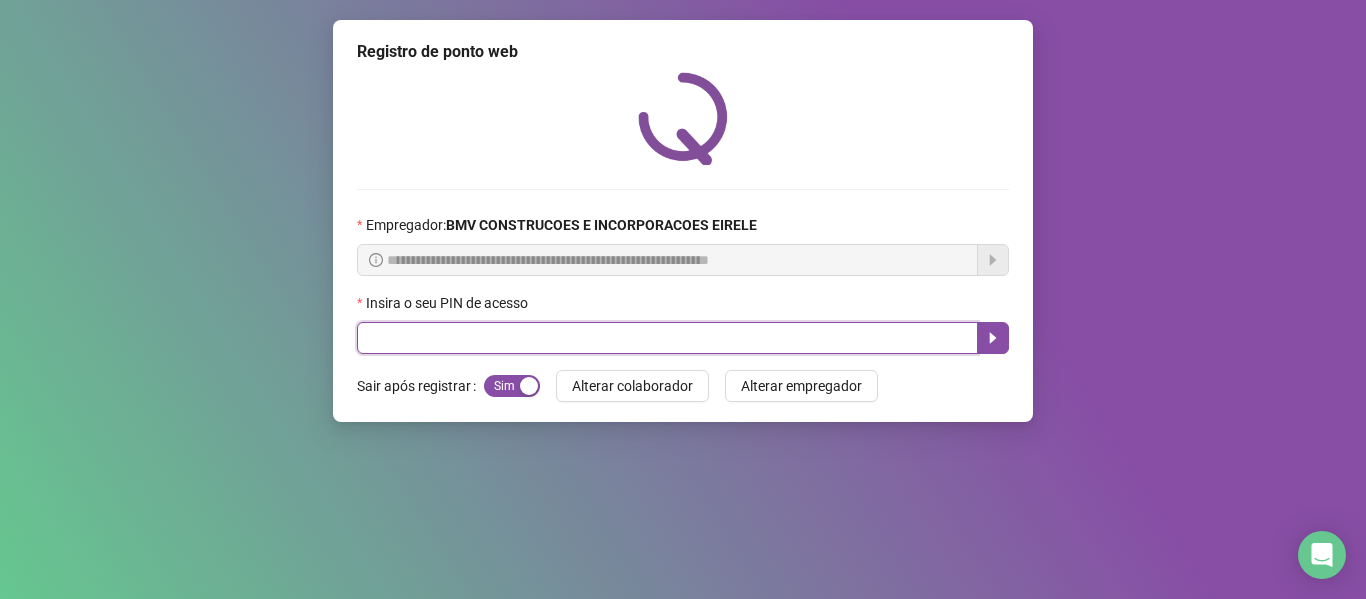 click at bounding box center [667, 338] 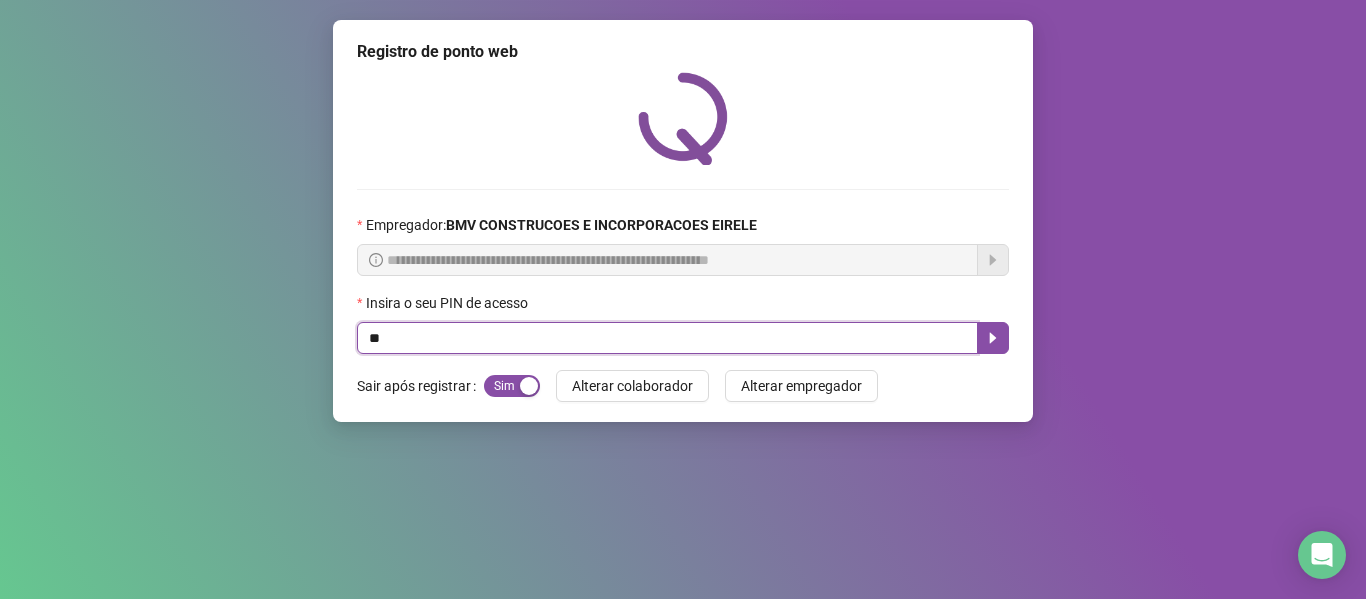 type on "*" 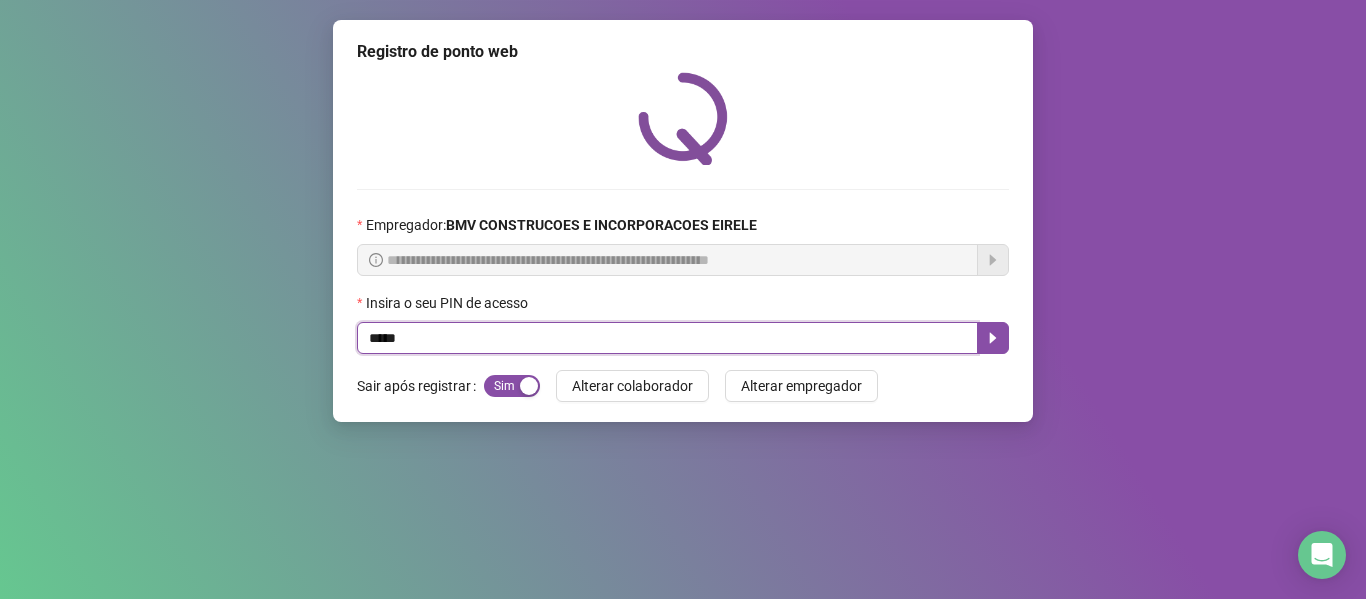 type on "*****" 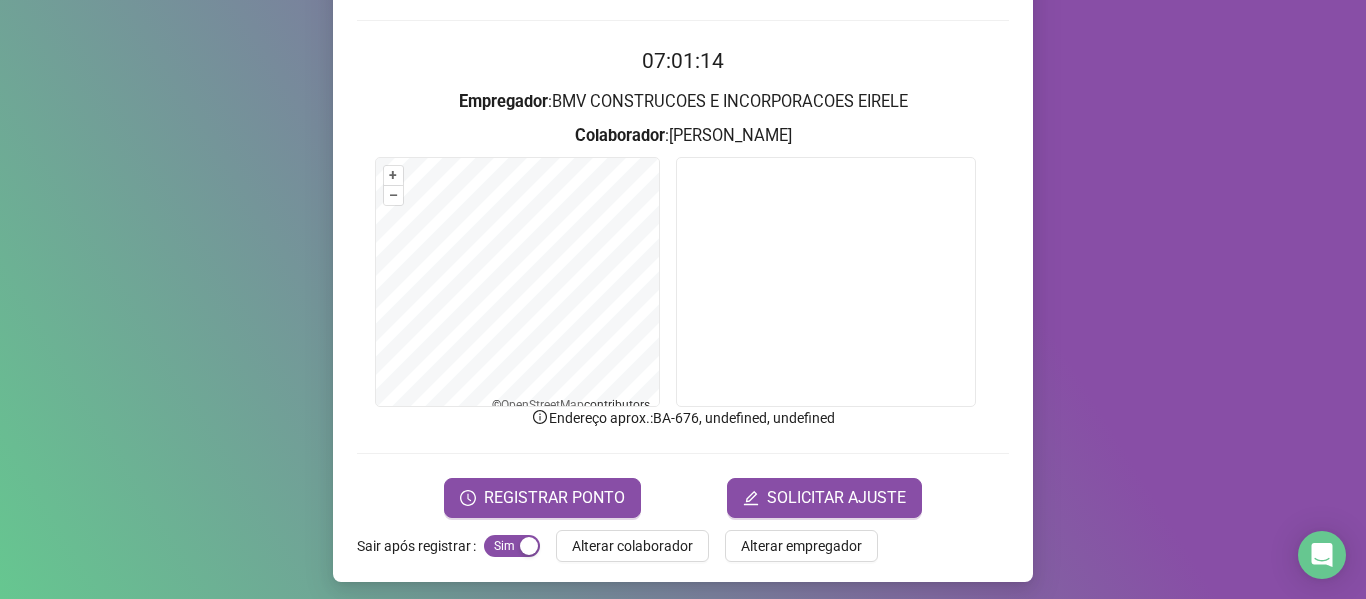 scroll, scrollTop: 176, scrollLeft: 0, axis: vertical 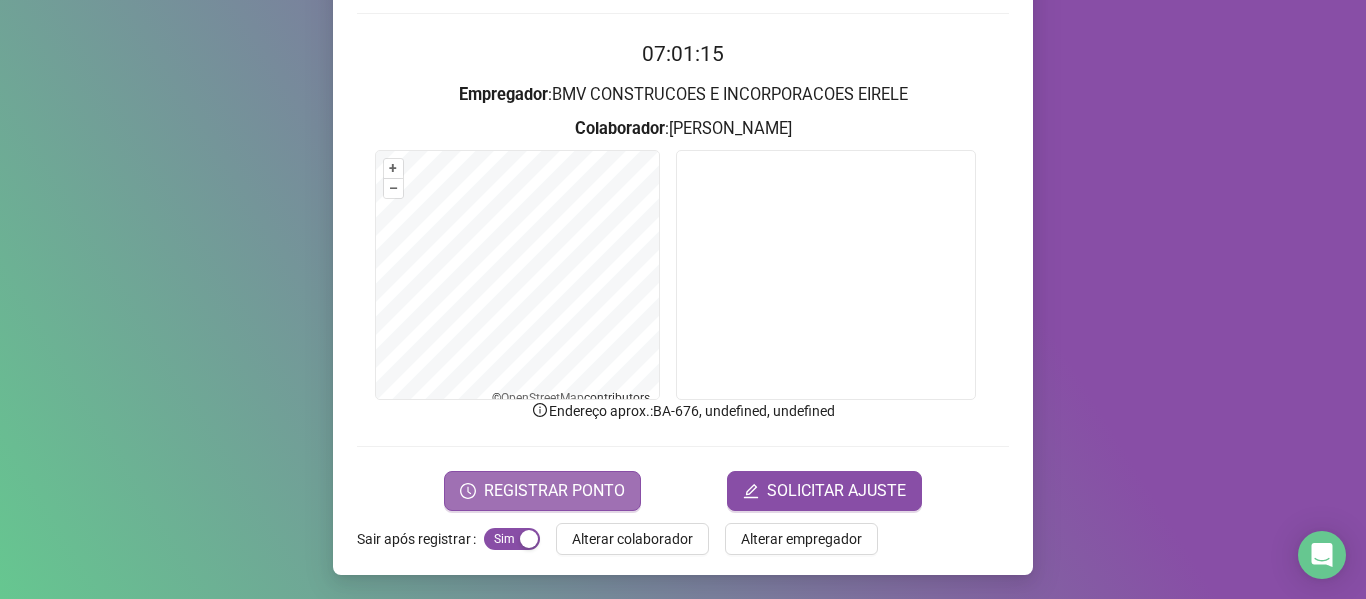 click on "REGISTRAR PONTO" at bounding box center [554, 491] 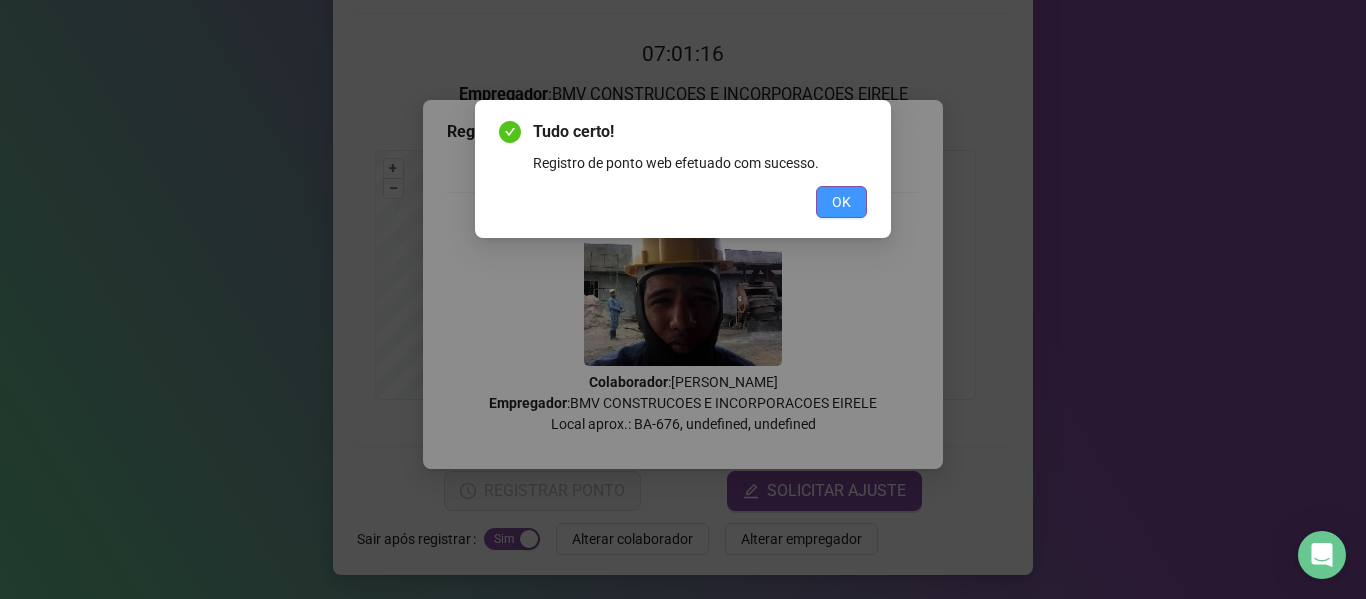 click on "OK" at bounding box center [841, 202] 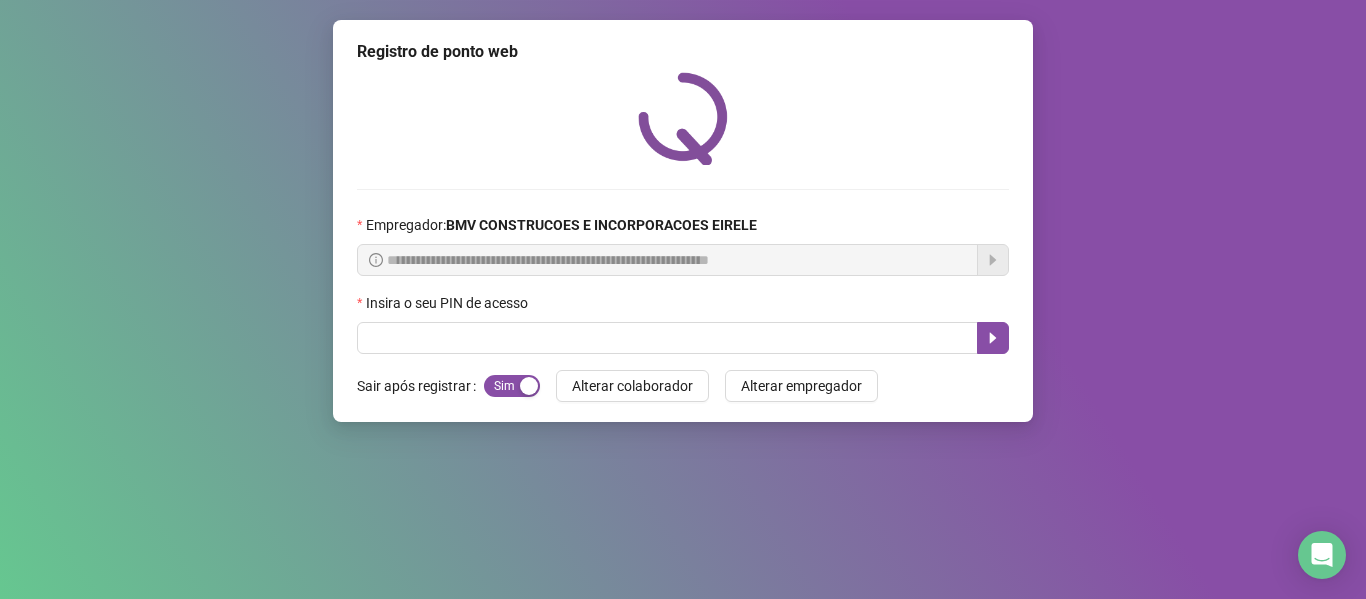 scroll, scrollTop: 0, scrollLeft: 0, axis: both 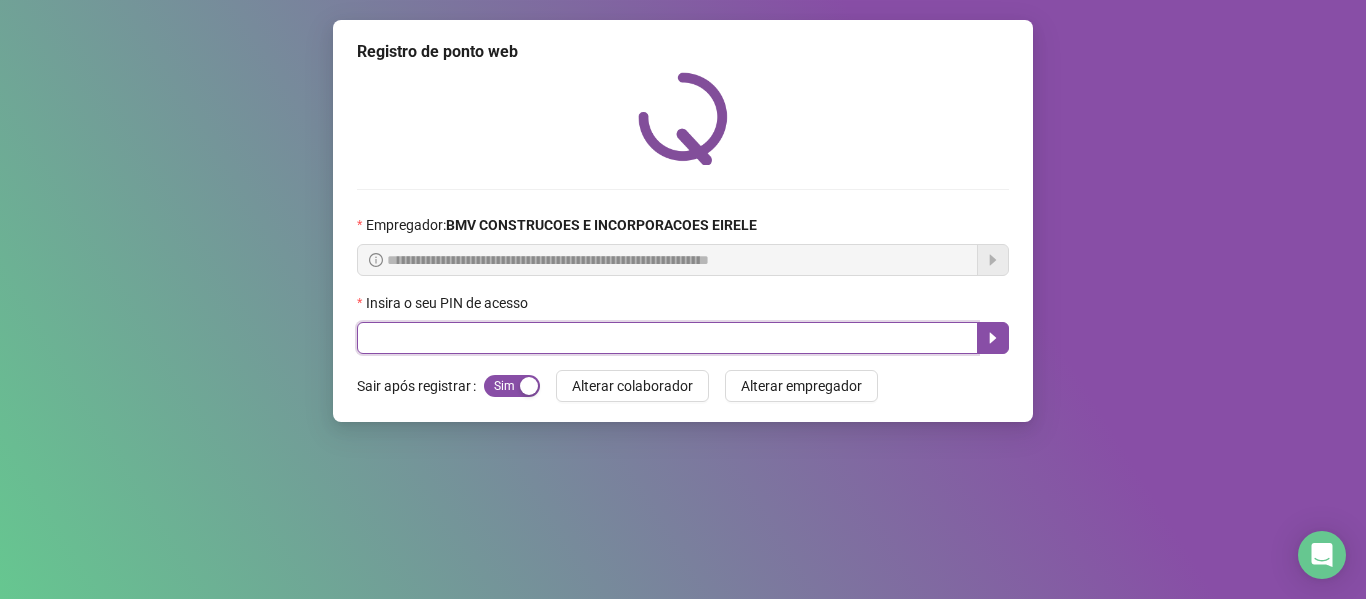 click at bounding box center (667, 338) 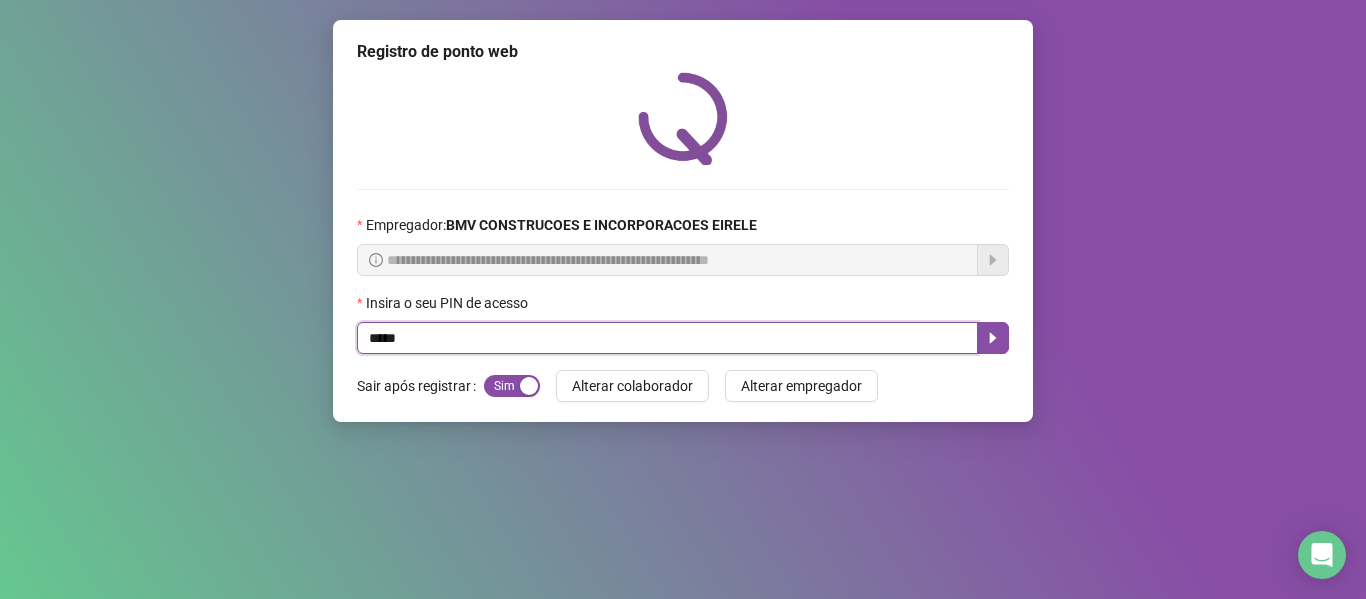 type on "*****" 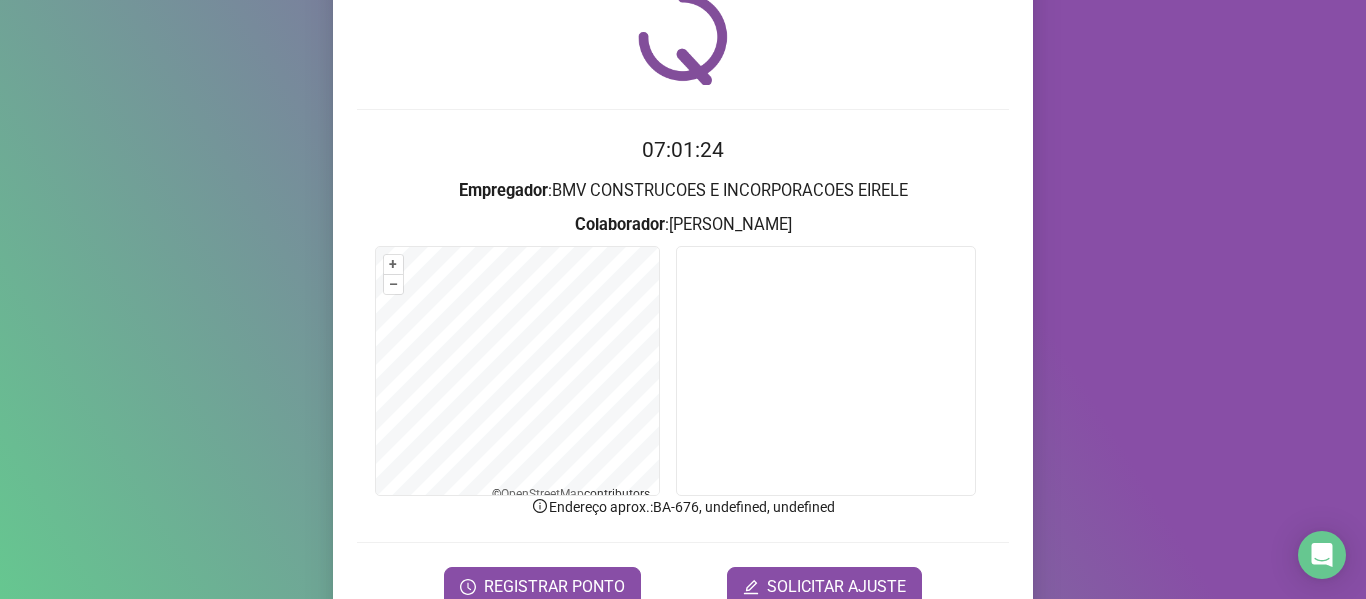 scroll, scrollTop: 176, scrollLeft: 0, axis: vertical 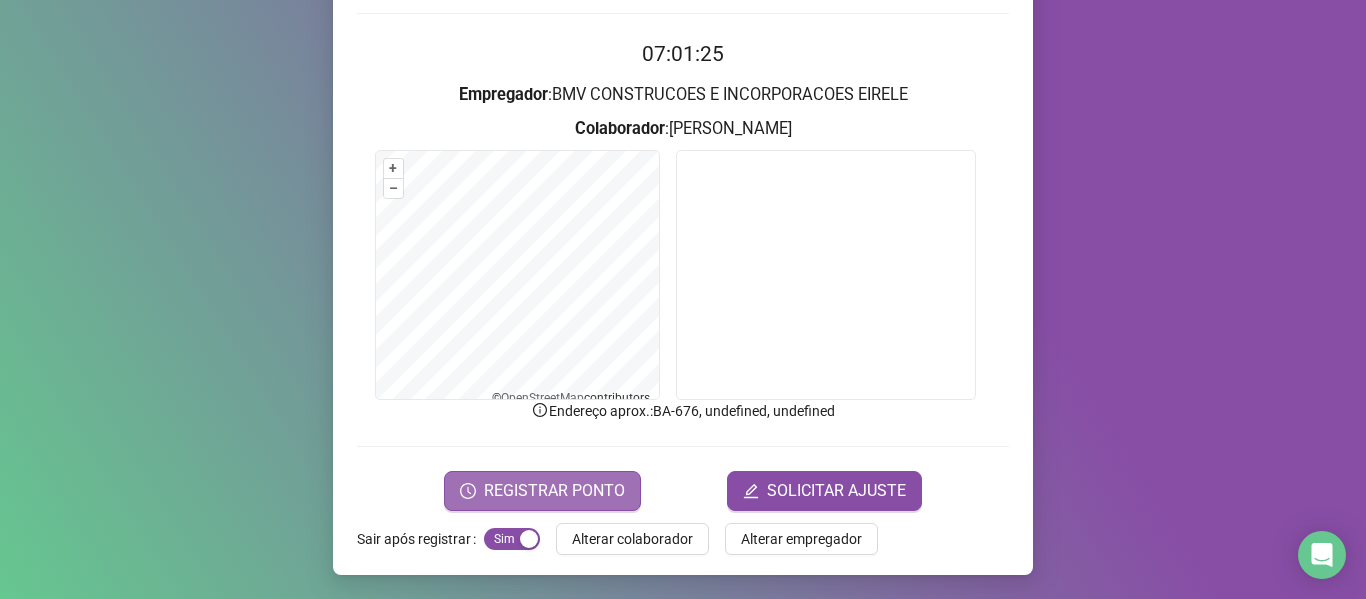 click on "REGISTRAR PONTO" at bounding box center (554, 491) 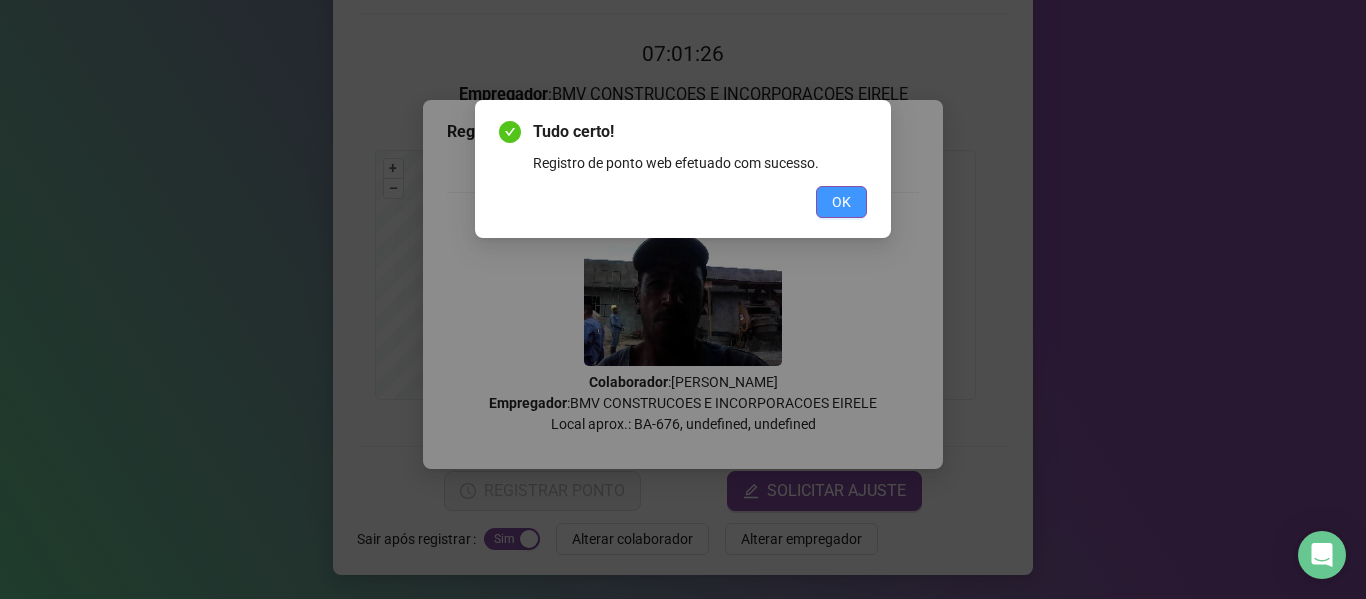 click on "OK" at bounding box center [841, 202] 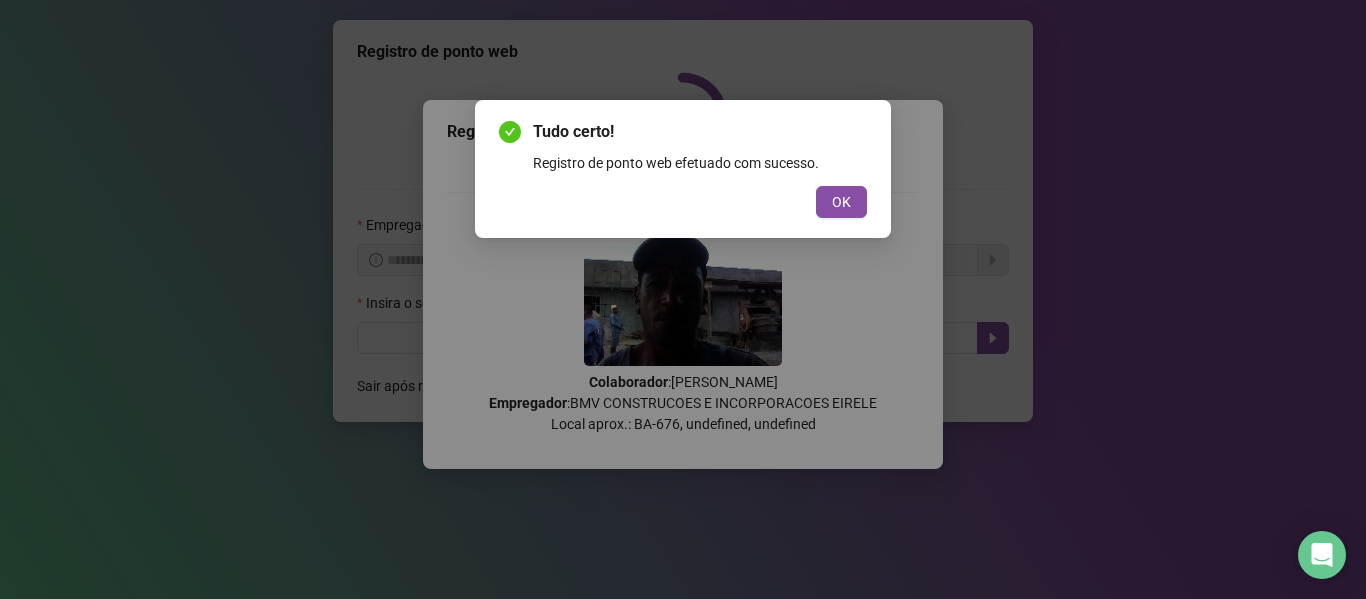 scroll, scrollTop: 0, scrollLeft: 0, axis: both 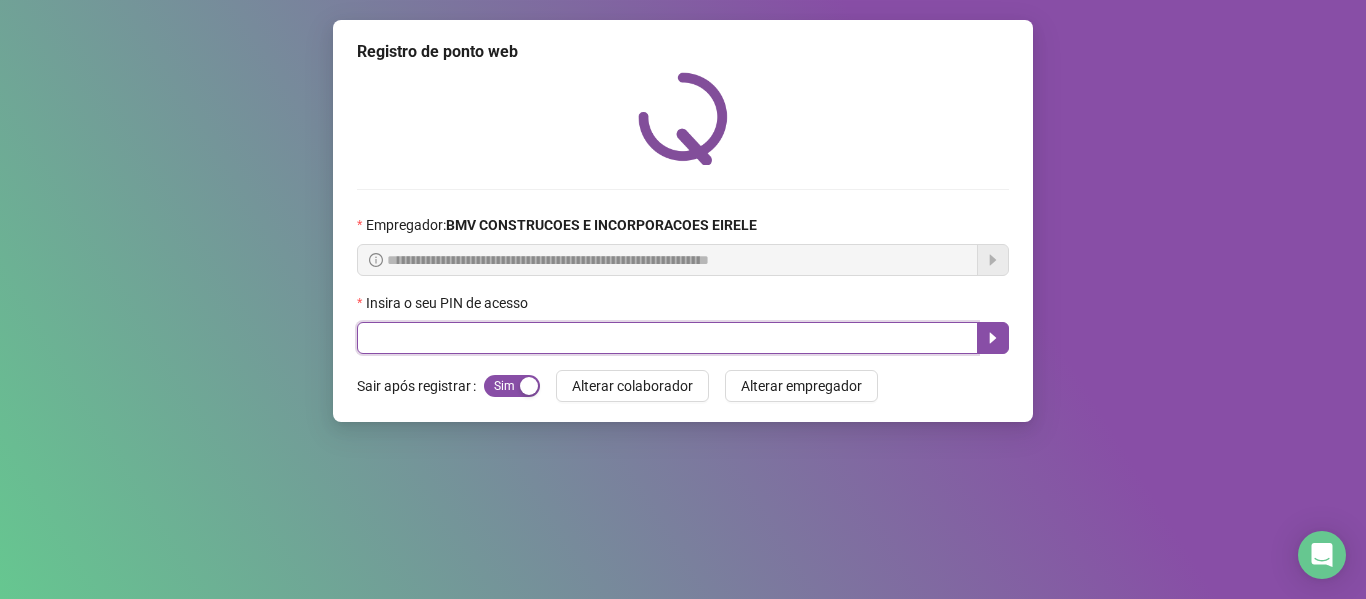 click at bounding box center (667, 338) 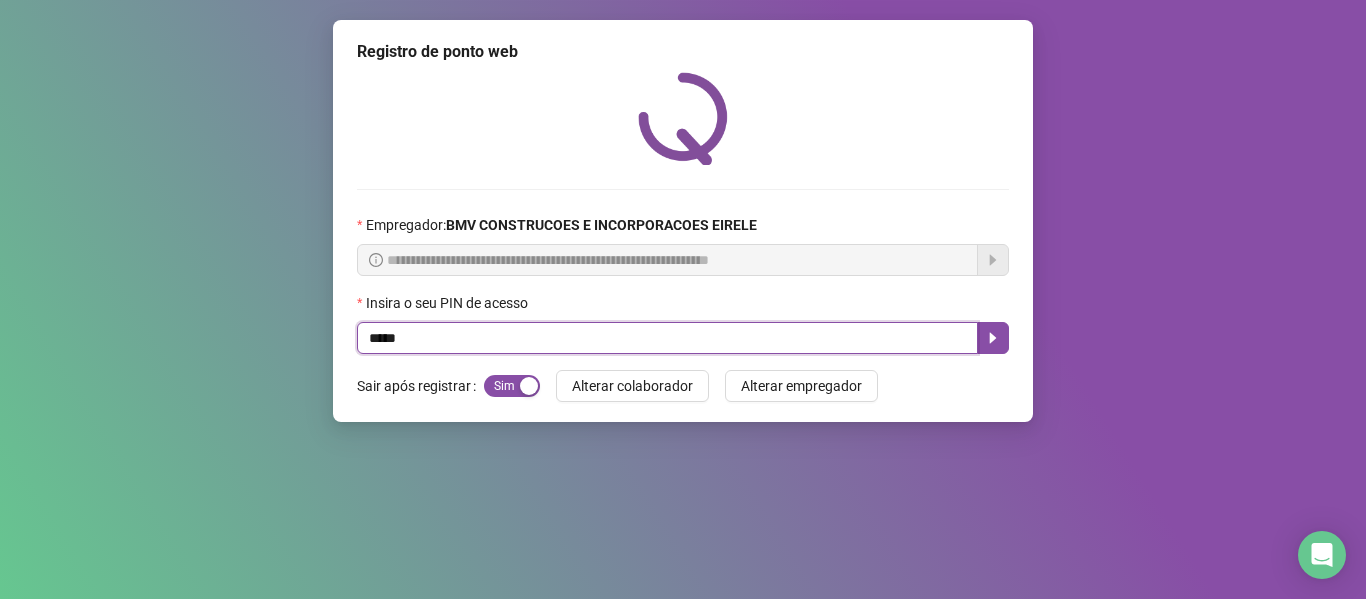 type on "*****" 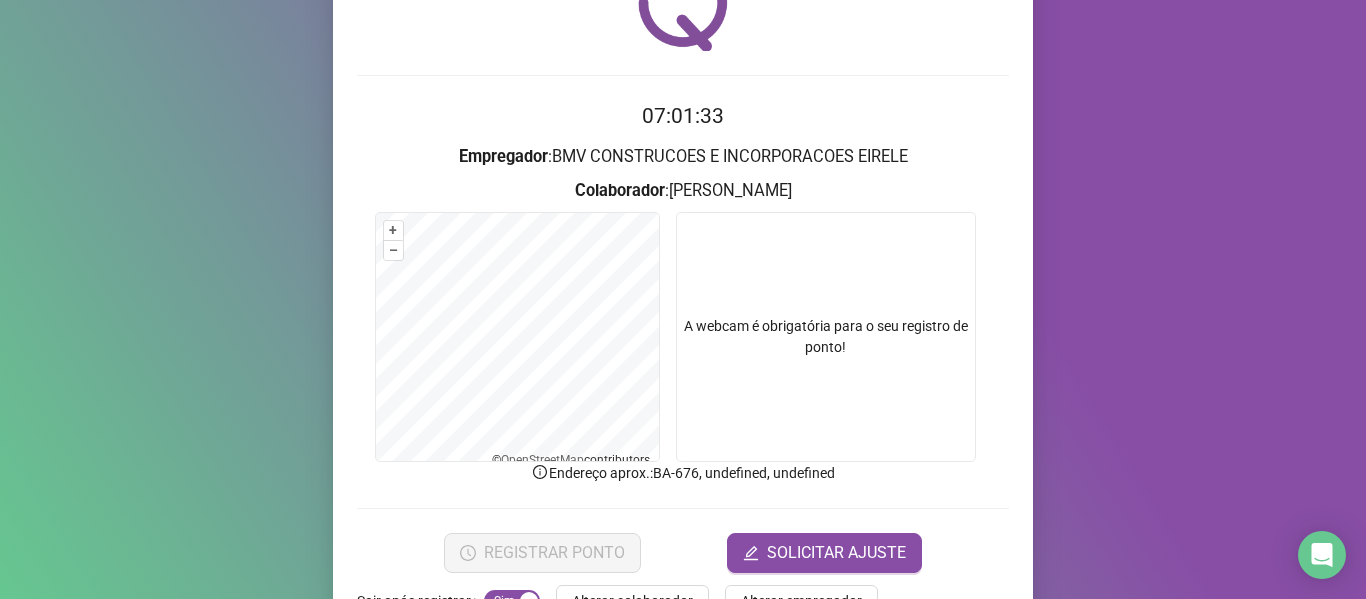 scroll, scrollTop: 176, scrollLeft: 0, axis: vertical 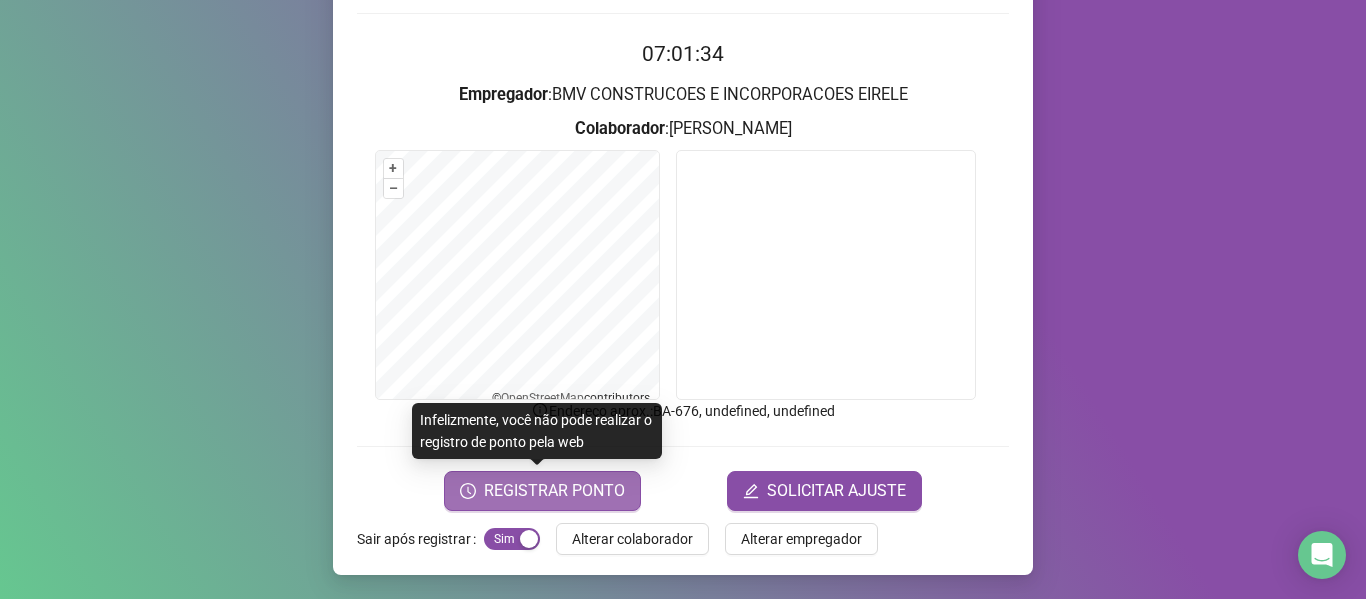 click on "REGISTRAR PONTO" at bounding box center (542, 491) 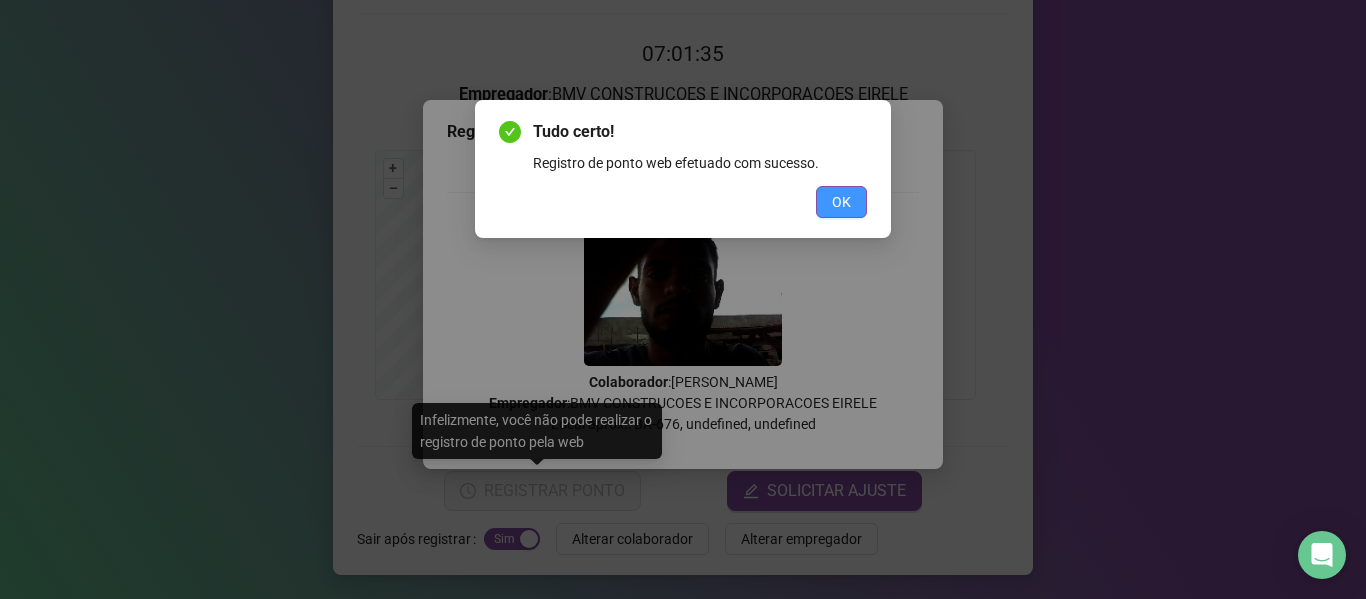 click on "OK" at bounding box center (841, 202) 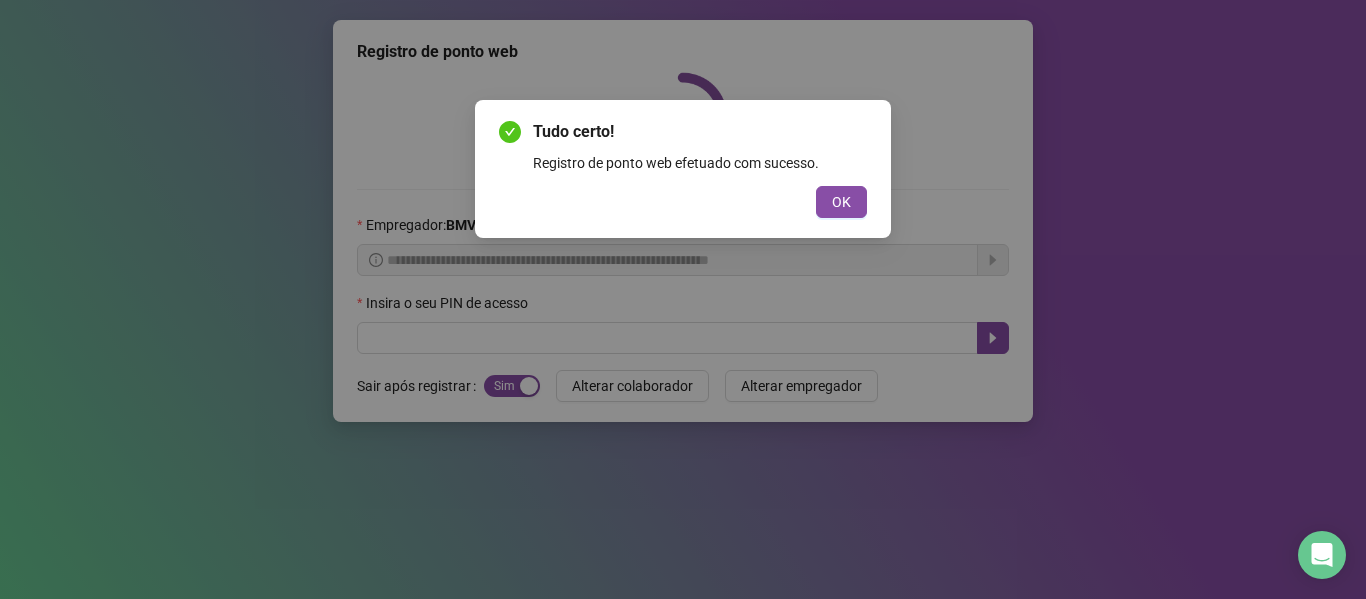 scroll, scrollTop: 0, scrollLeft: 0, axis: both 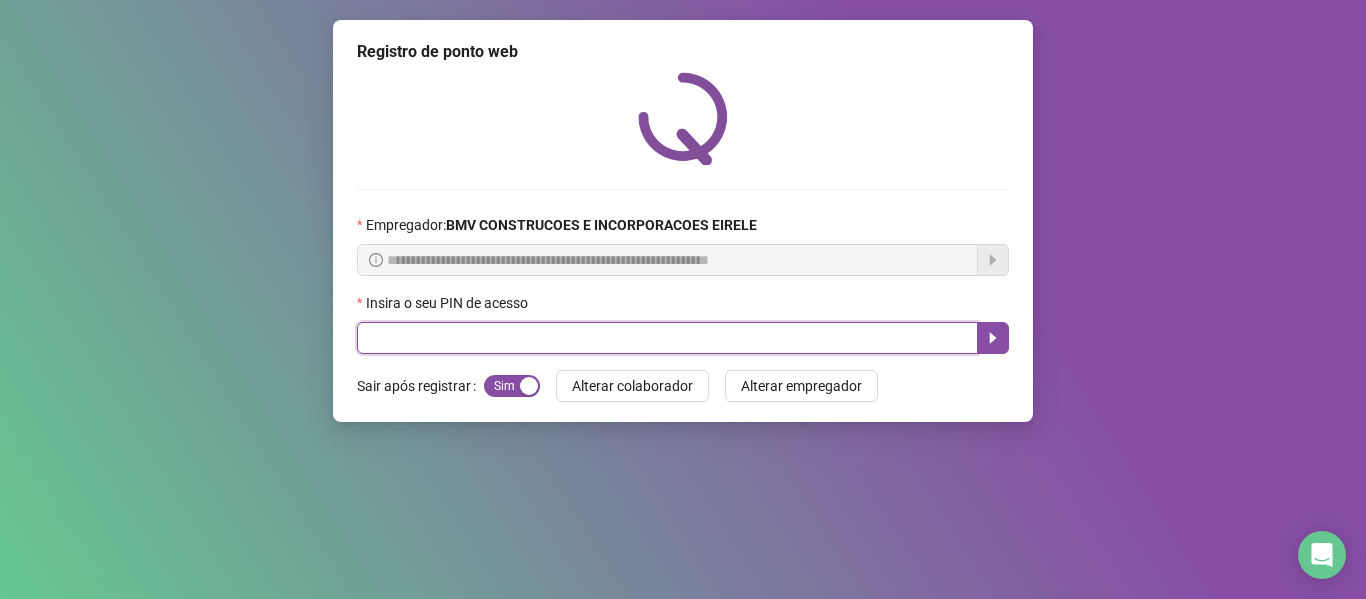 click at bounding box center (667, 338) 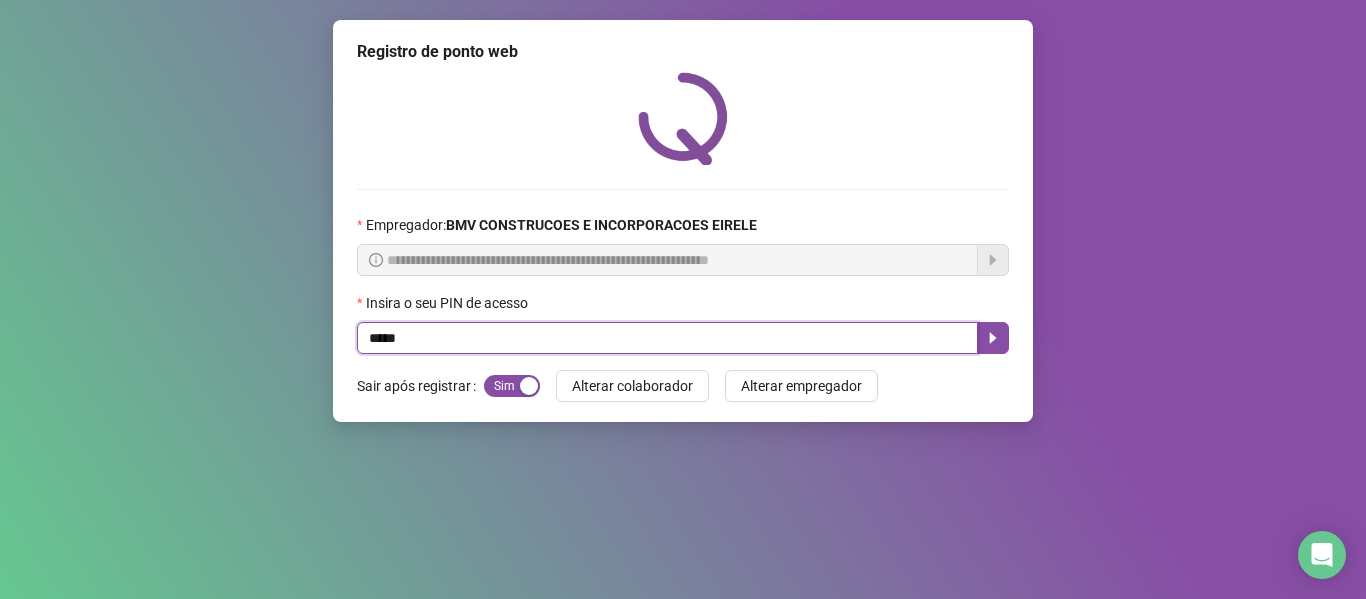 type on "*****" 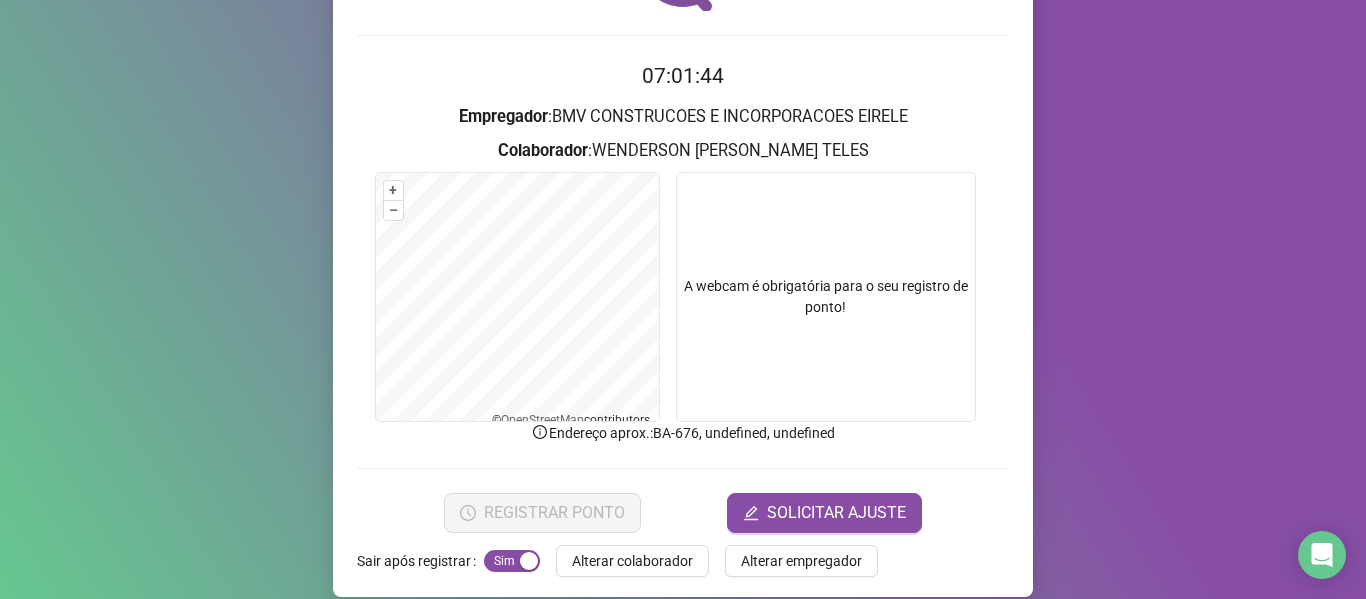 scroll, scrollTop: 176, scrollLeft: 0, axis: vertical 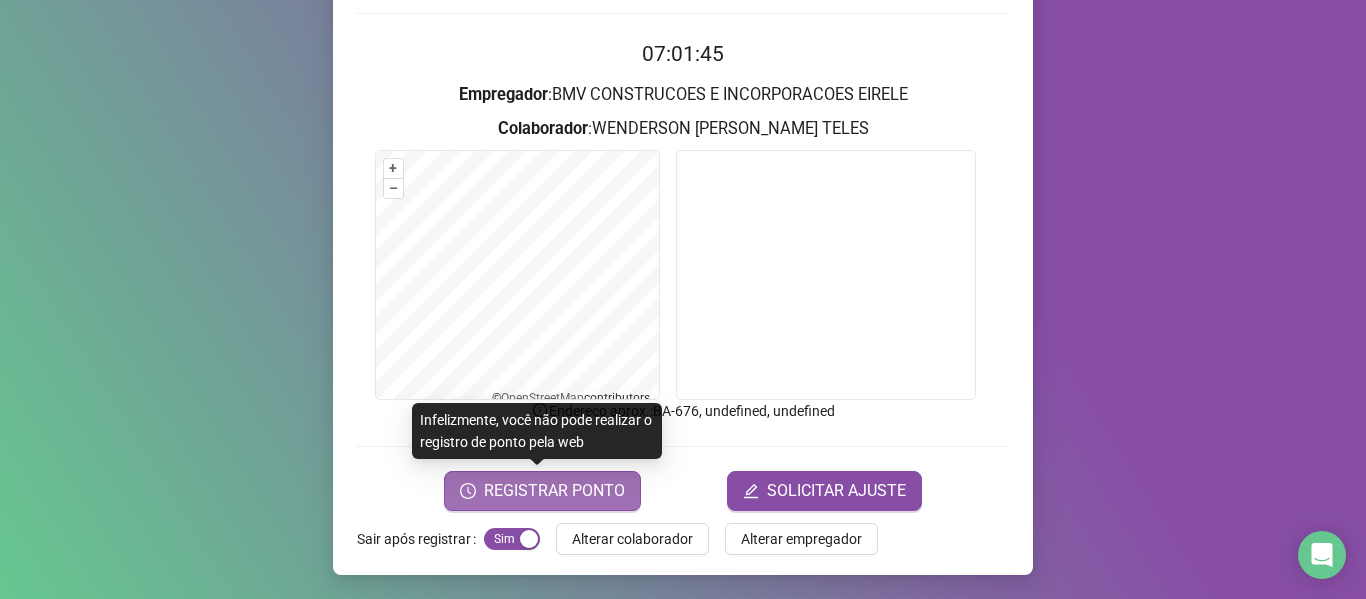 click on "REGISTRAR PONTO" at bounding box center [554, 491] 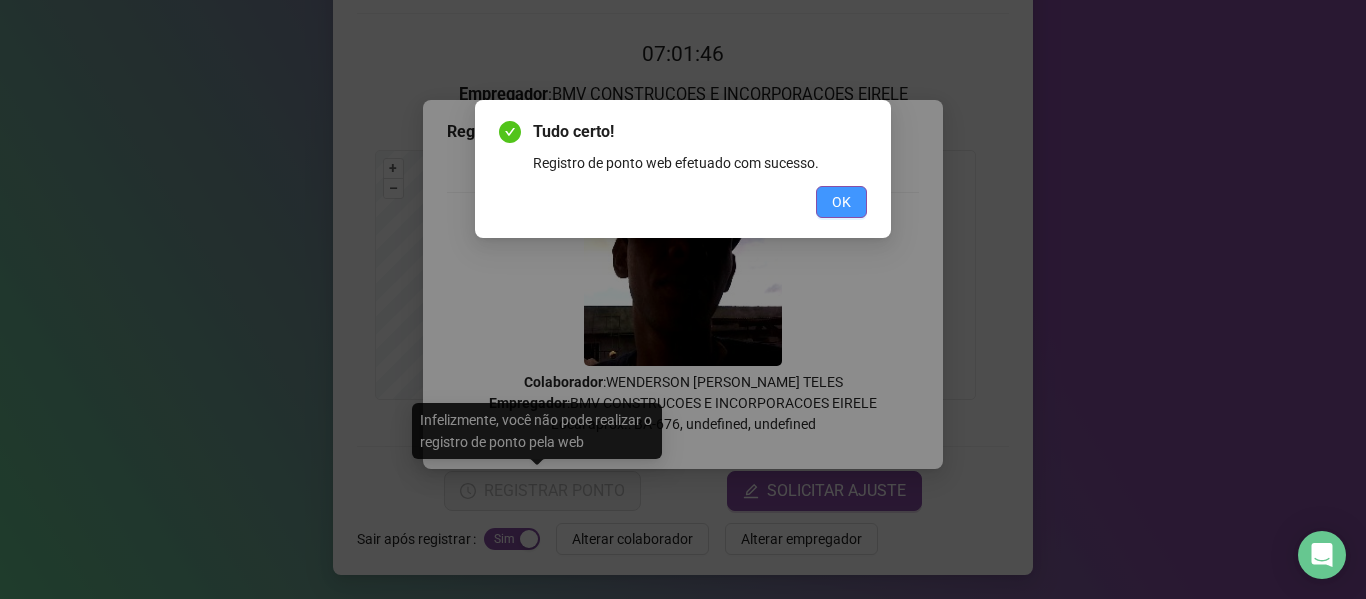 click on "OK" at bounding box center [841, 202] 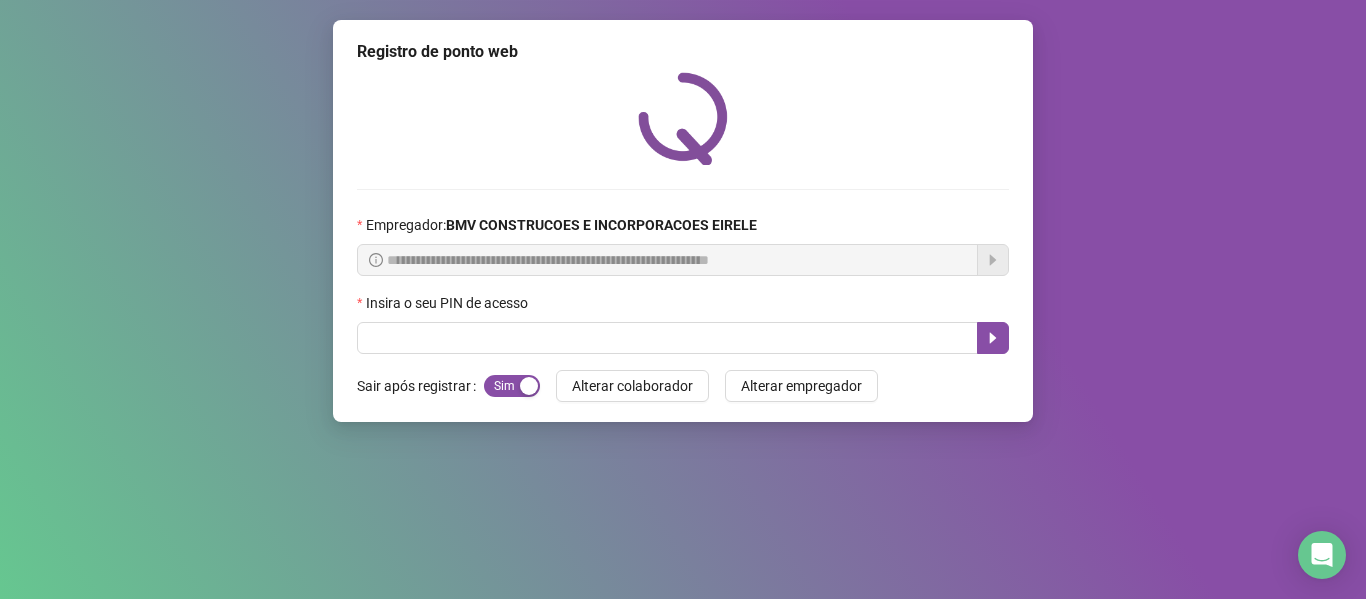scroll, scrollTop: 0, scrollLeft: 0, axis: both 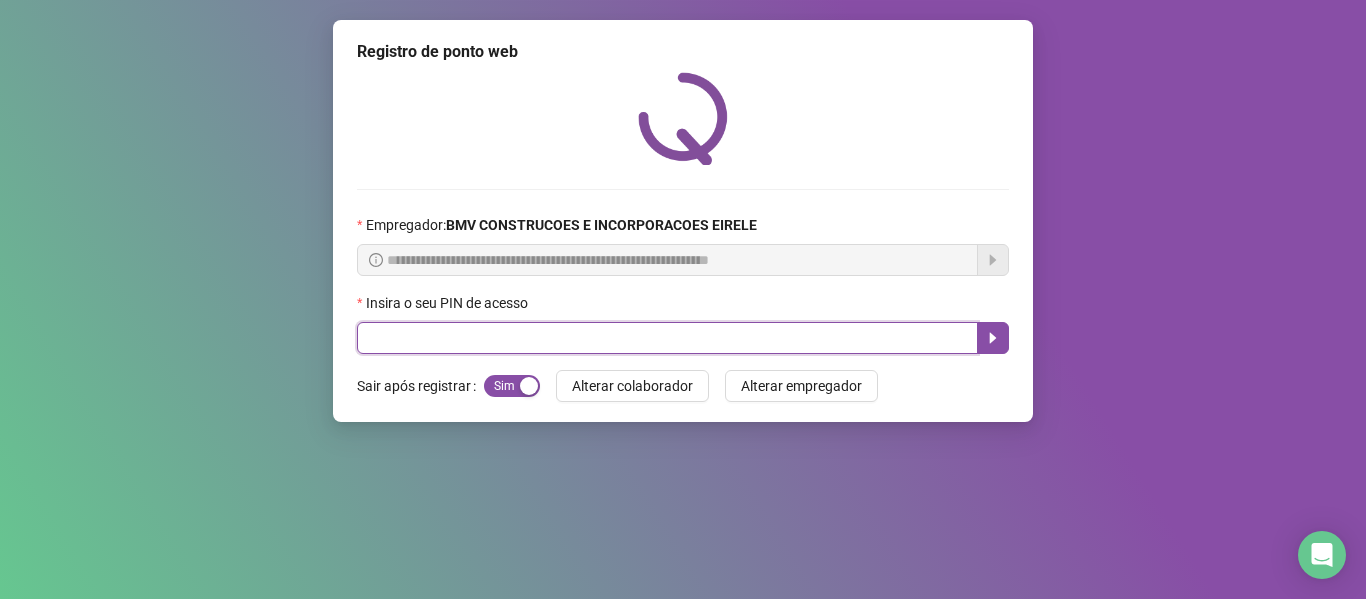 click at bounding box center [667, 338] 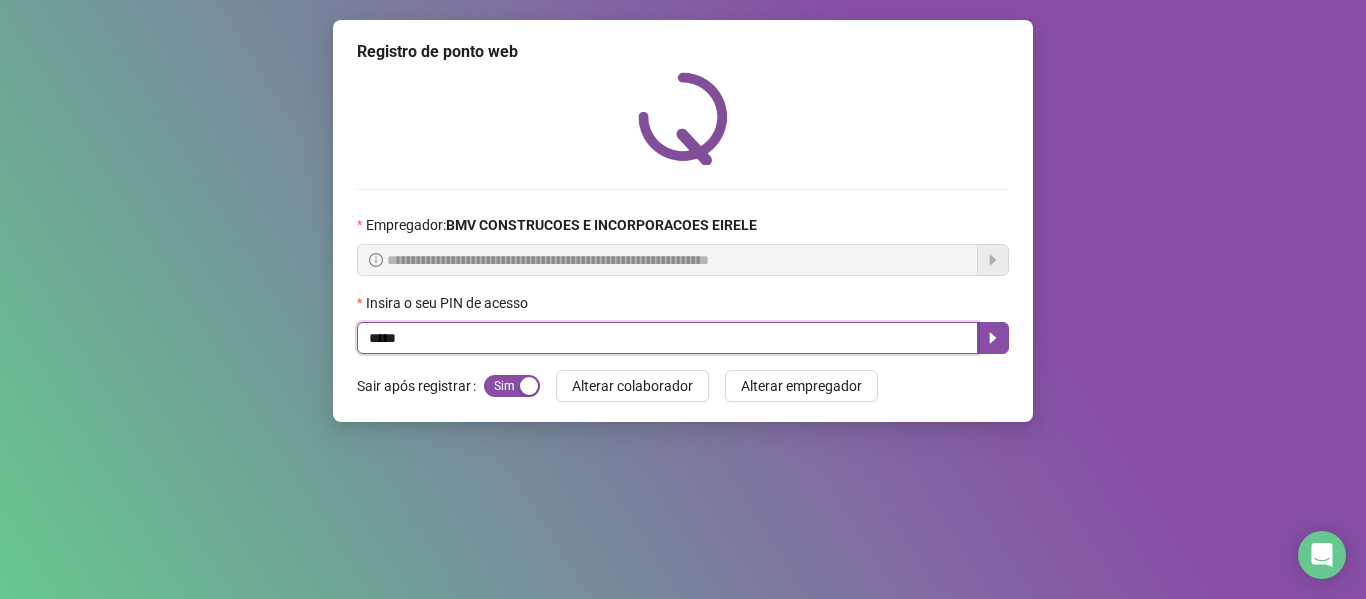 type on "*****" 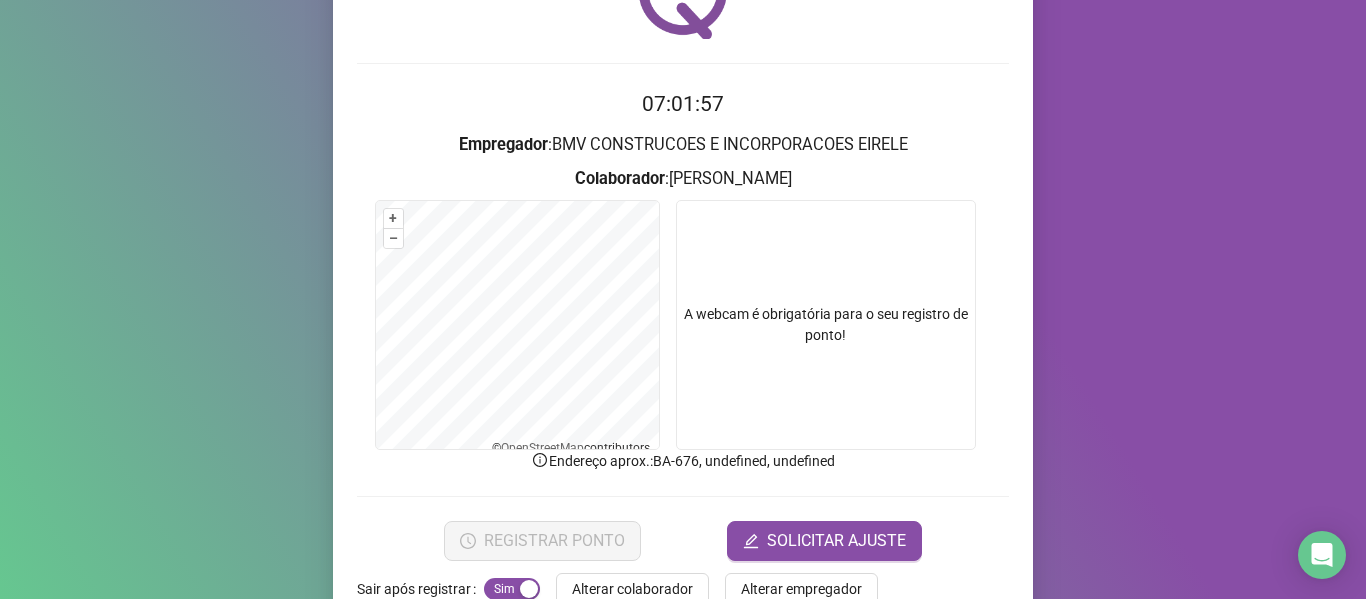 scroll, scrollTop: 176, scrollLeft: 0, axis: vertical 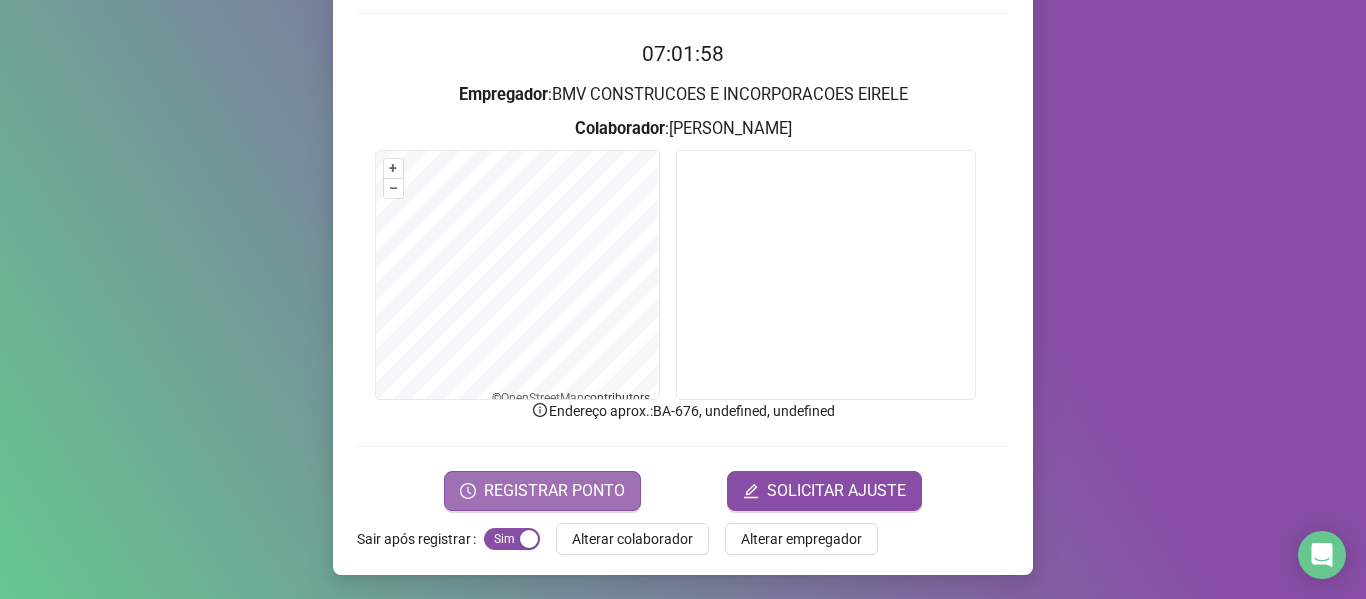 click on "REGISTRAR PONTO" at bounding box center (554, 491) 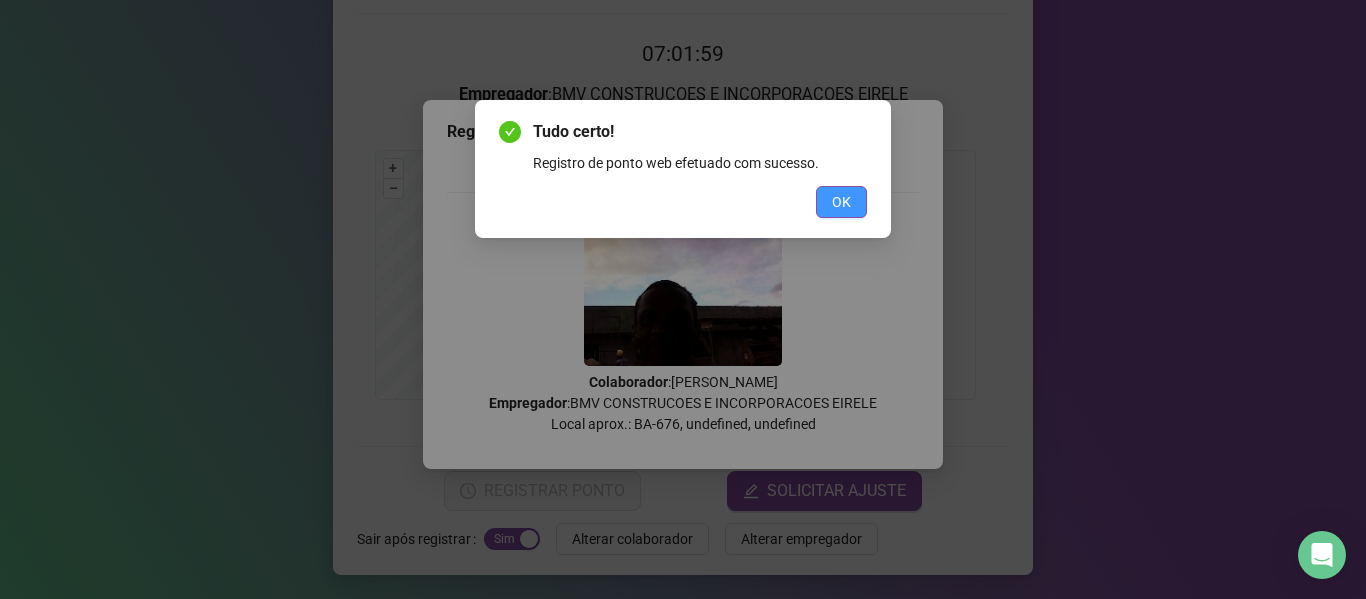 click on "OK" at bounding box center (841, 202) 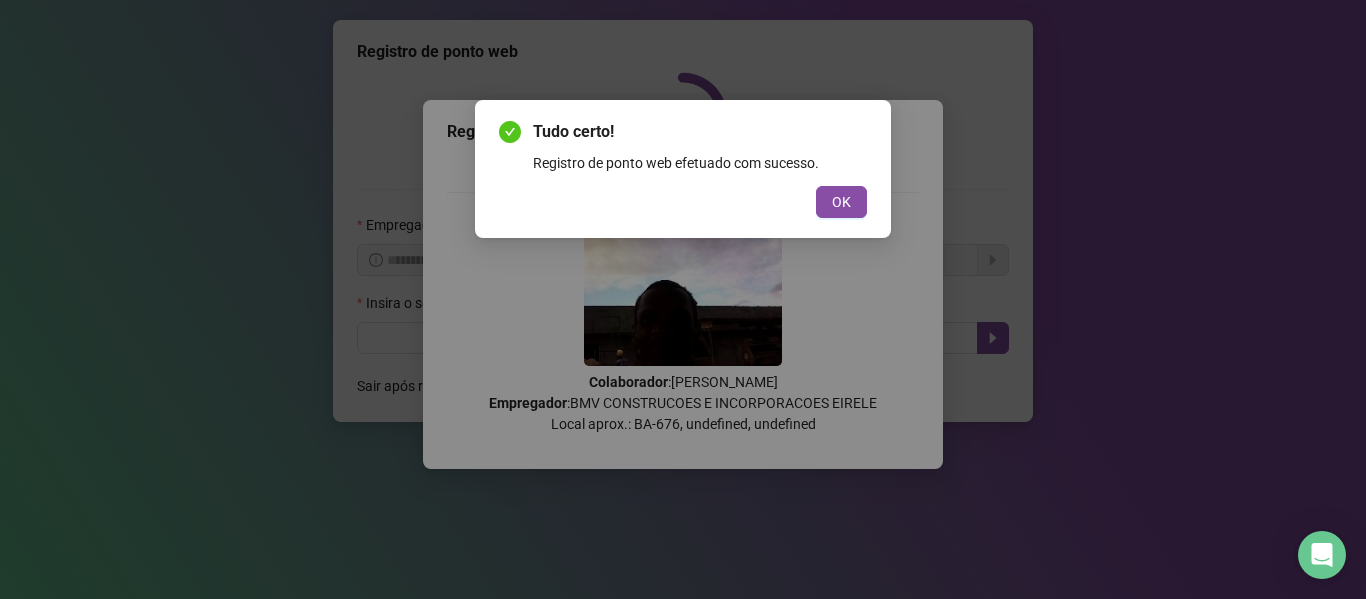 scroll, scrollTop: 0, scrollLeft: 0, axis: both 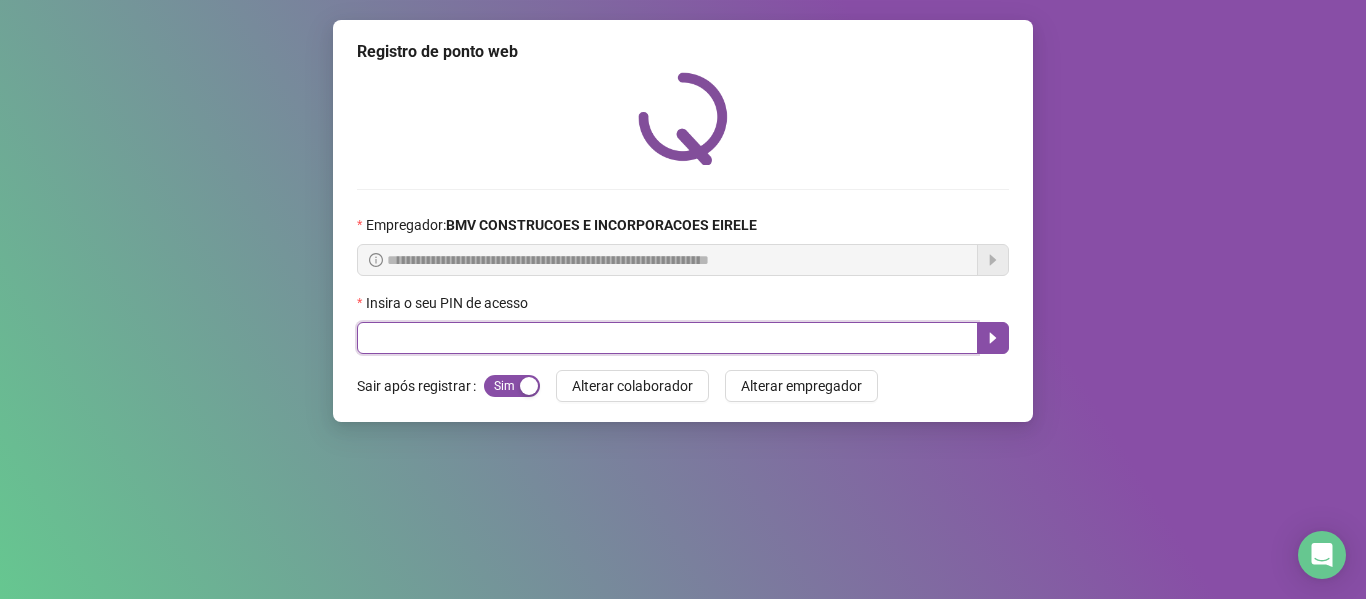 click at bounding box center (667, 338) 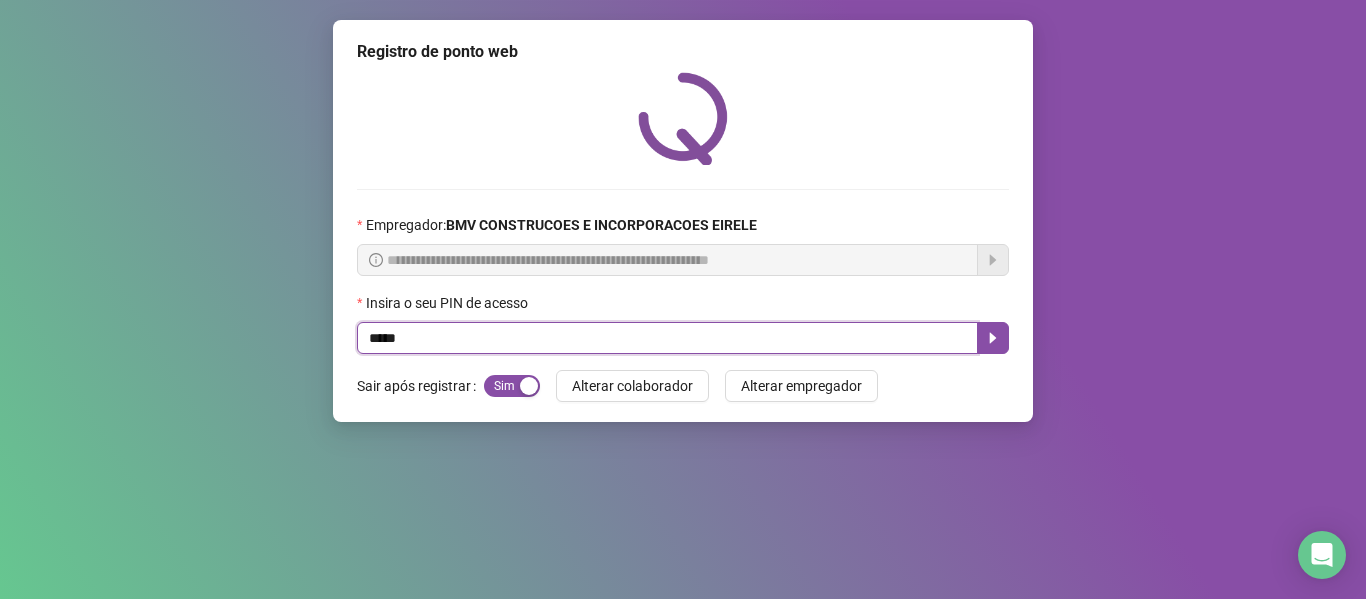 type on "*****" 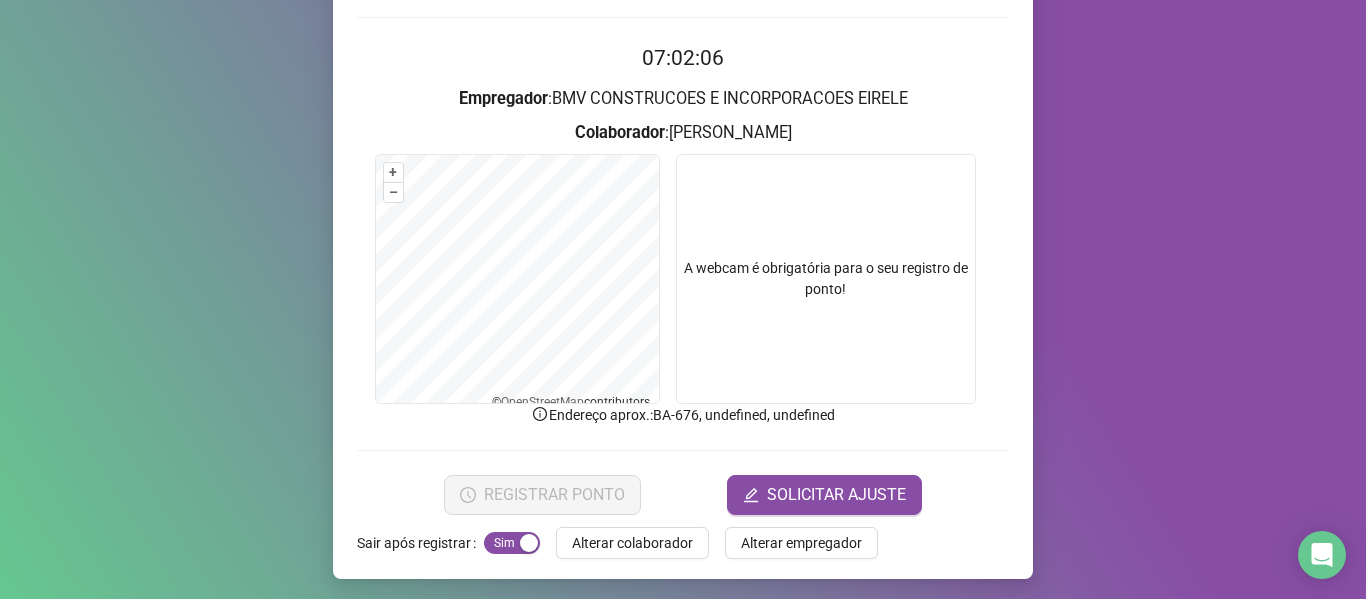 scroll, scrollTop: 176, scrollLeft: 0, axis: vertical 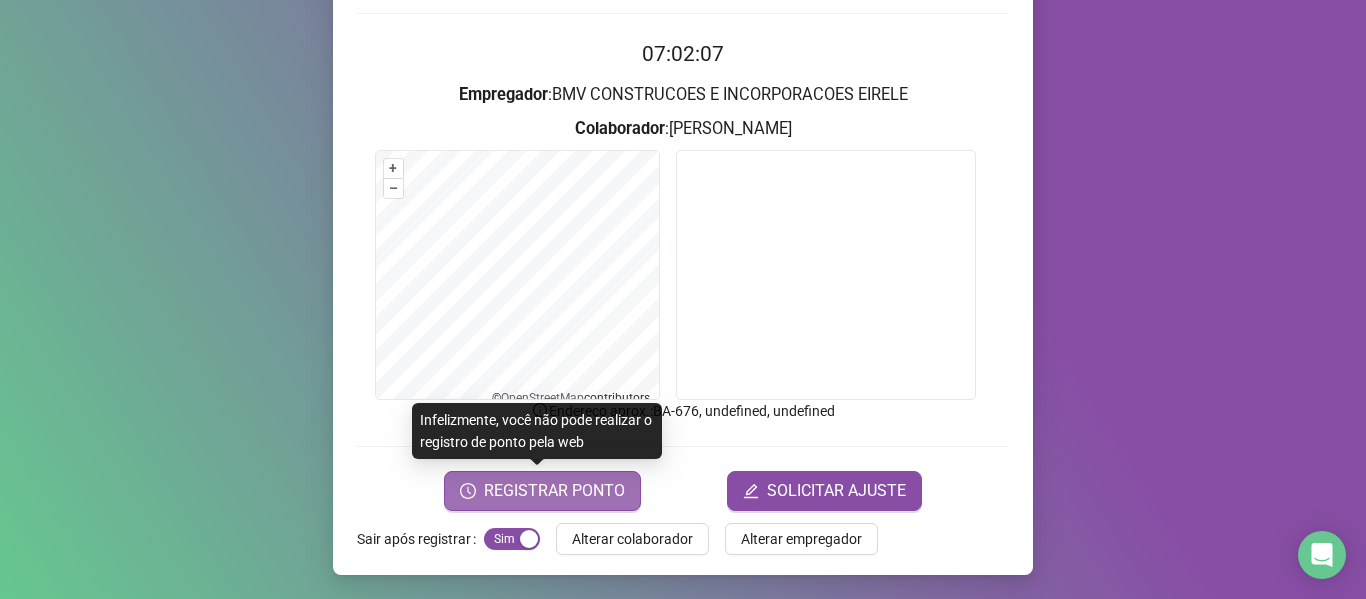 click on "REGISTRAR PONTO" at bounding box center (554, 491) 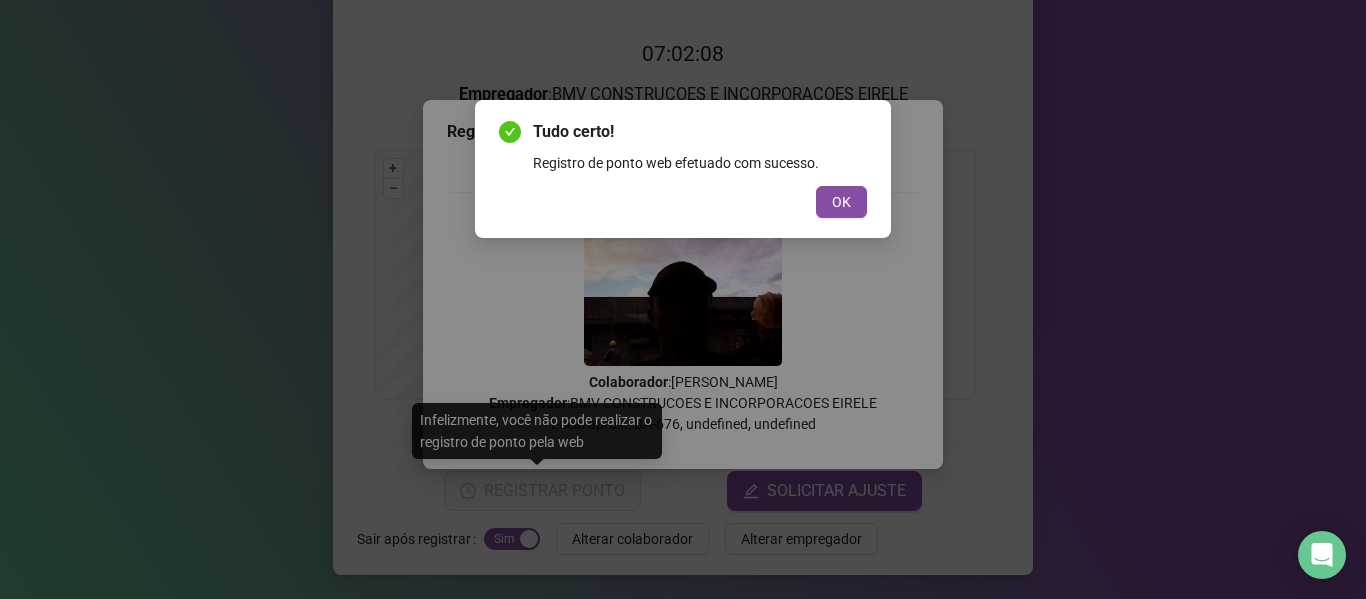 click on "Tudo certo! Registro de ponto web efetuado com sucesso. OK" at bounding box center [683, 169] 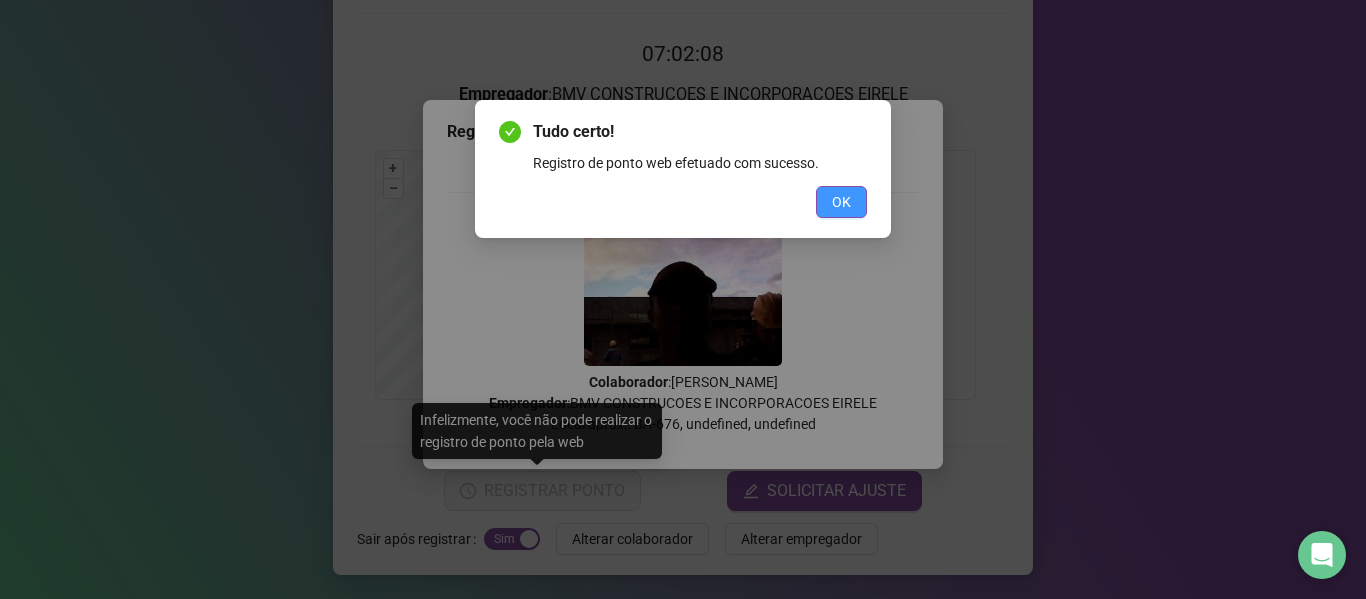 click on "OK" at bounding box center (841, 202) 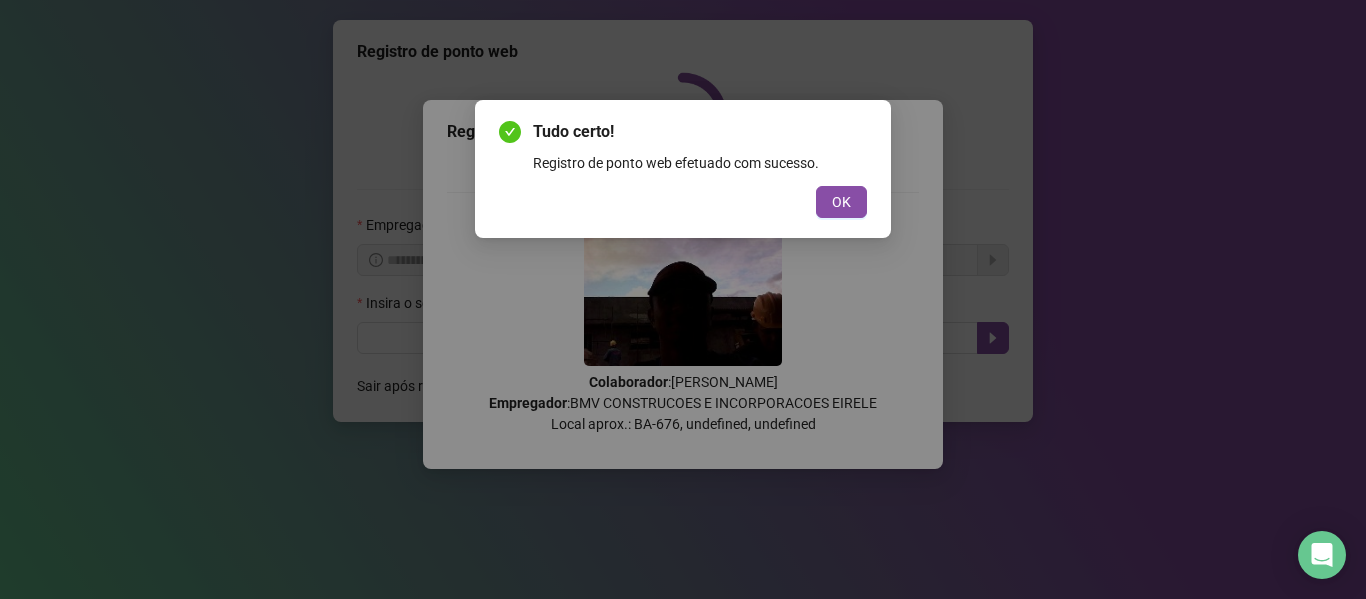 scroll, scrollTop: 0, scrollLeft: 0, axis: both 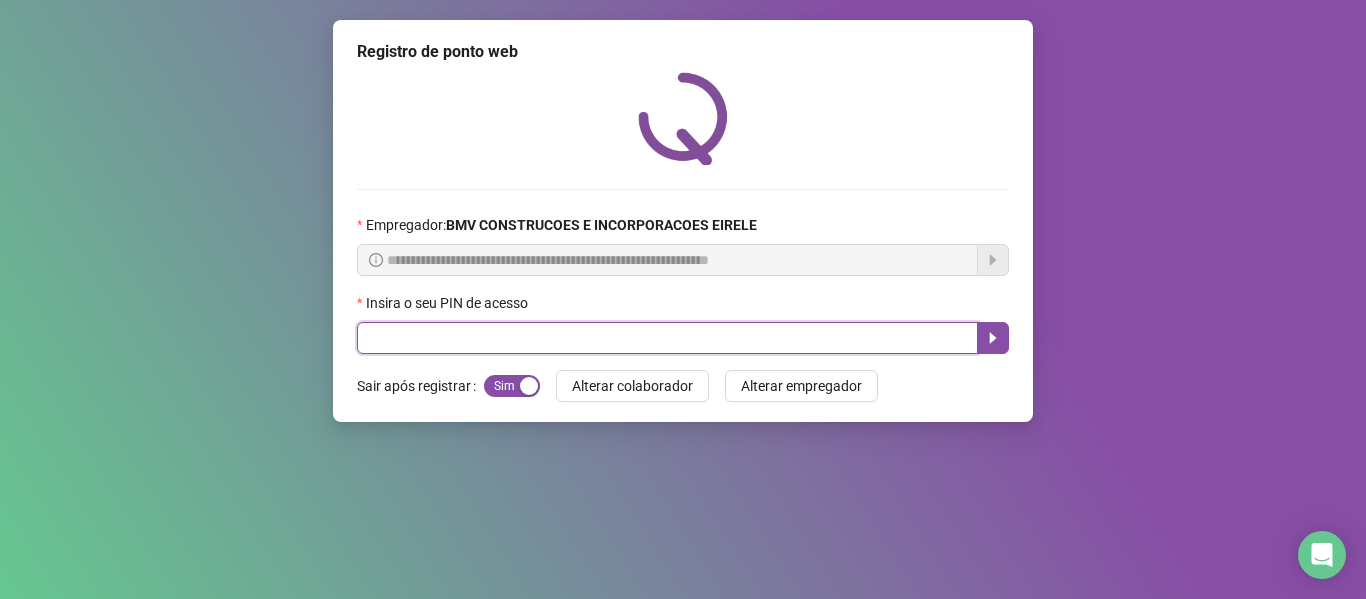 click at bounding box center (667, 338) 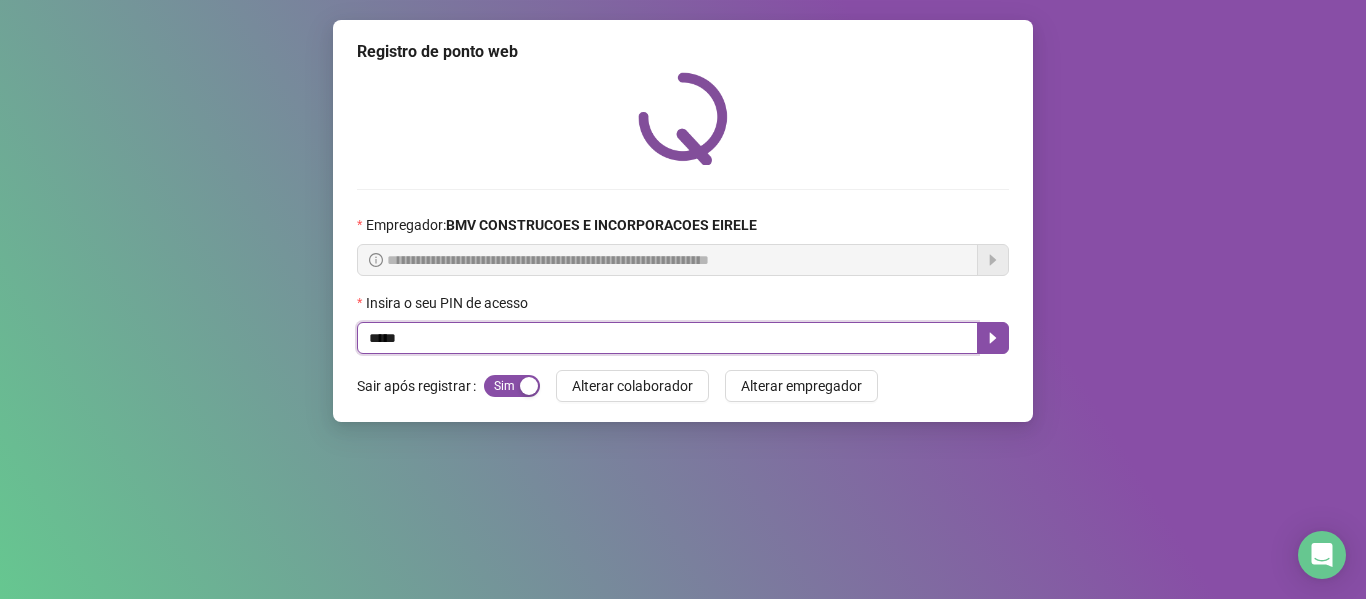 type on "*****" 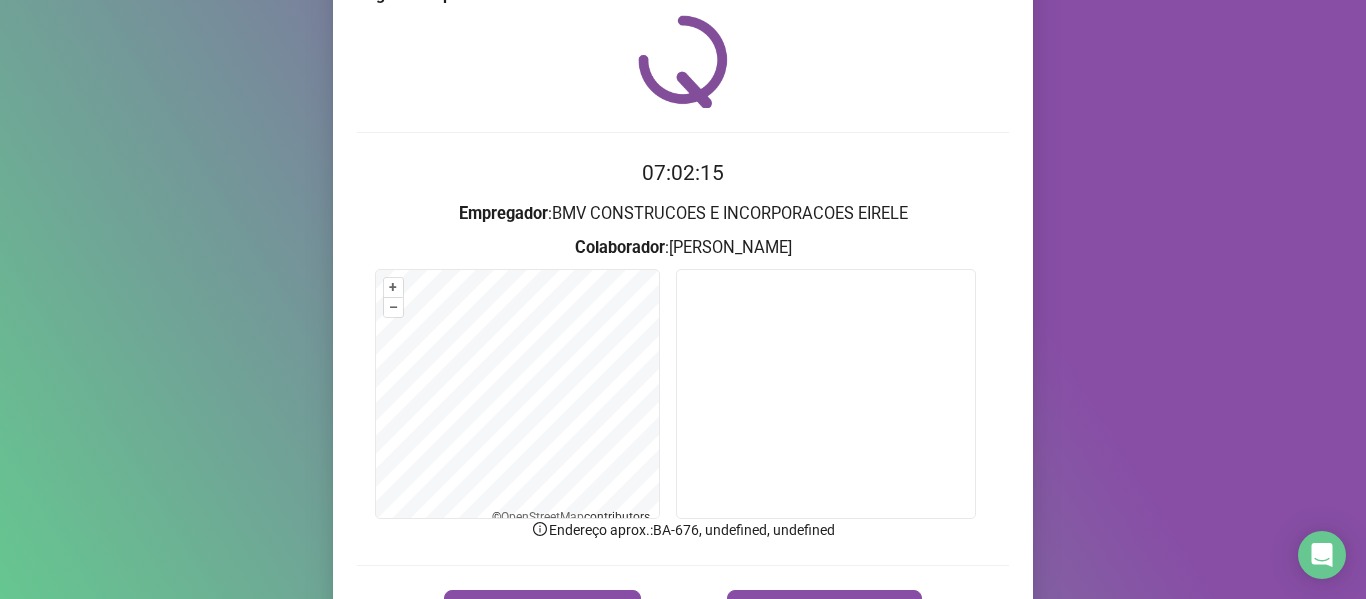 scroll, scrollTop: 176, scrollLeft: 0, axis: vertical 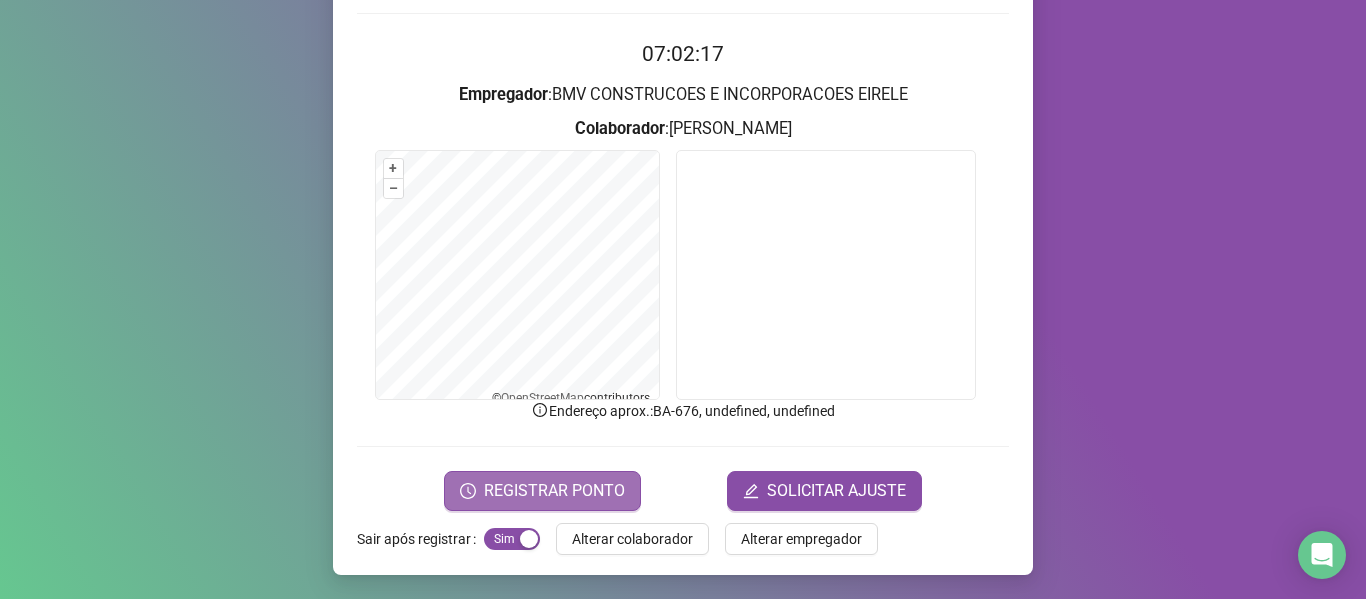 click on "REGISTRAR PONTO" at bounding box center (554, 491) 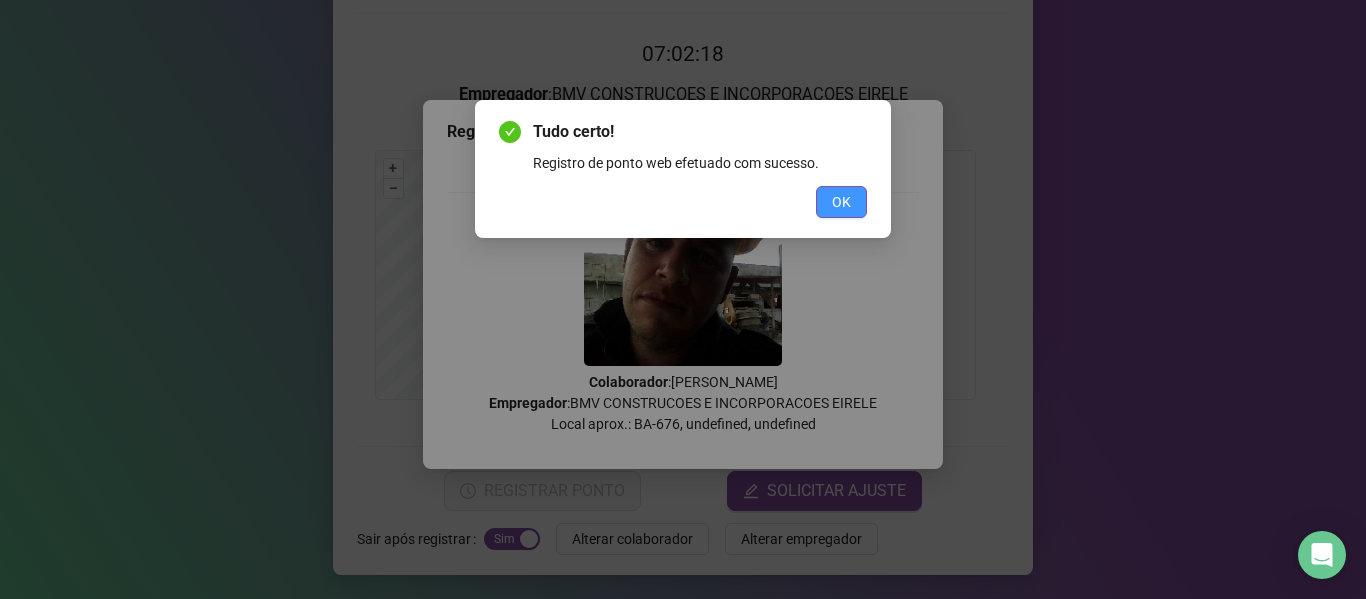 click on "OK" at bounding box center [841, 202] 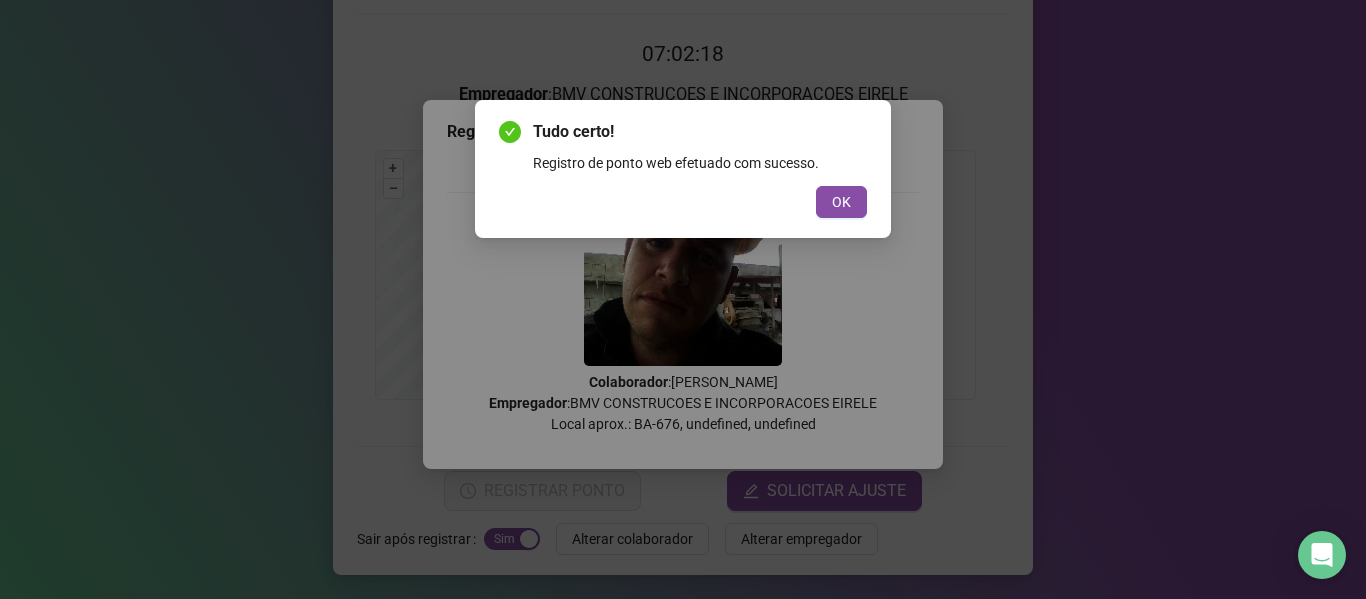 scroll, scrollTop: 0, scrollLeft: 0, axis: both 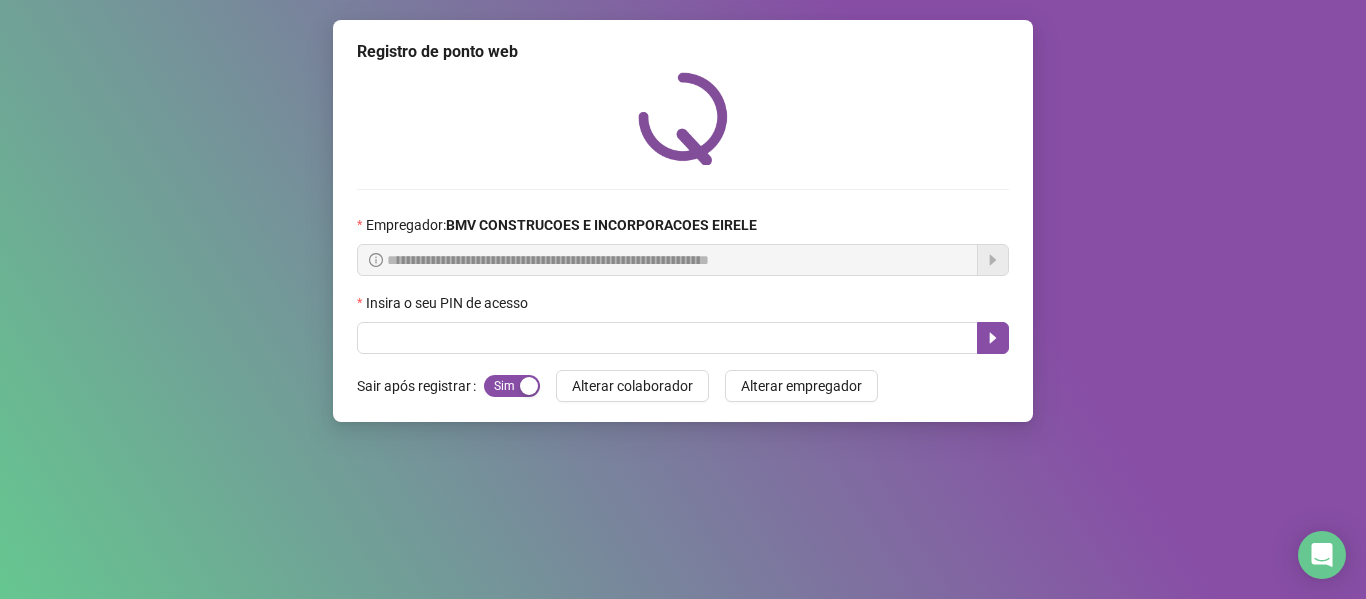 click on "**********" at bounding box center [683, 221] 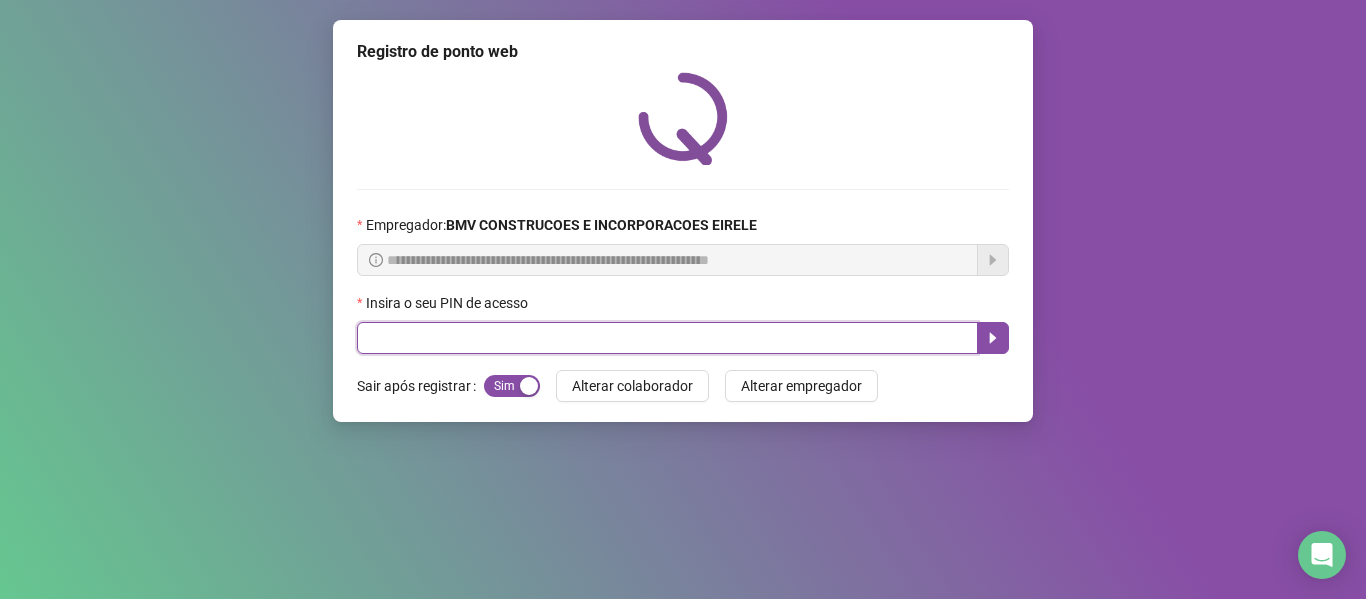 click at bounding box center (667, 338) 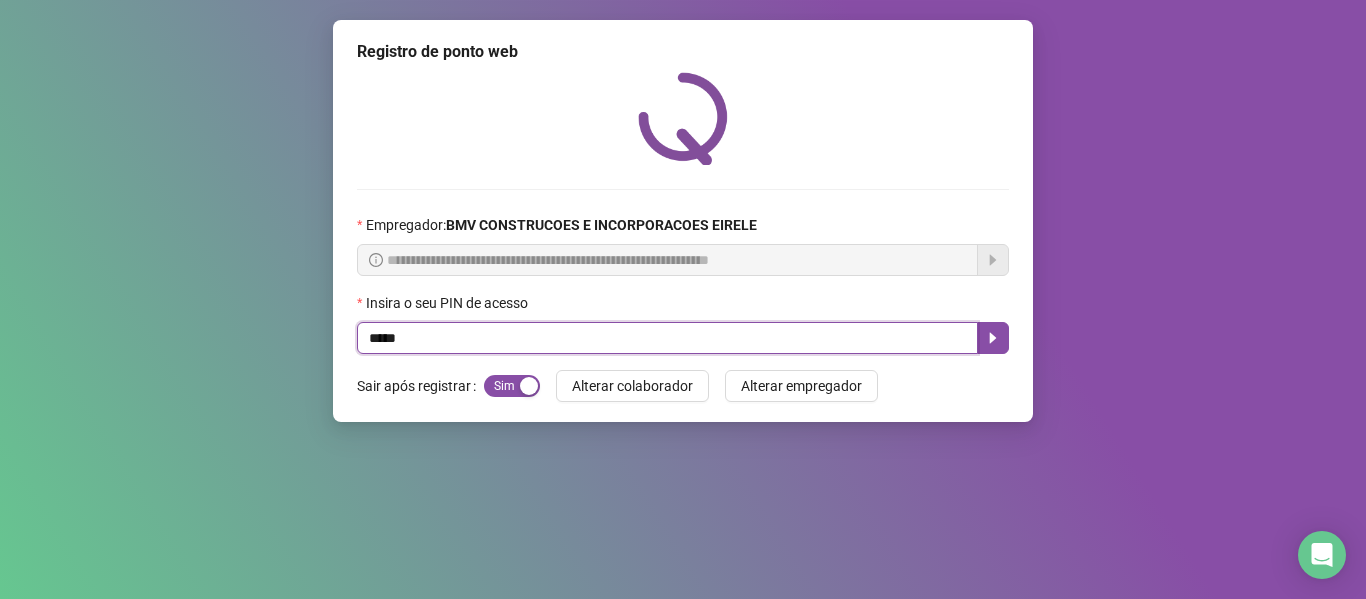 type on "*****" 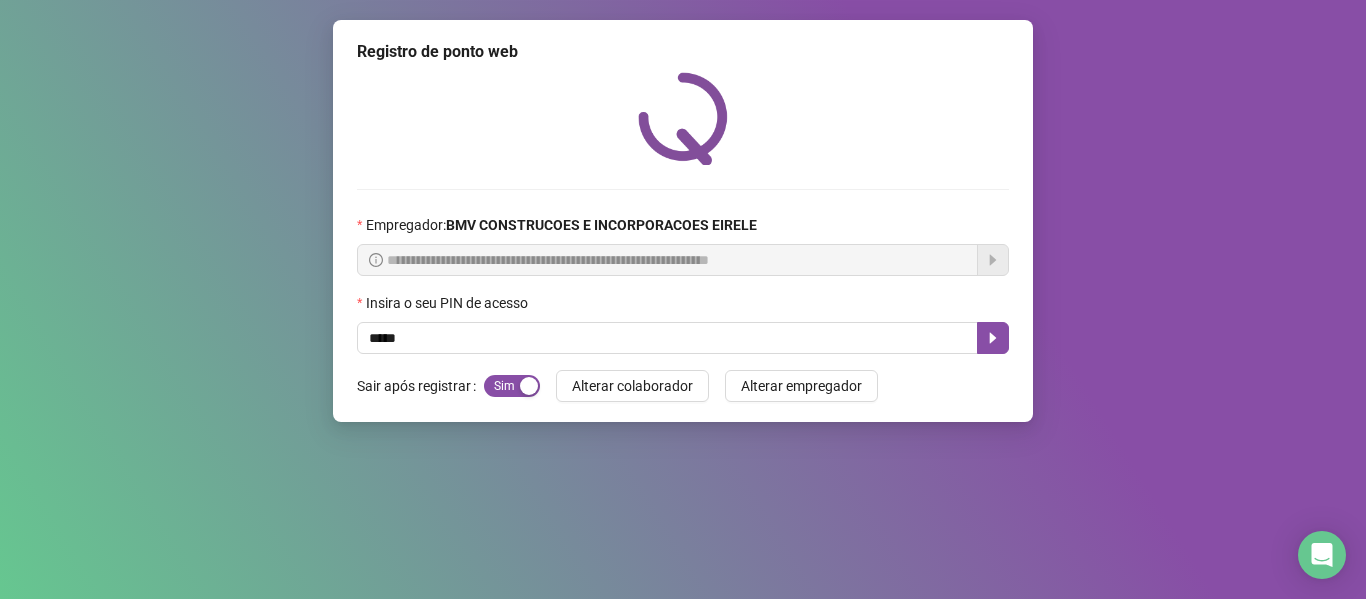 click on "**********" at bounding box center [683, 221] 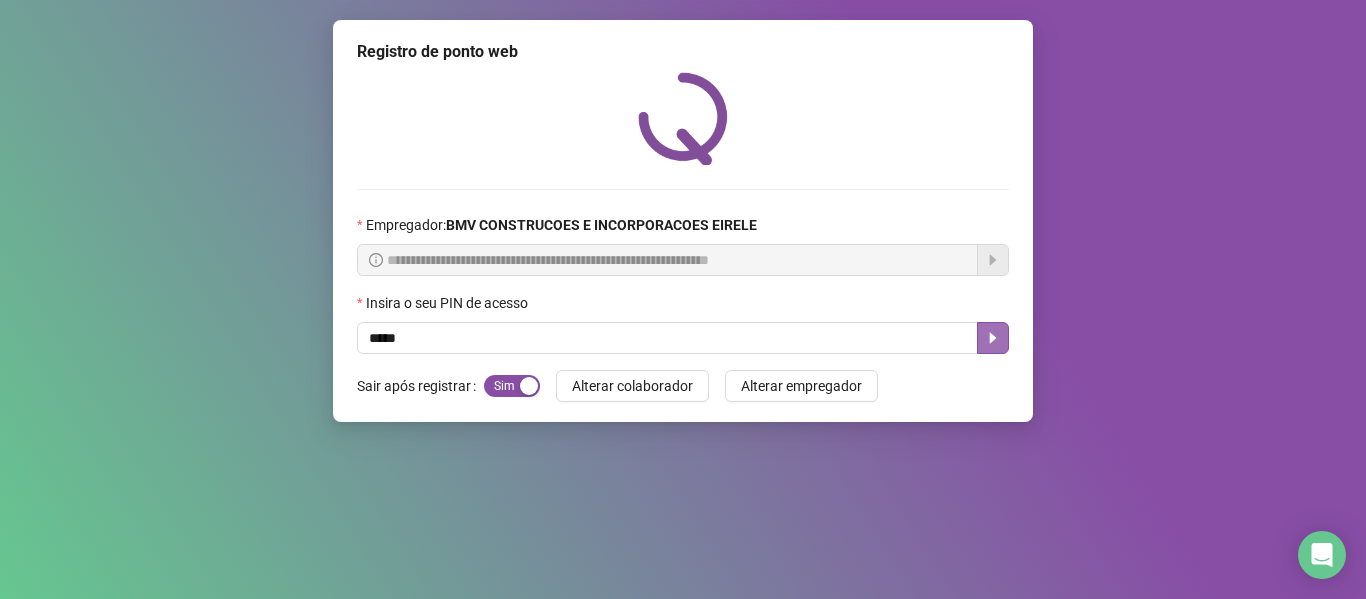 click 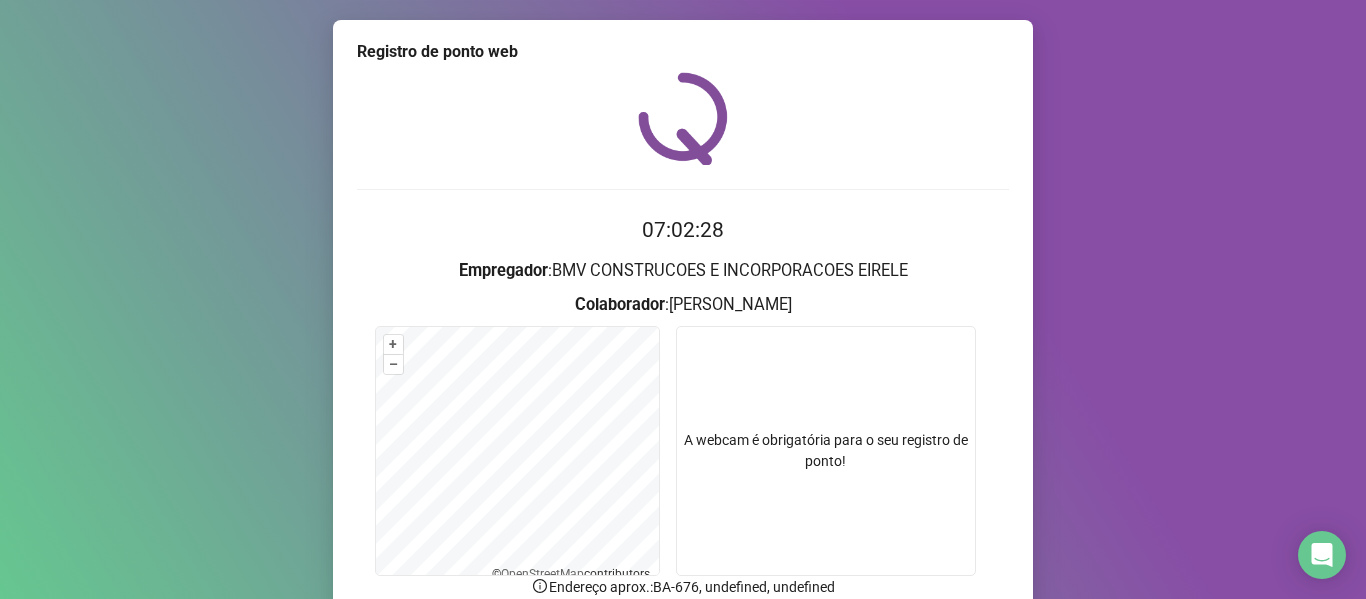 scroll, scrollTop: 100, scrollLeft: 0, axis: vertical 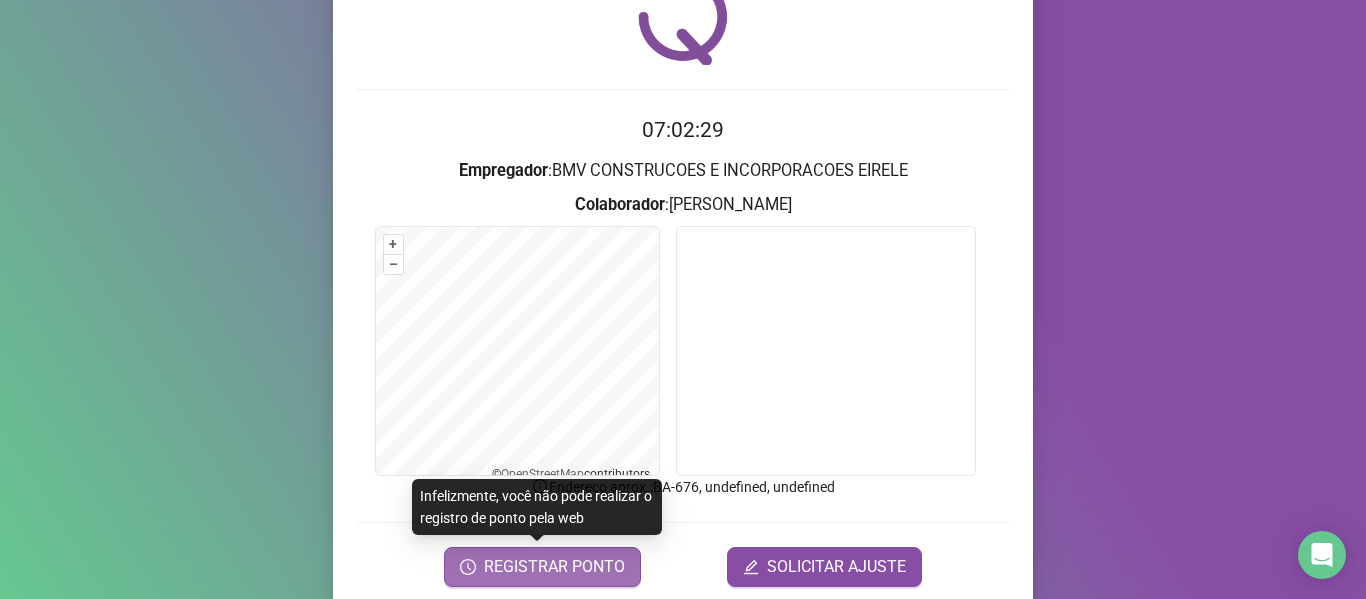 click on "REGISTRAR PONTO" at bounding box center [554, 567] 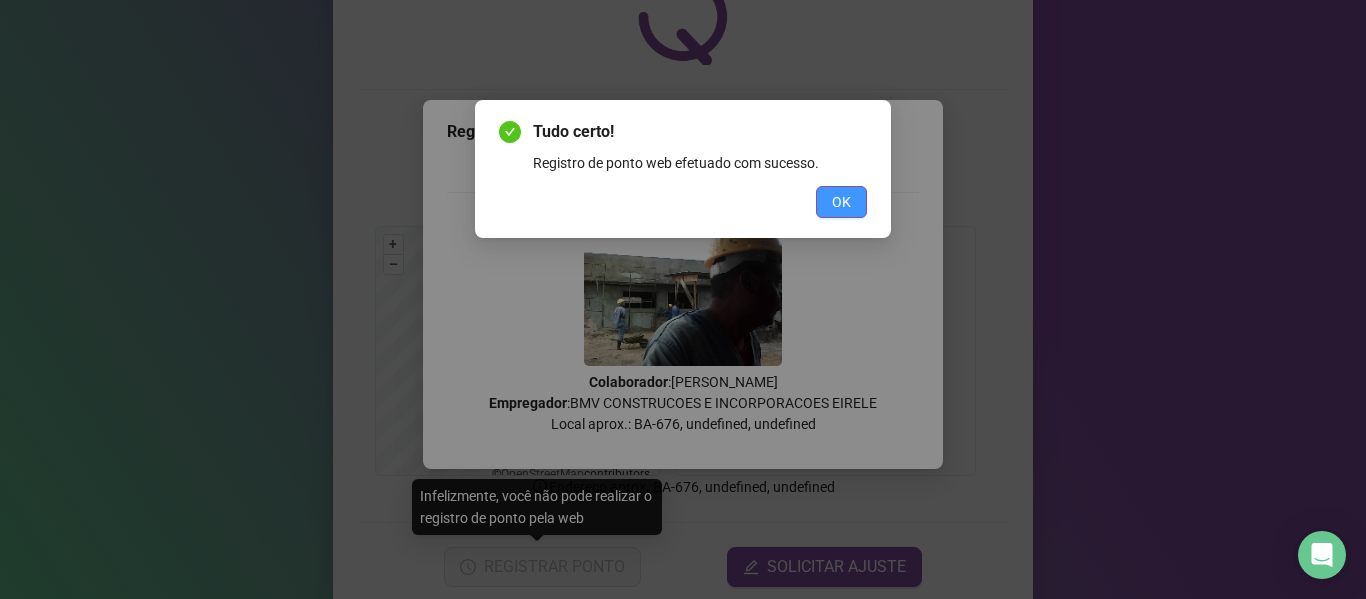 click on "OK" at bounding box center (841, 202) 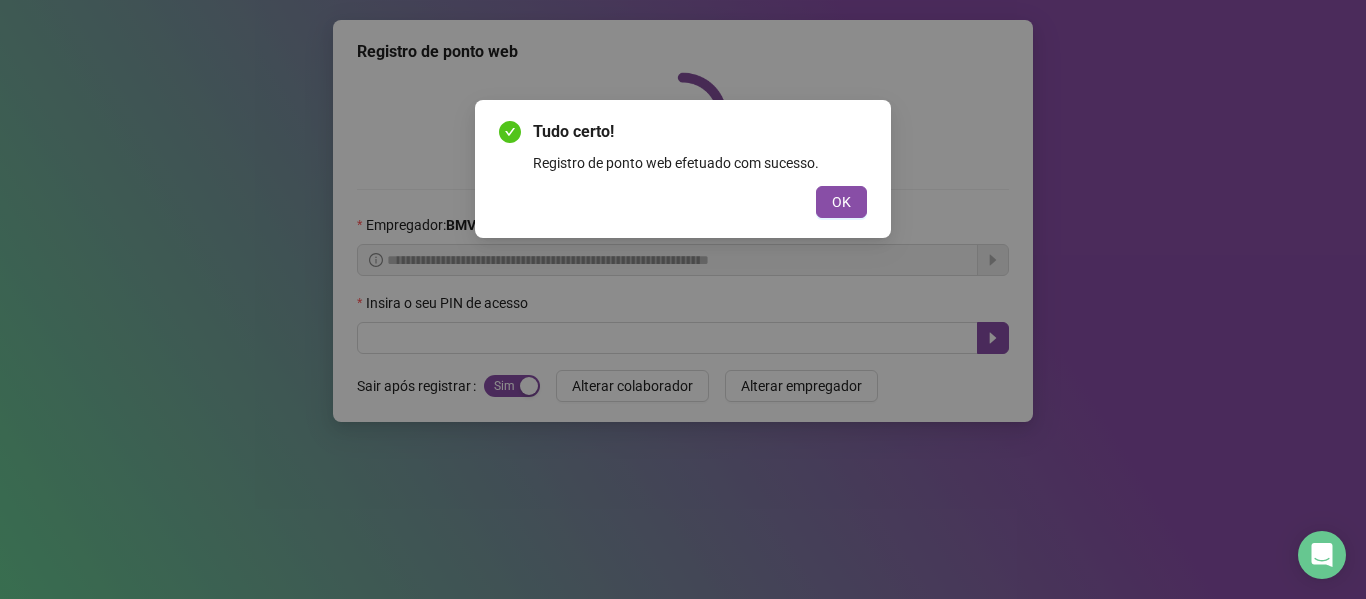 scroll, scrollTop: 0, scrollLeft: 0, axis: both 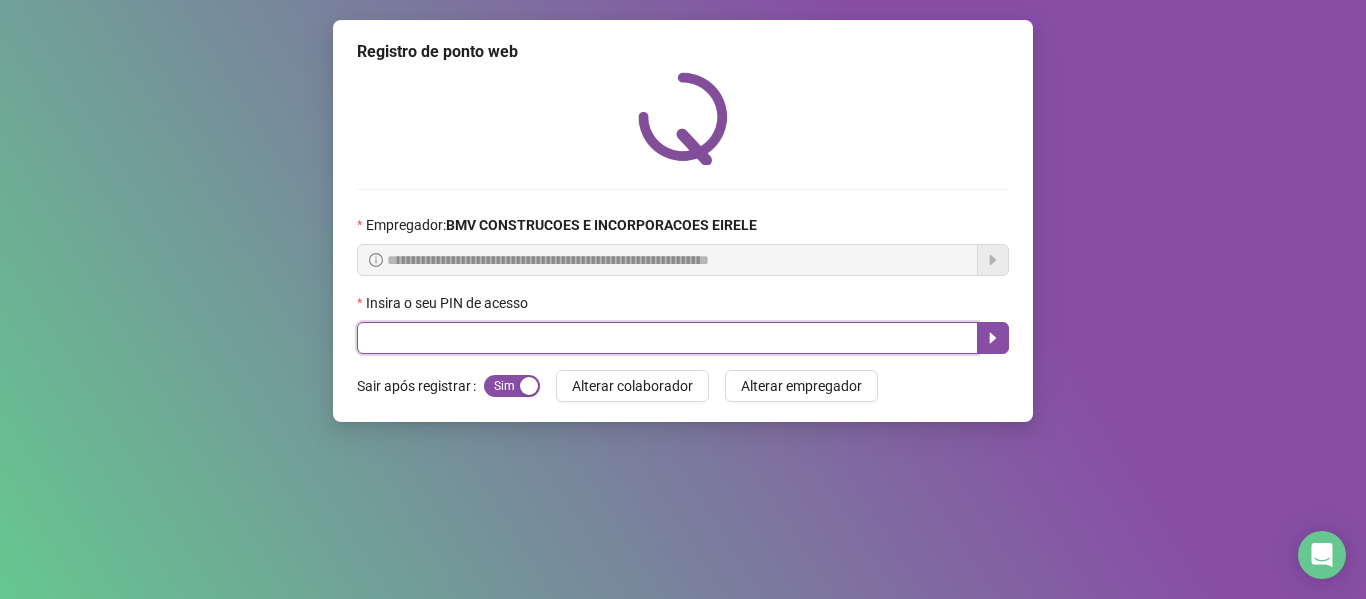 click at bounding box center [667, 338] 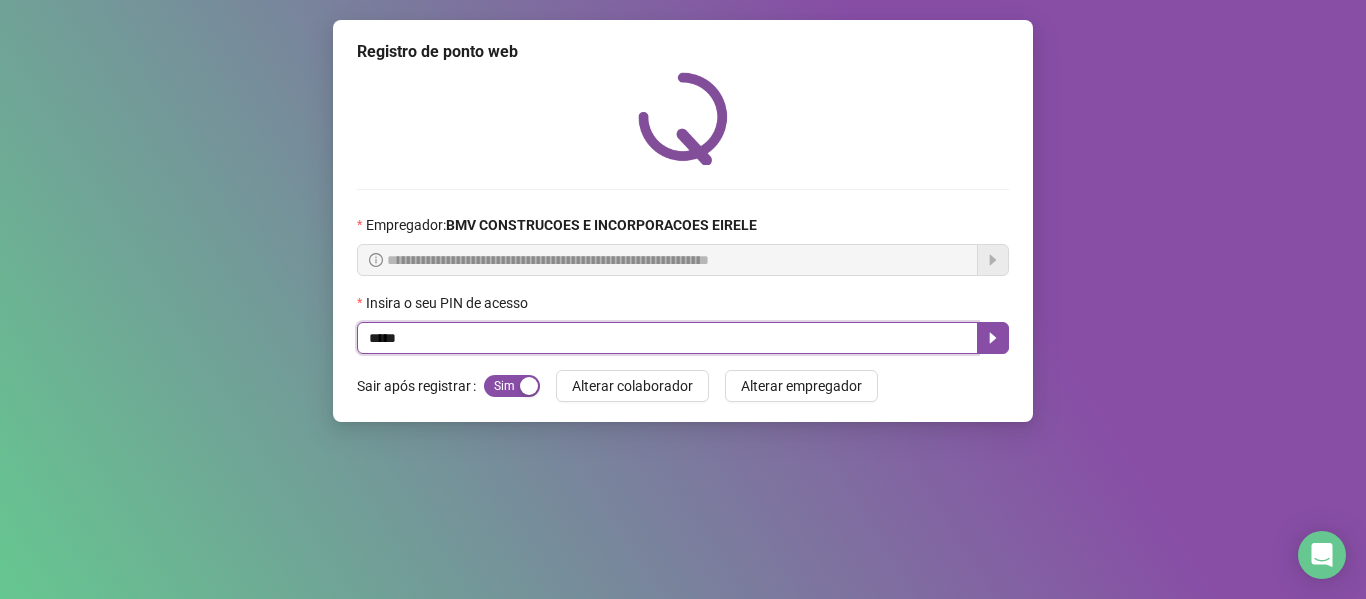 type on "*****" 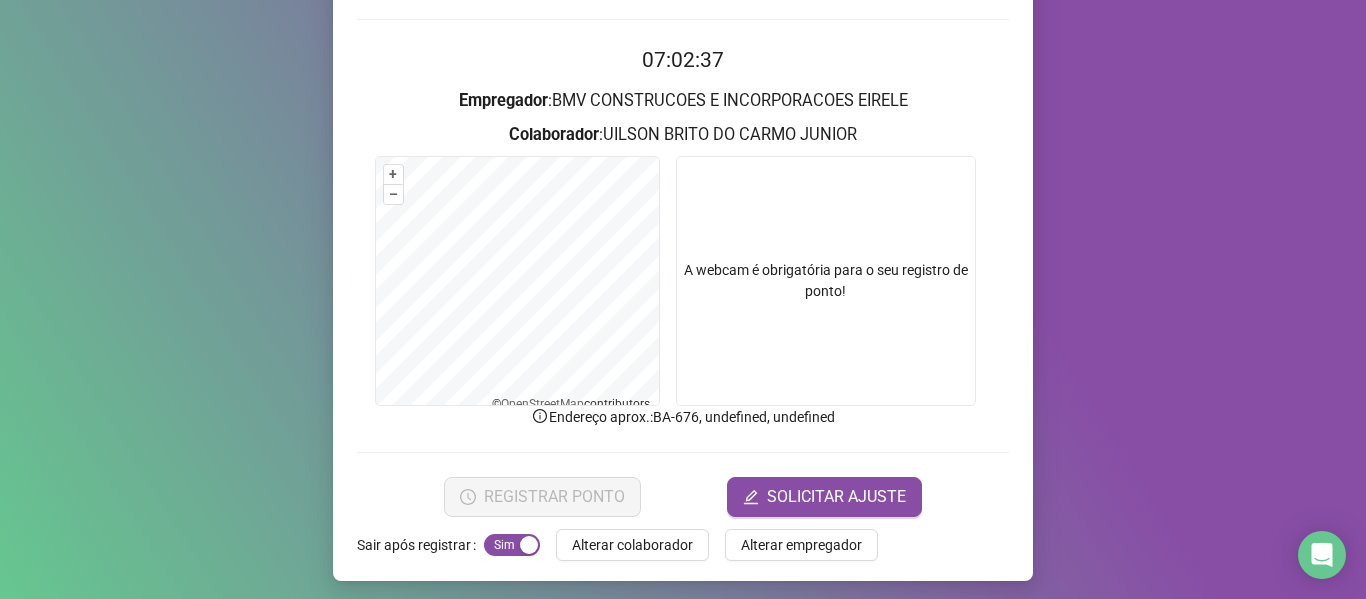 scroll, scrollTop: 176, scrollLeft: 0, axis: vertical 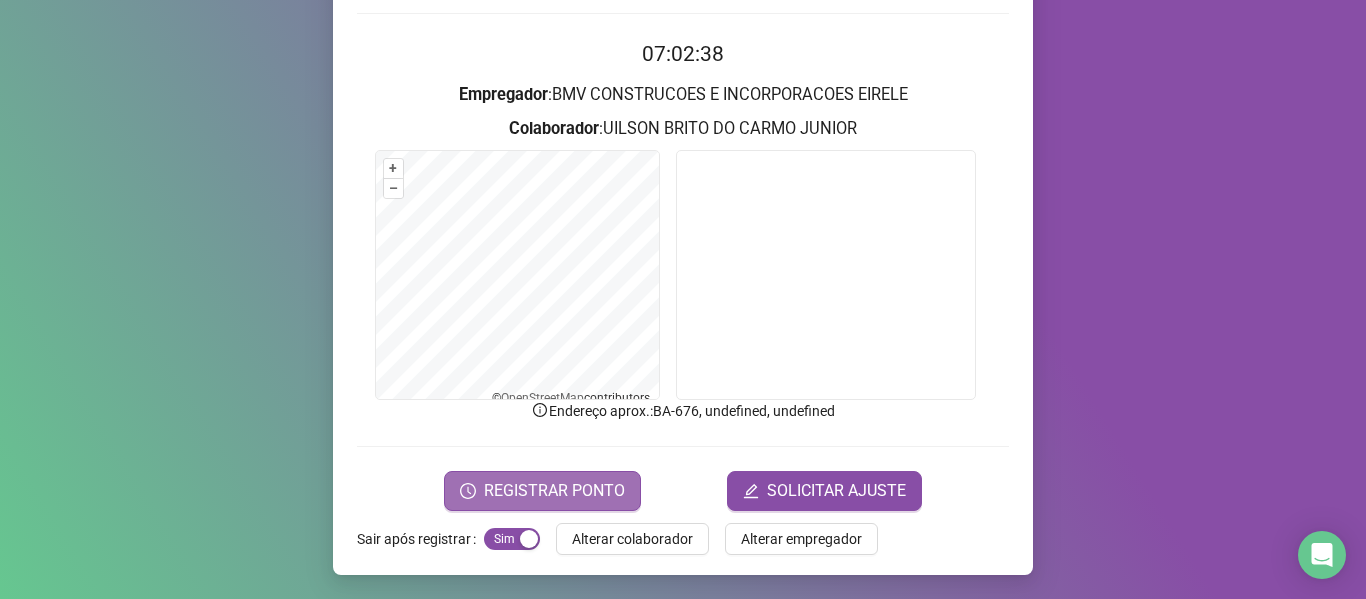 click on "REGISTRAR PONTO" at bounding box center [554, 491] 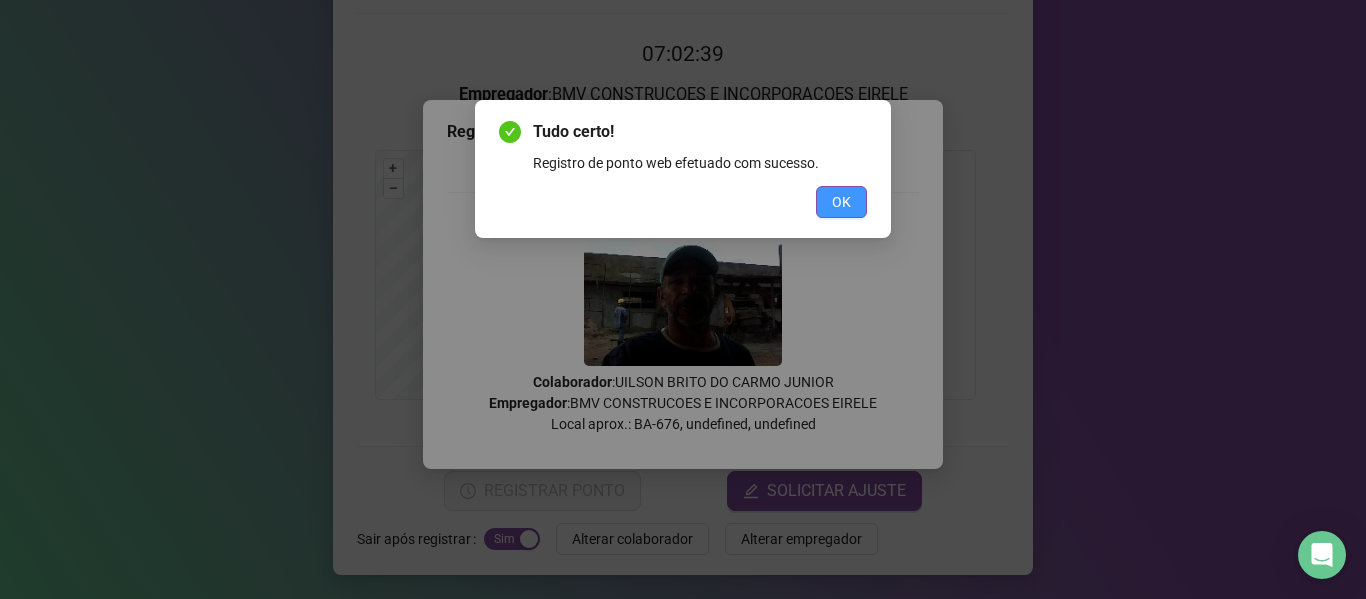 click on "OK" at bounding box center [841, 202] 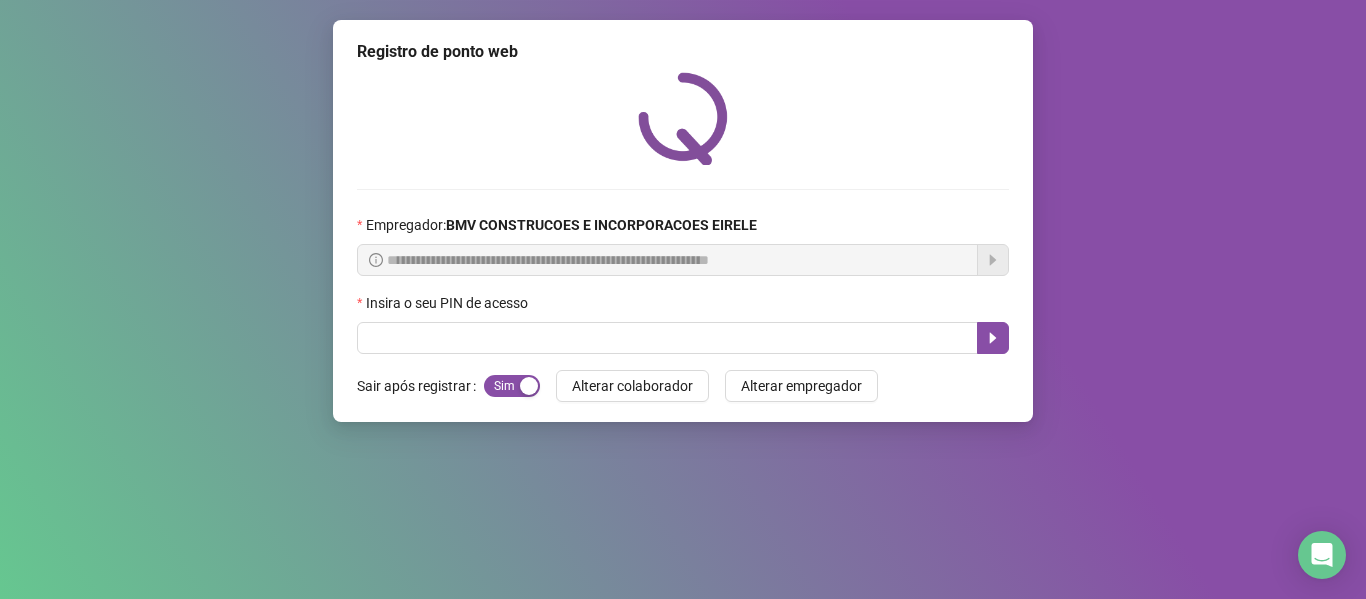 scroll, scrollTop: 0, scrollLeft: 0, axis: both 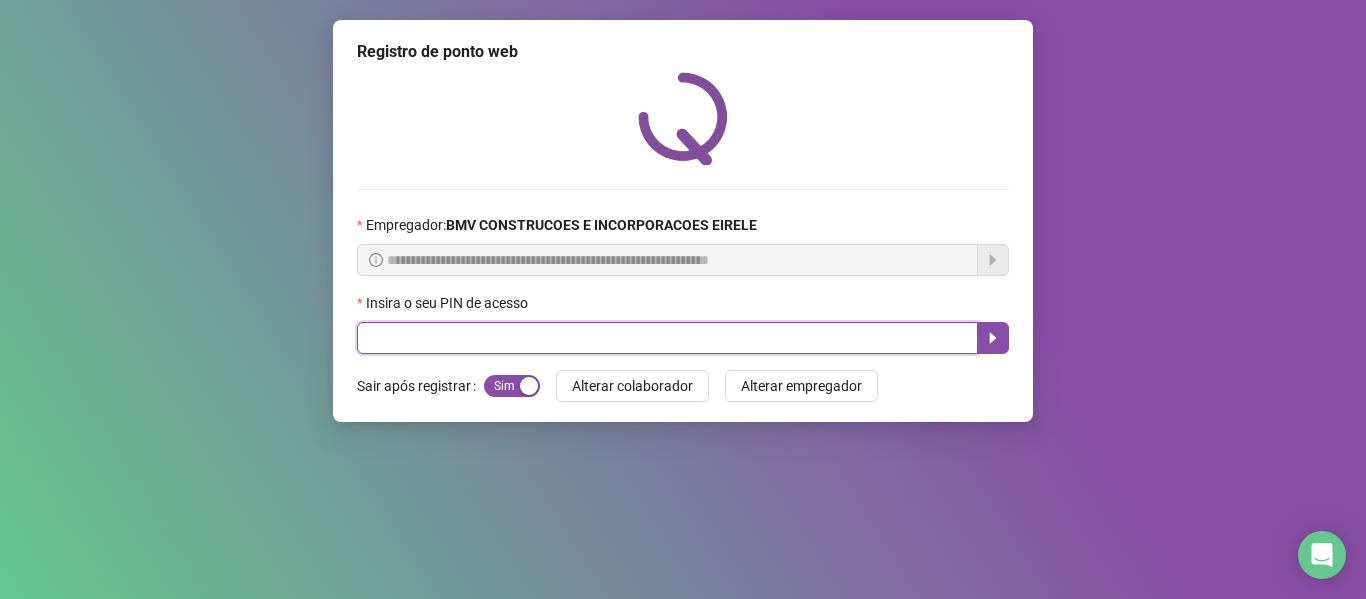 click at bounding box center (667, 338) 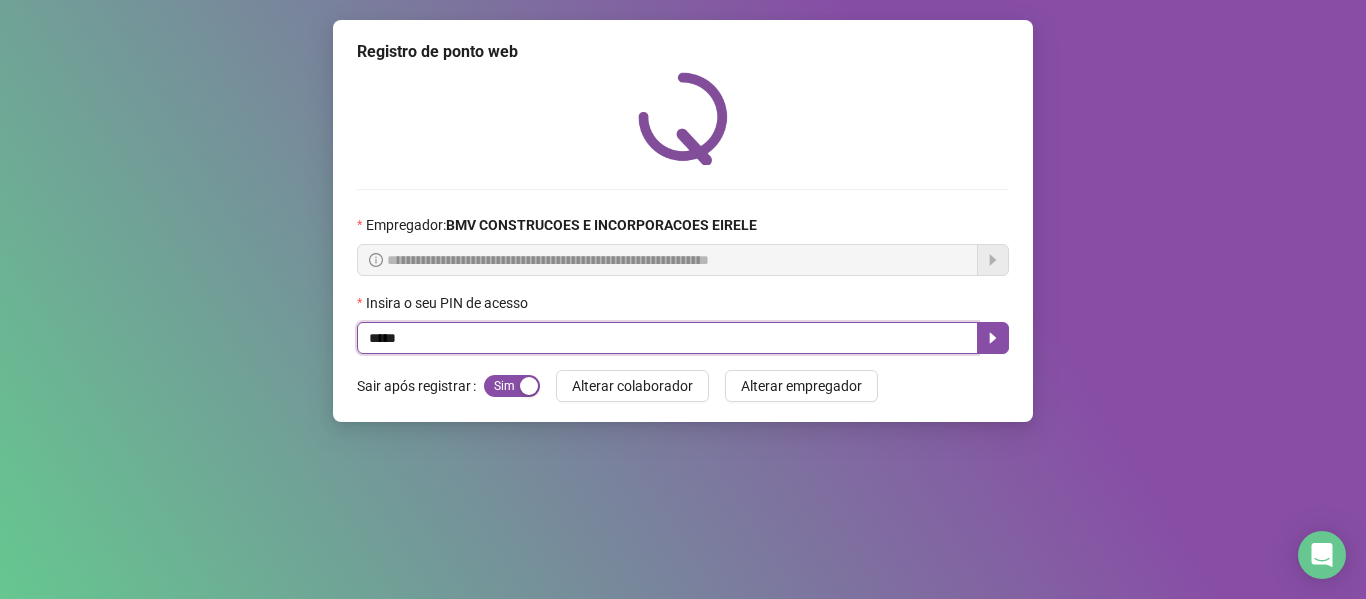 type on "*****" 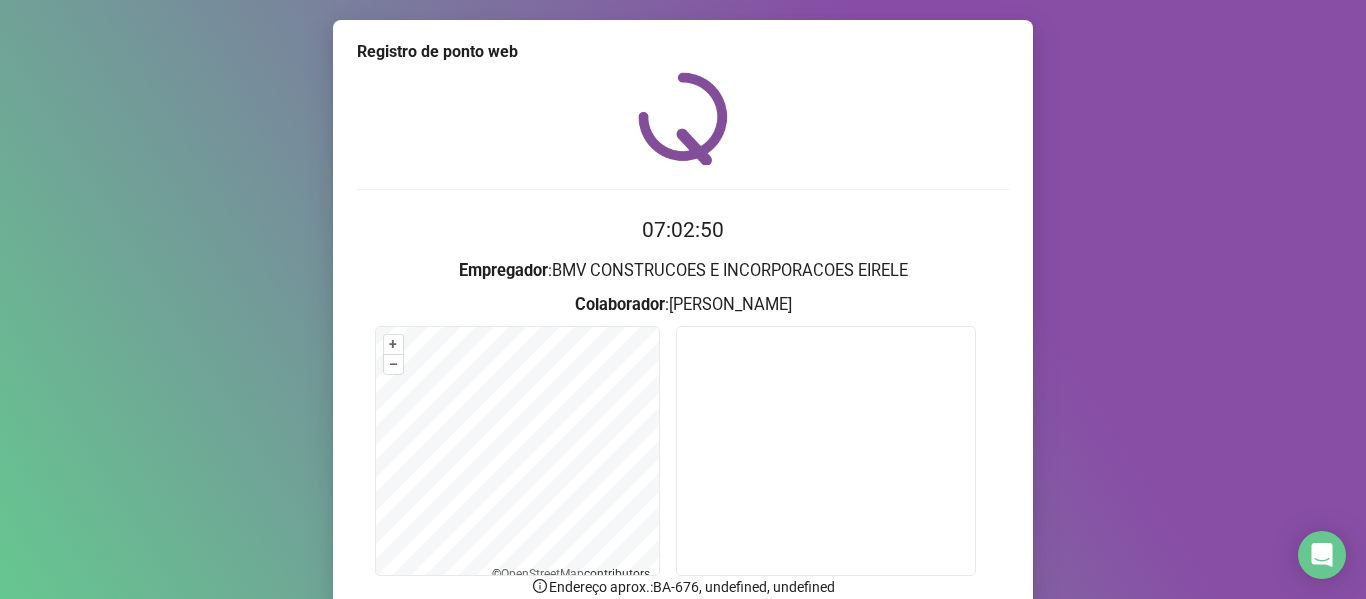 scroll, scrollTop: 176, scrollLeft: 0, axis: vertical 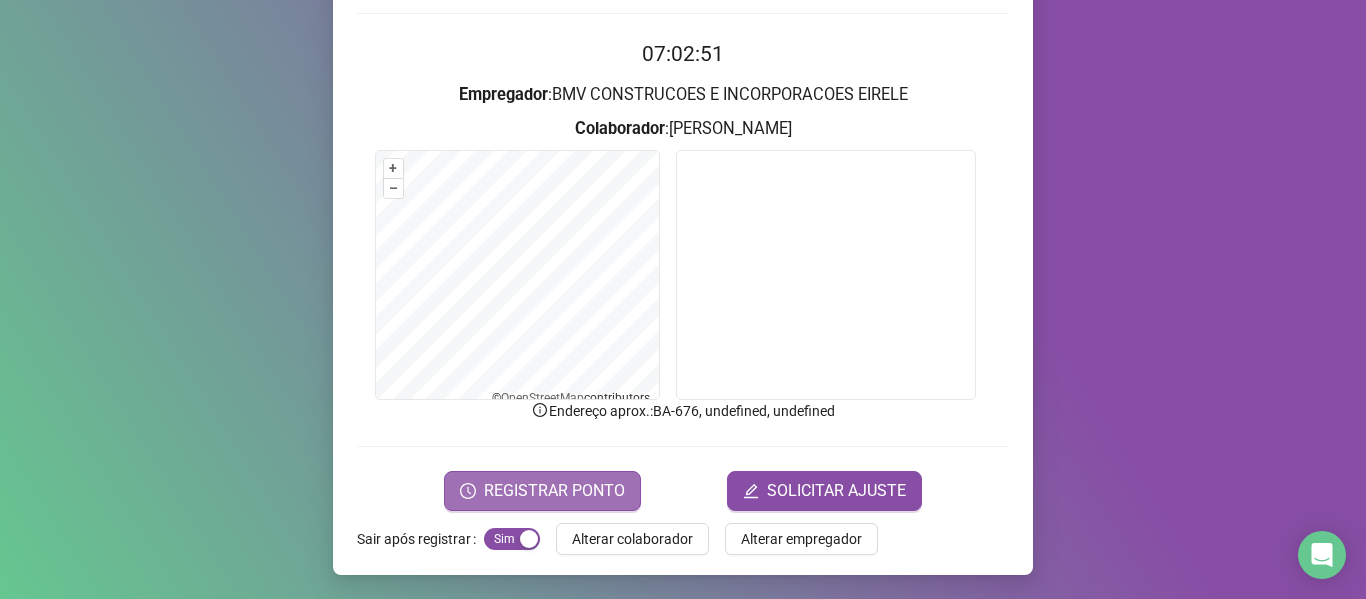 click on "REGISTRAR PONTO" at bounding box center [554, 491] 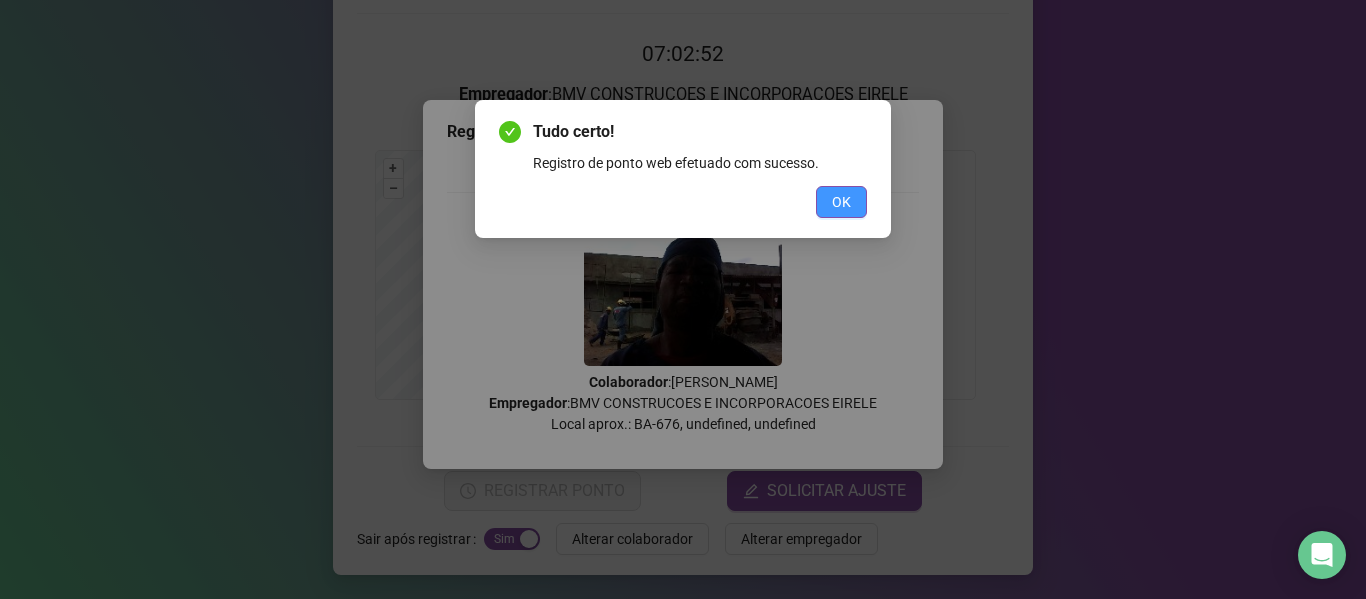 click on "OK" at bounding box center [841, 202] 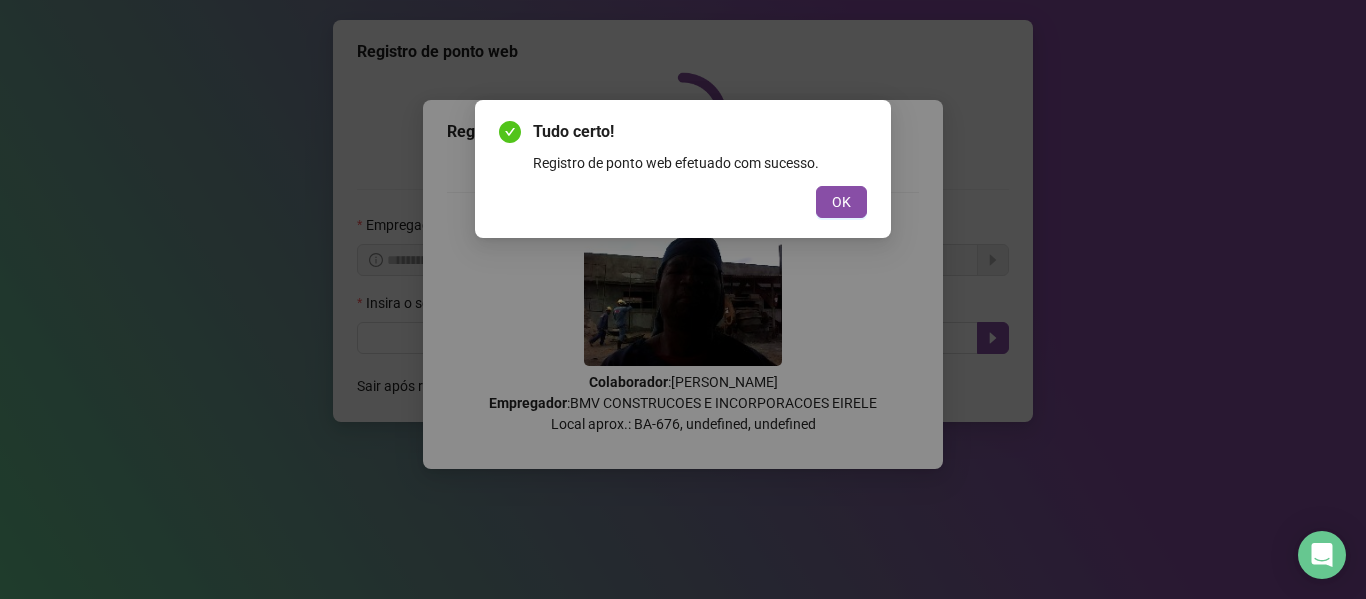 scroll, scrollTop: 0, scrollLeft: 0, axis: both 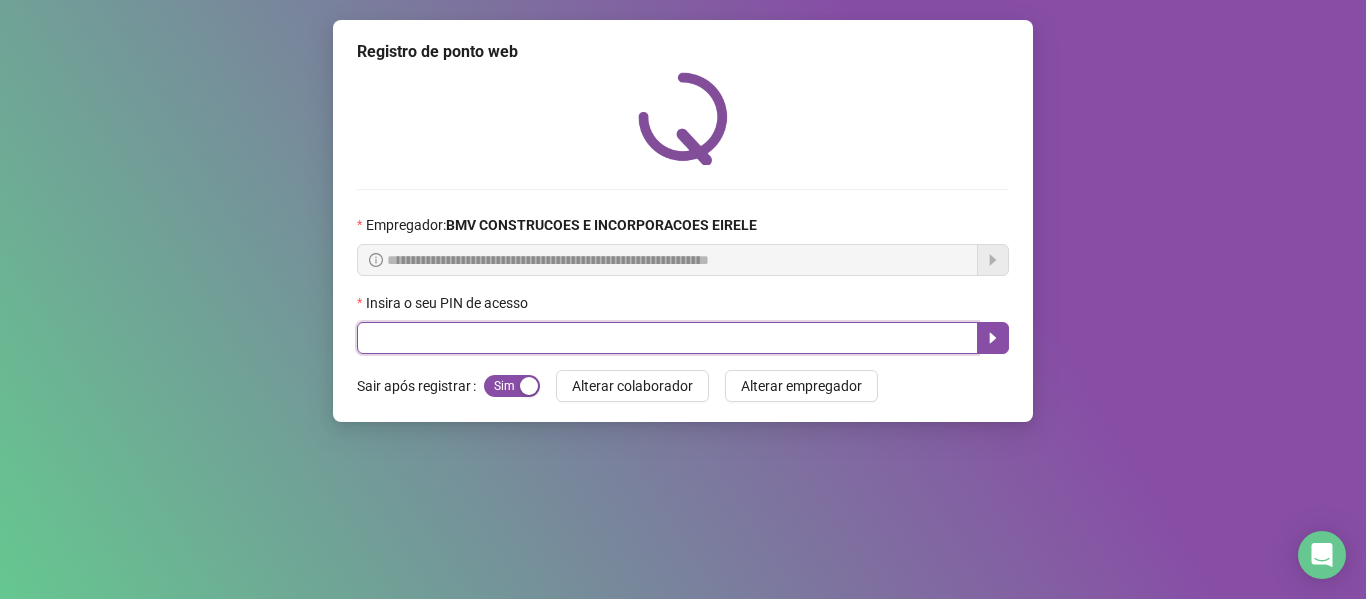 click at bounding box center [667, 338] 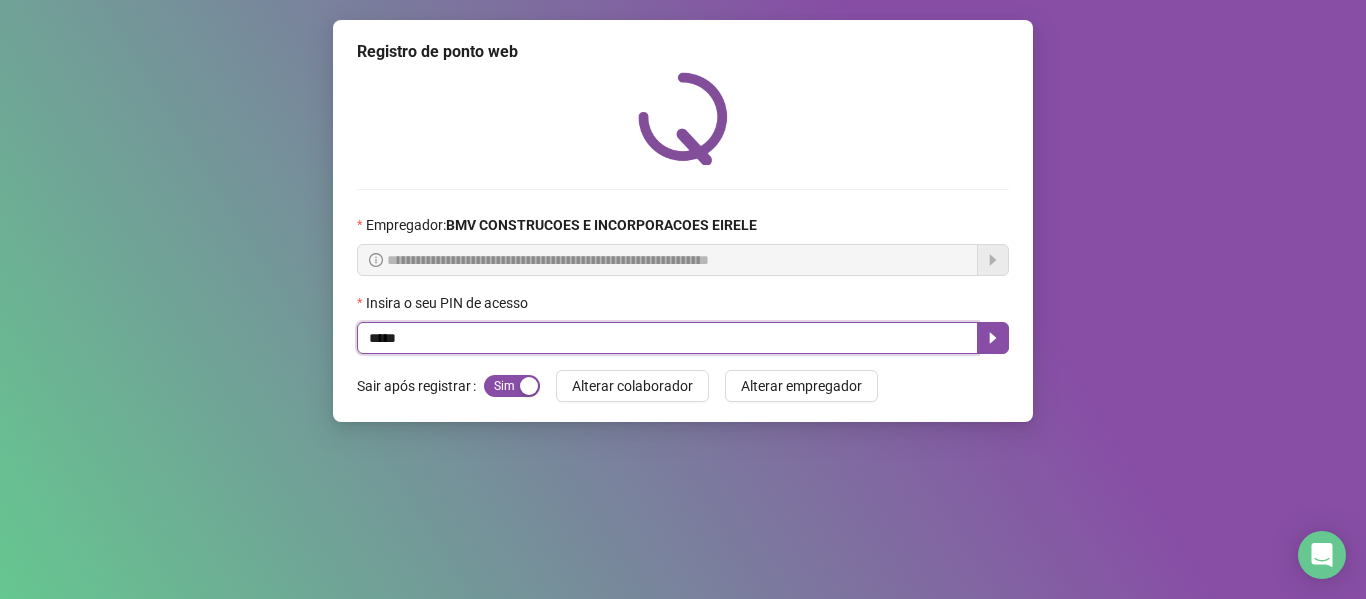 type on "*****" 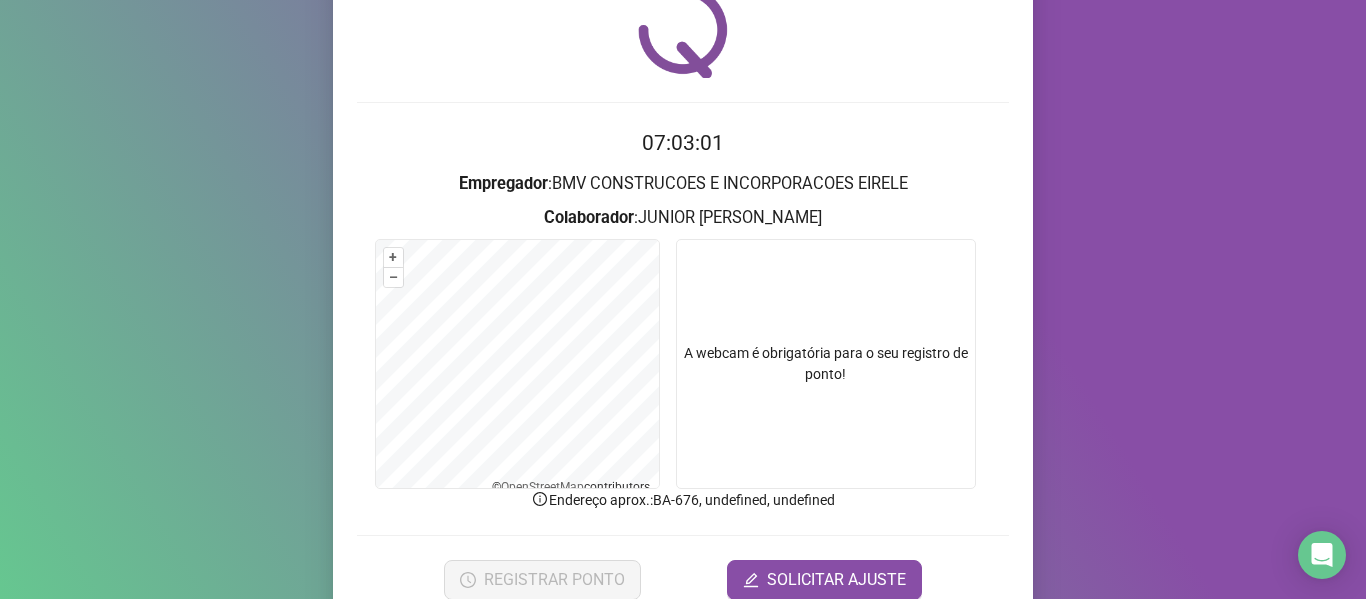 scroll, scrollTop: 176, scrollLeft: 0, axis: vertical 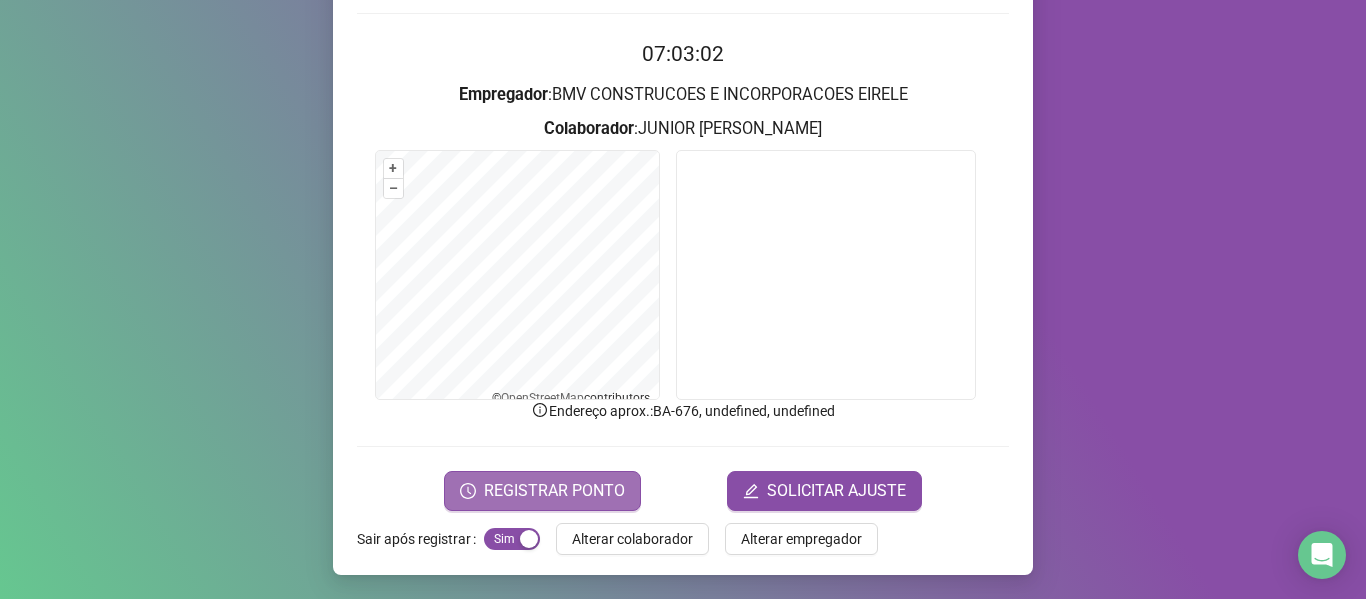 click on "REGISTRAR PONTO" at bounding box center (554, 491) 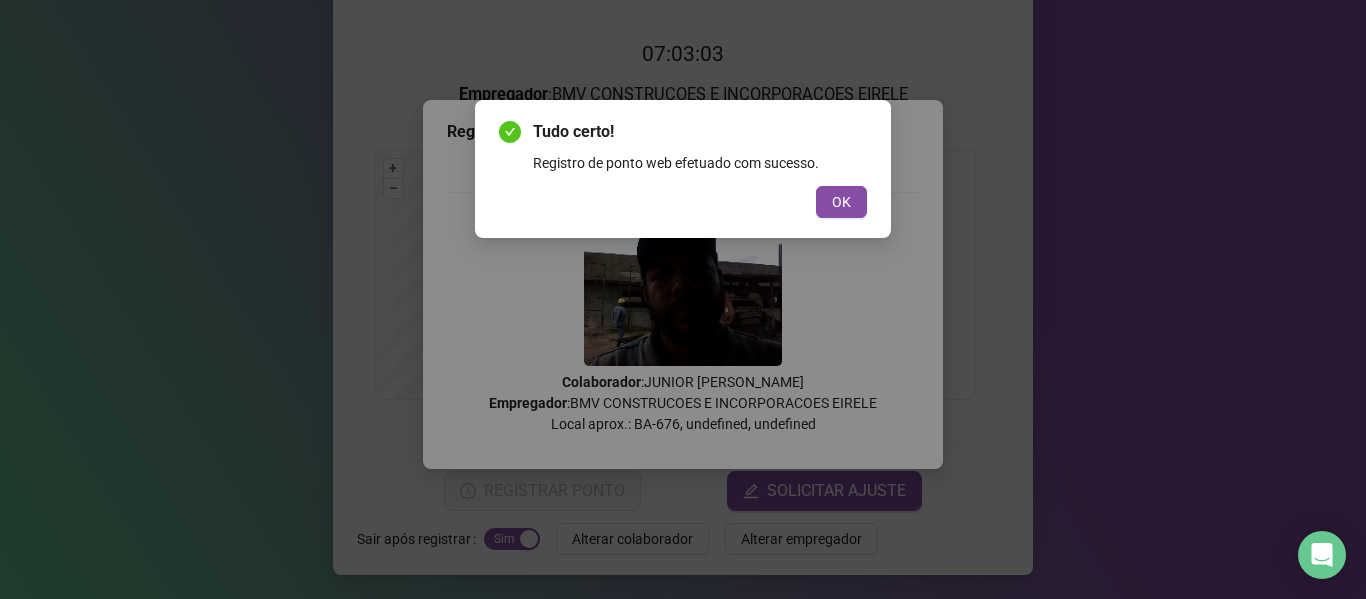 drag, startPoint x: 832, startPoint y: 208, endPoint x: 881, endPoint y: 293, distance: 98.11218 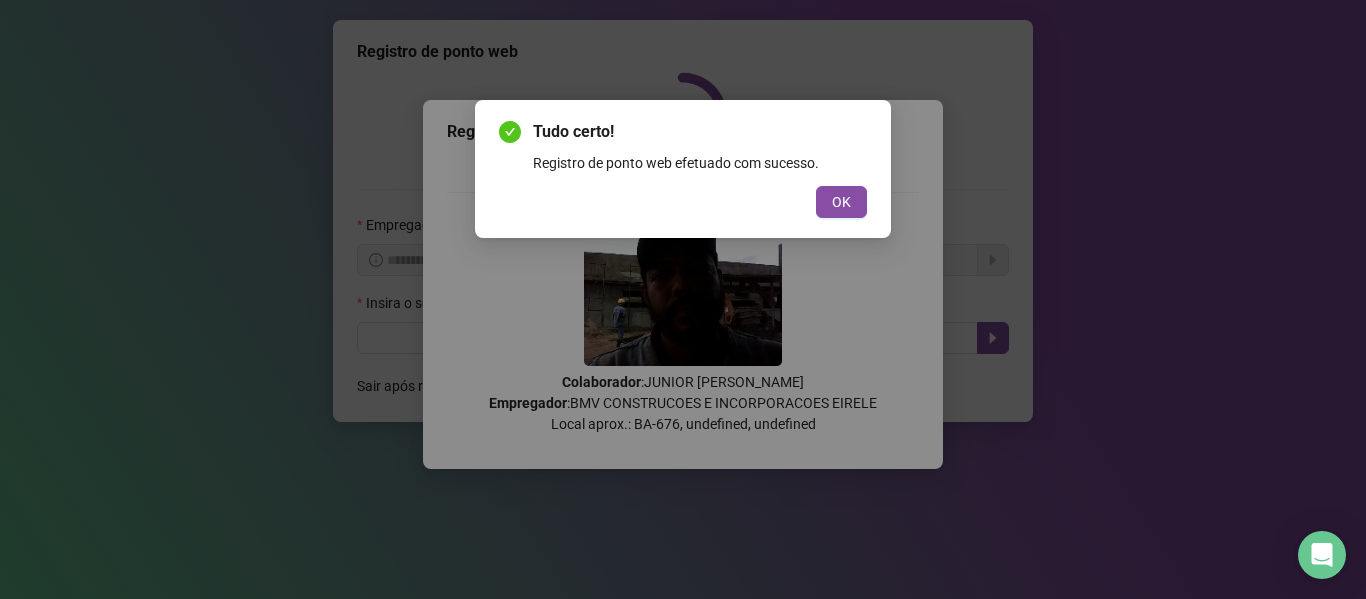 scroll, scrollTop: 0, scrollLeft: 0, axis: both 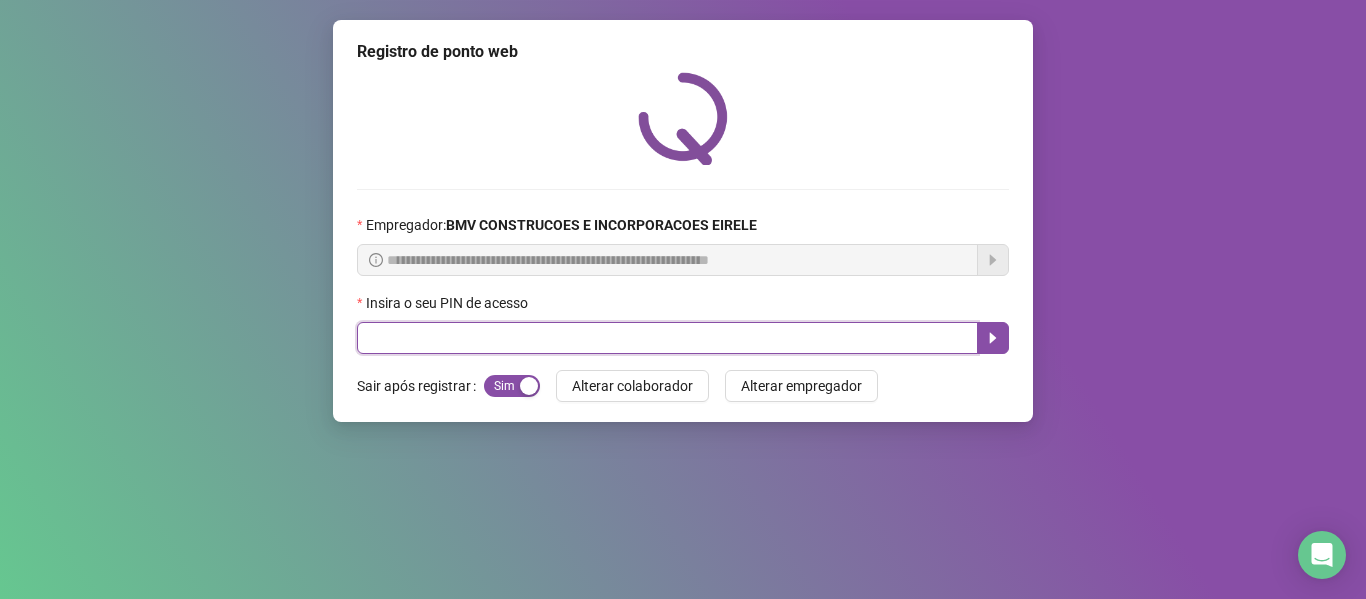 click at bounding box center (667, 338) 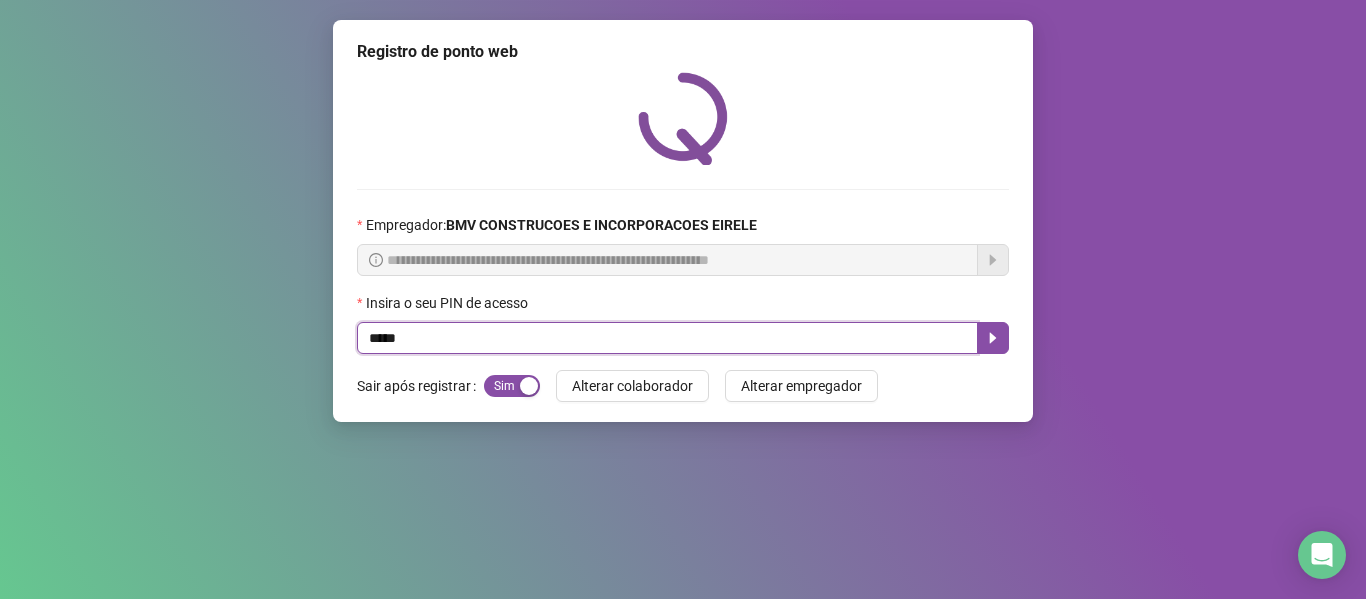 type on "*****" 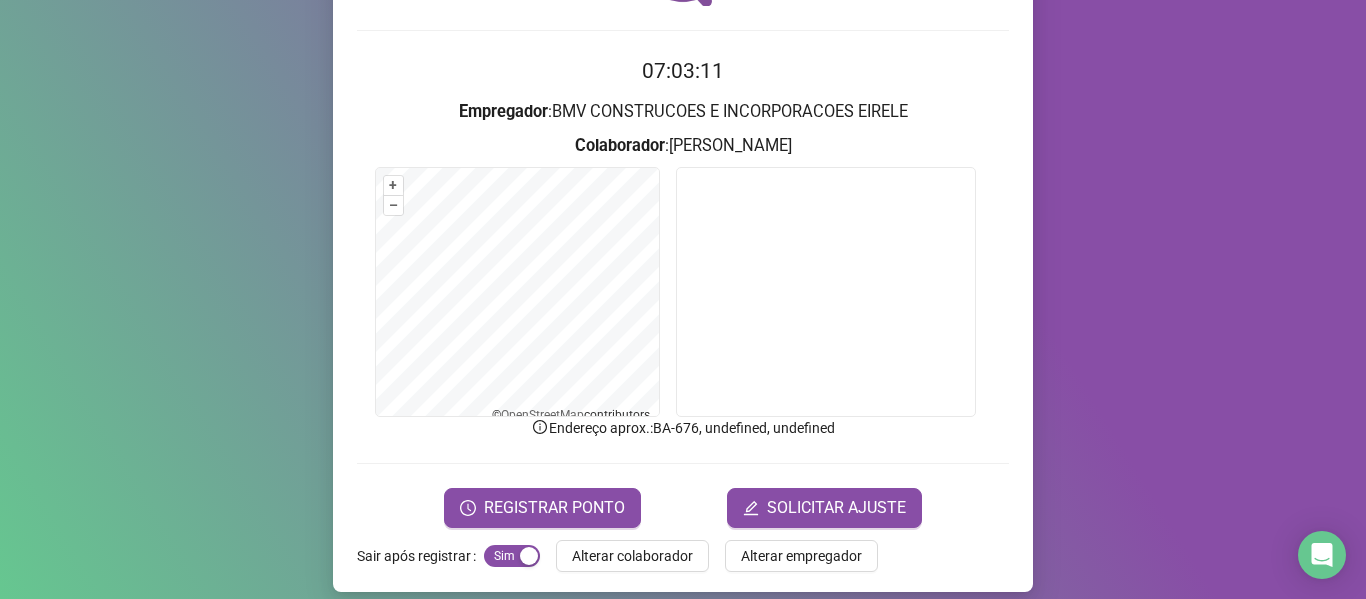 scroll, scrollTop: 176, scrollLeft: 0, axis: vertical 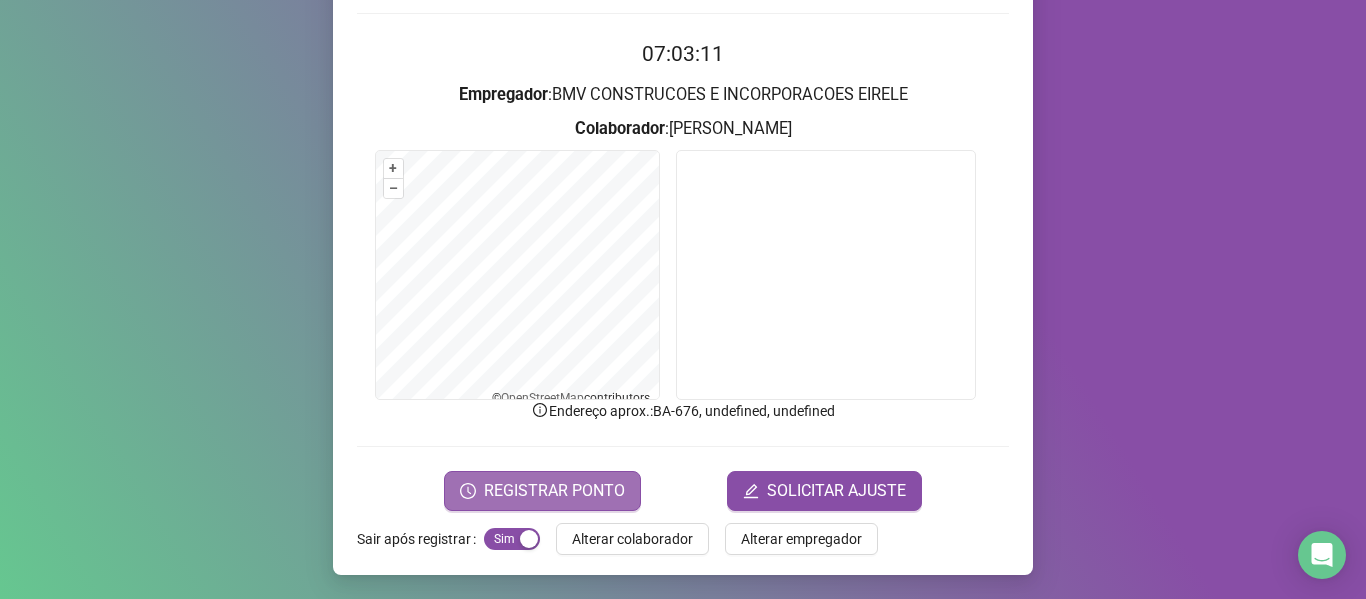 click on "REGISTRAR PONTO" at bounding box center (542, 491) 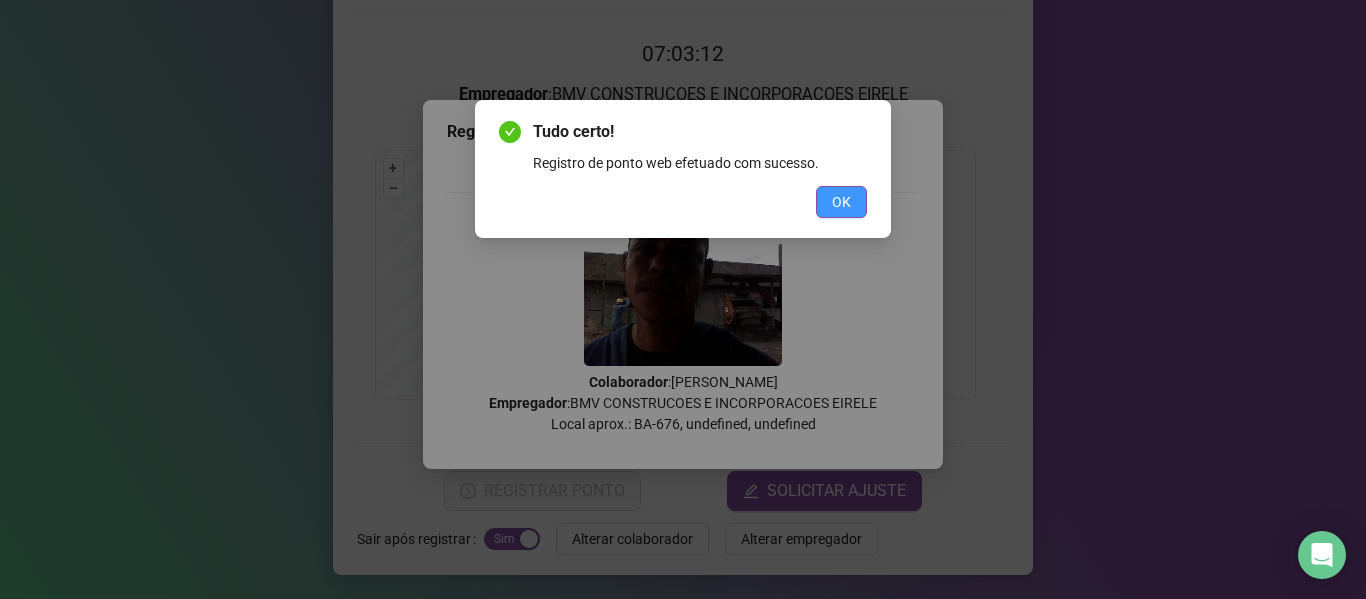 click on "OK" at bounding box center [841, 202] 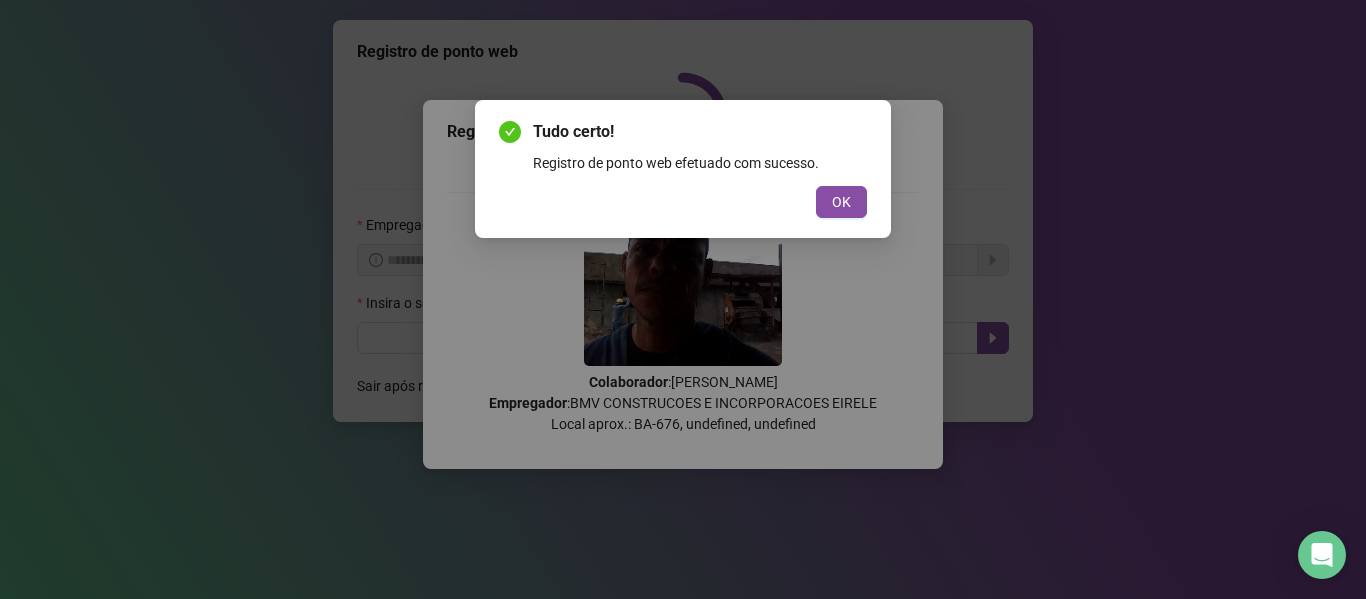 scroll, scrollTop: 0, scrollLeft: 0, axis: both 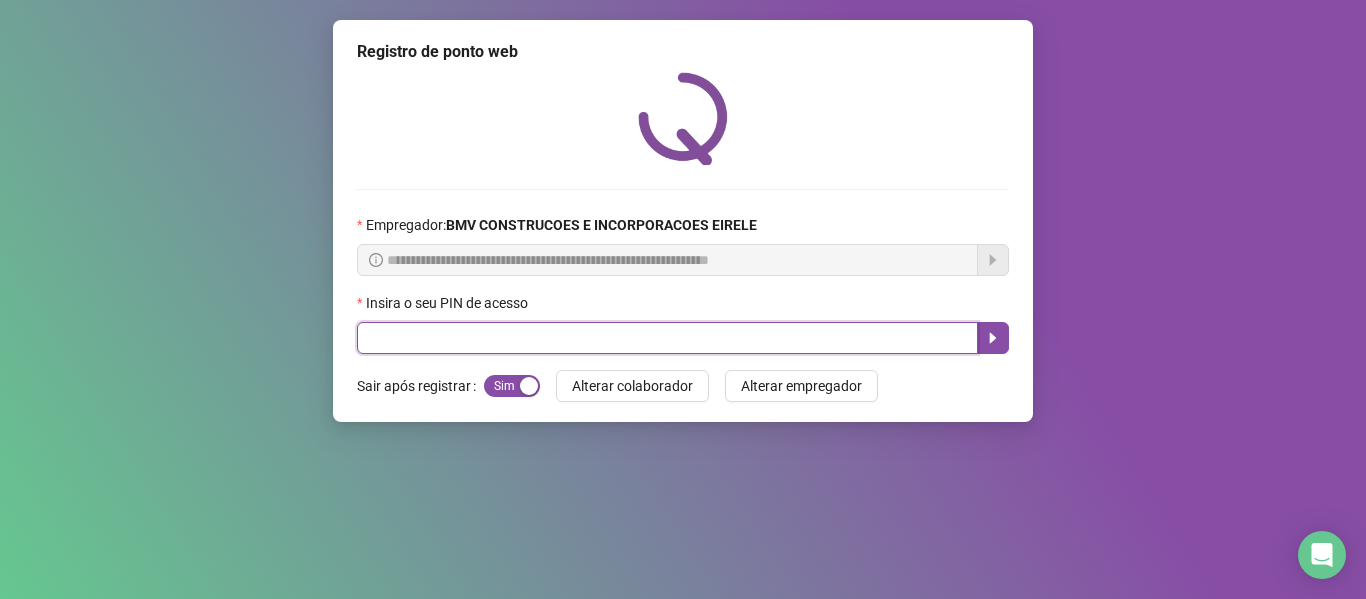 click at bounding box center [667, 338] 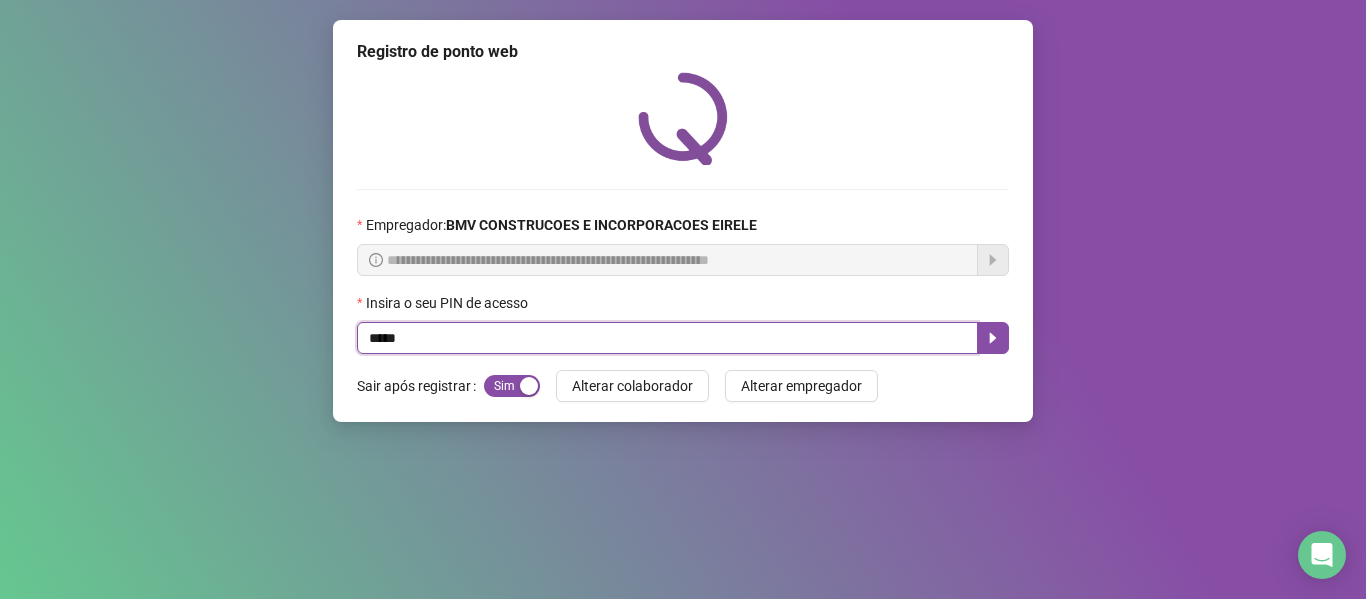 type on "*****" 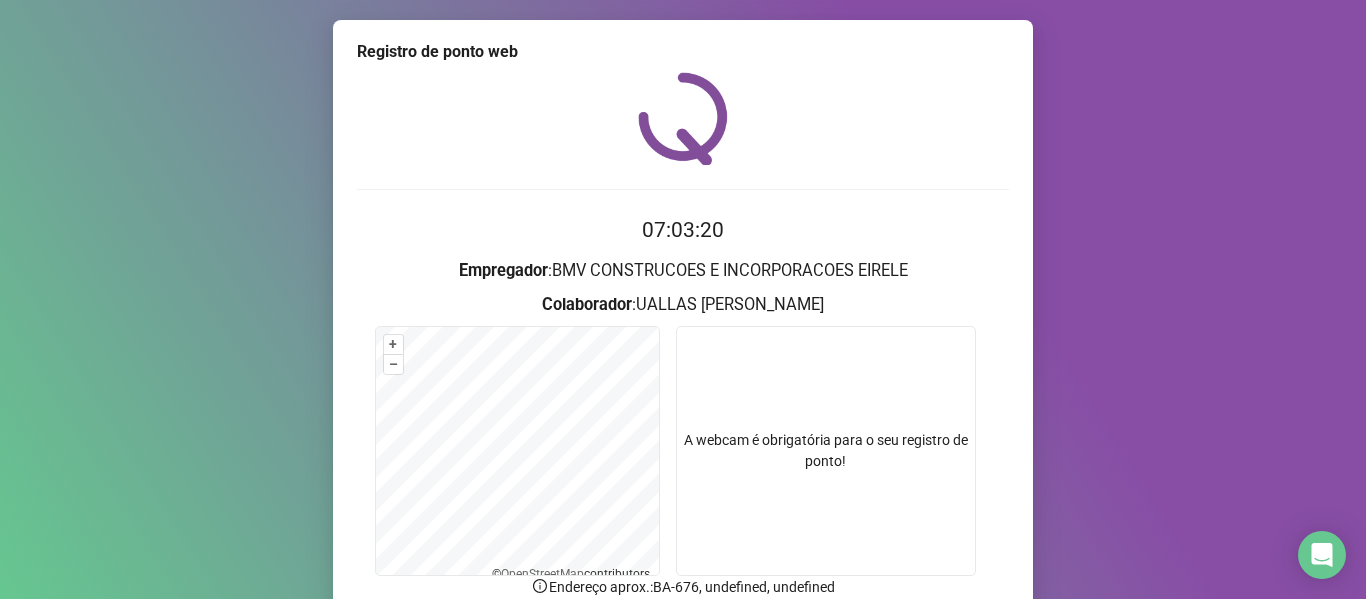 scroll, scrollTop: 176, scrollLeft: 0, axis: vertical 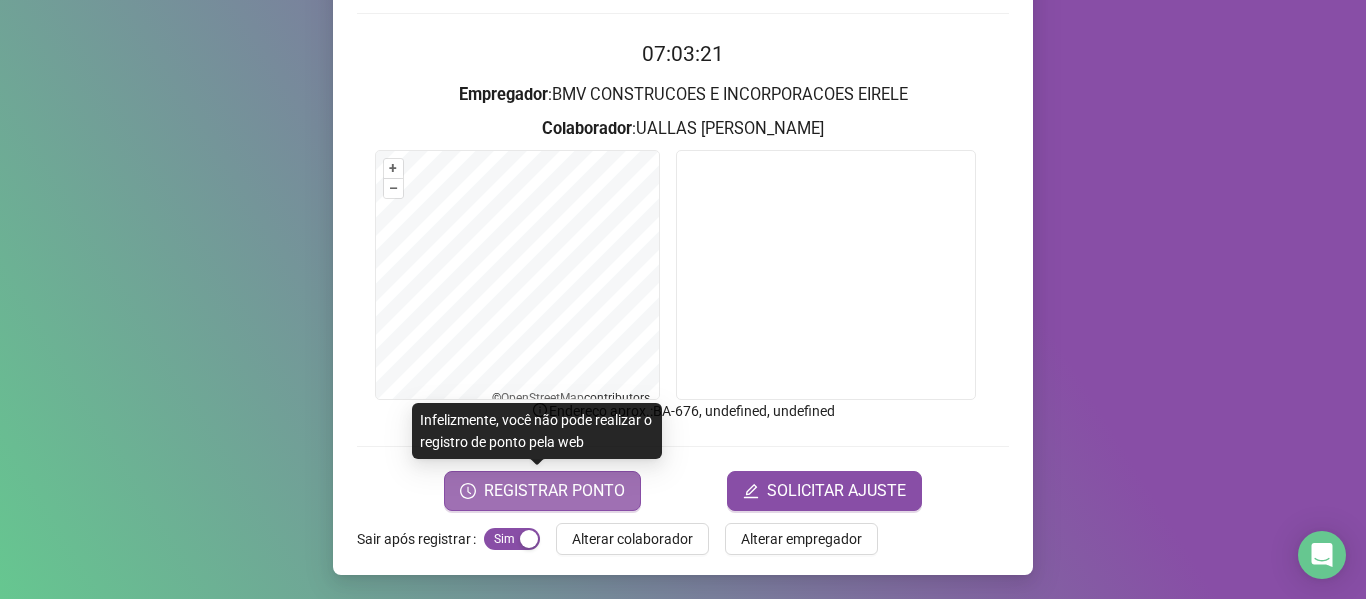click on "REGISTRAR PONTO" at bounding box center [554, 491] 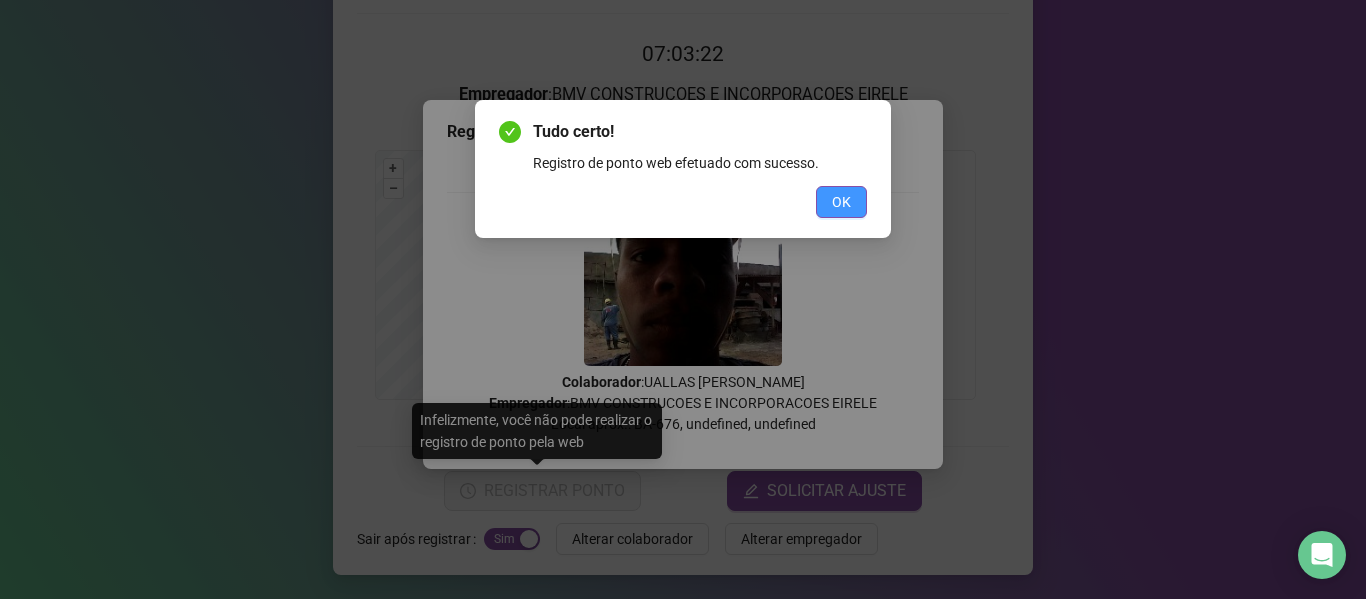 click on "OK" at bounding box center (841, 202) 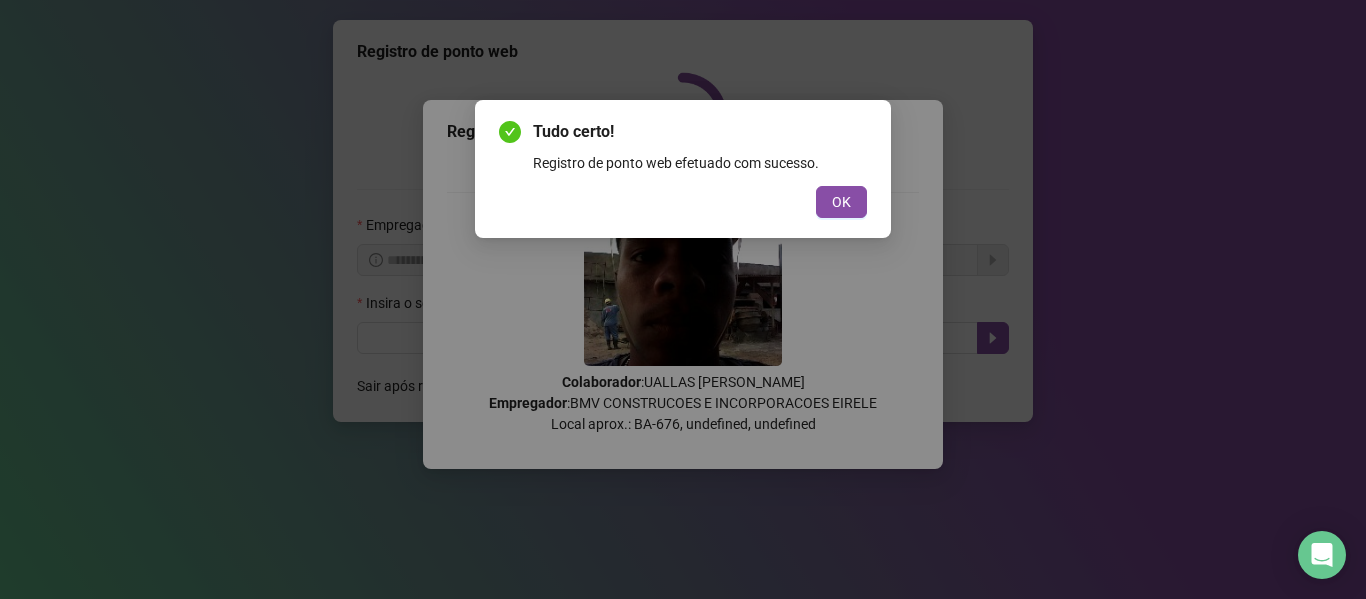 scroll, scrollTop: 0, scrollLeft: 0, axis: both 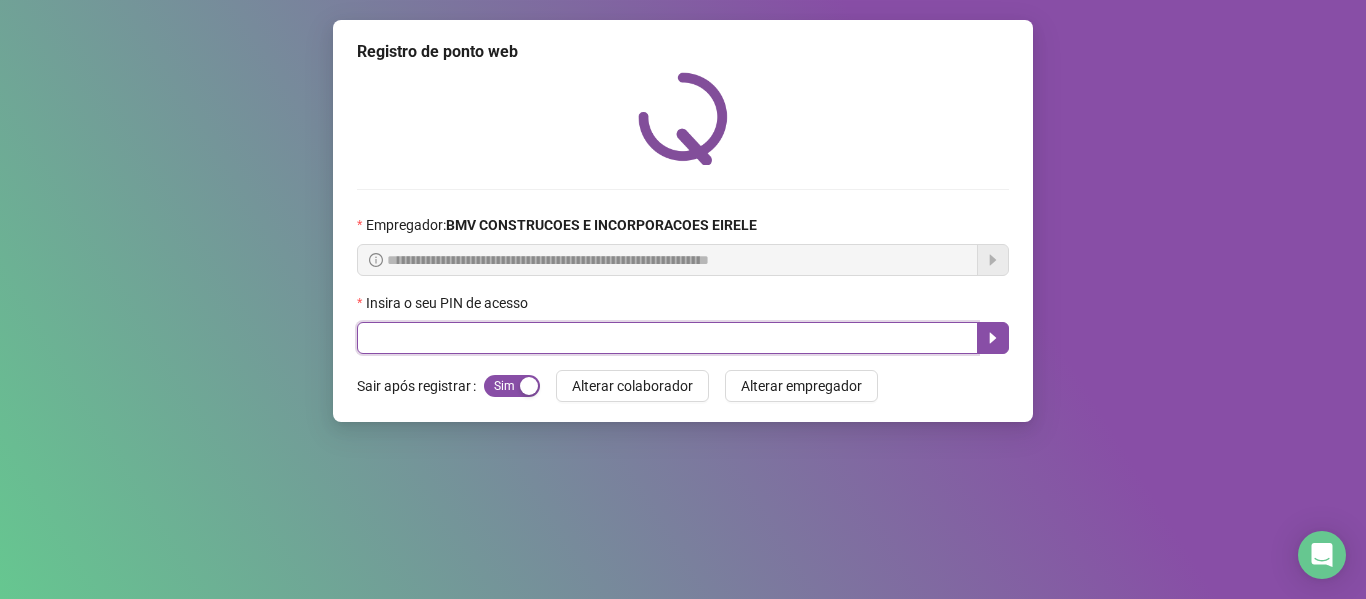 click at bounding box center (667, 338) 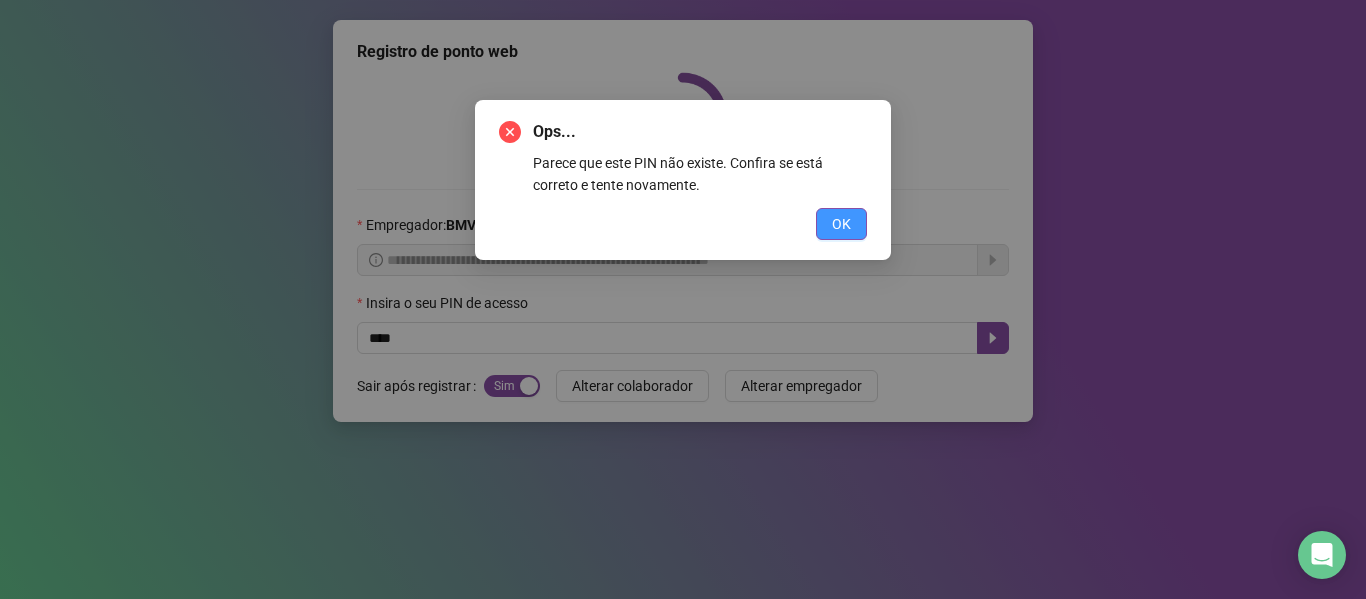 click on "OK" at bounding box center (841, 224) 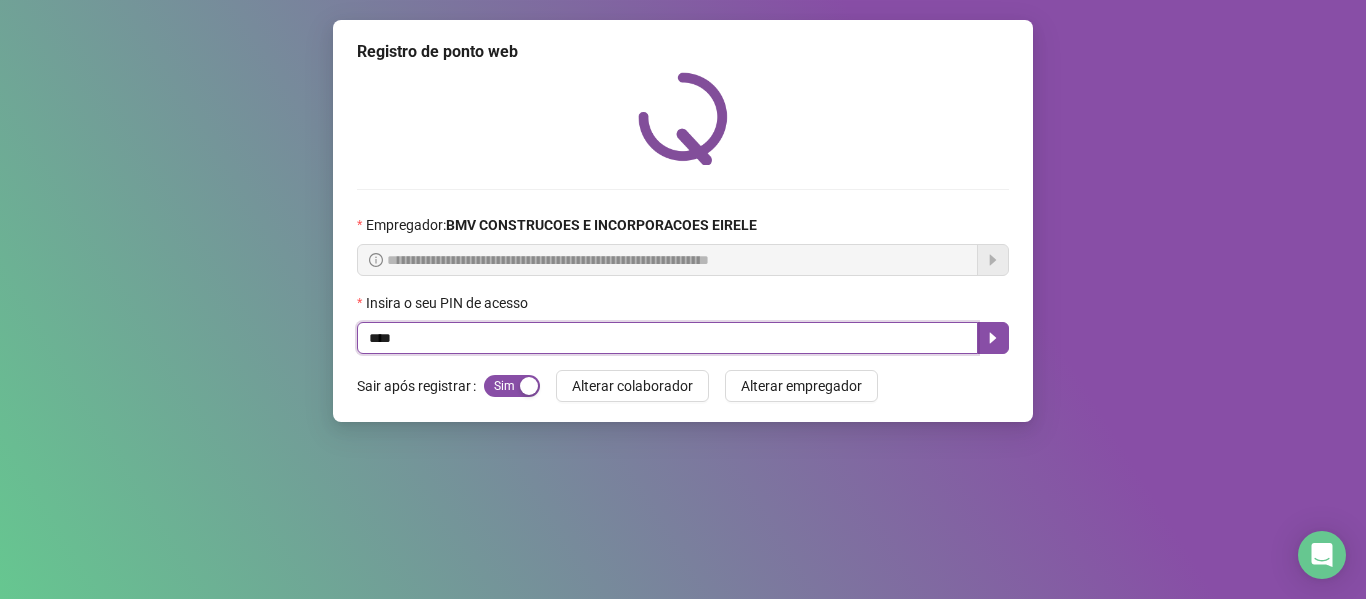 click on "****" at bounding box center (667, 338) 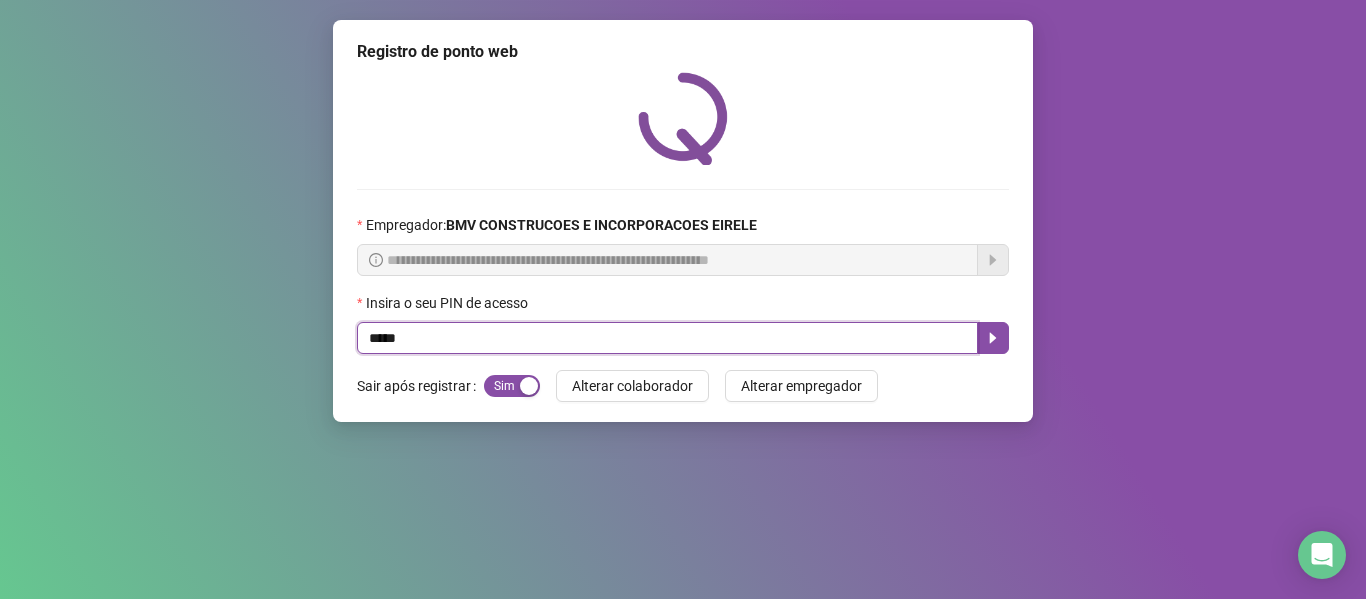 type on "*****" 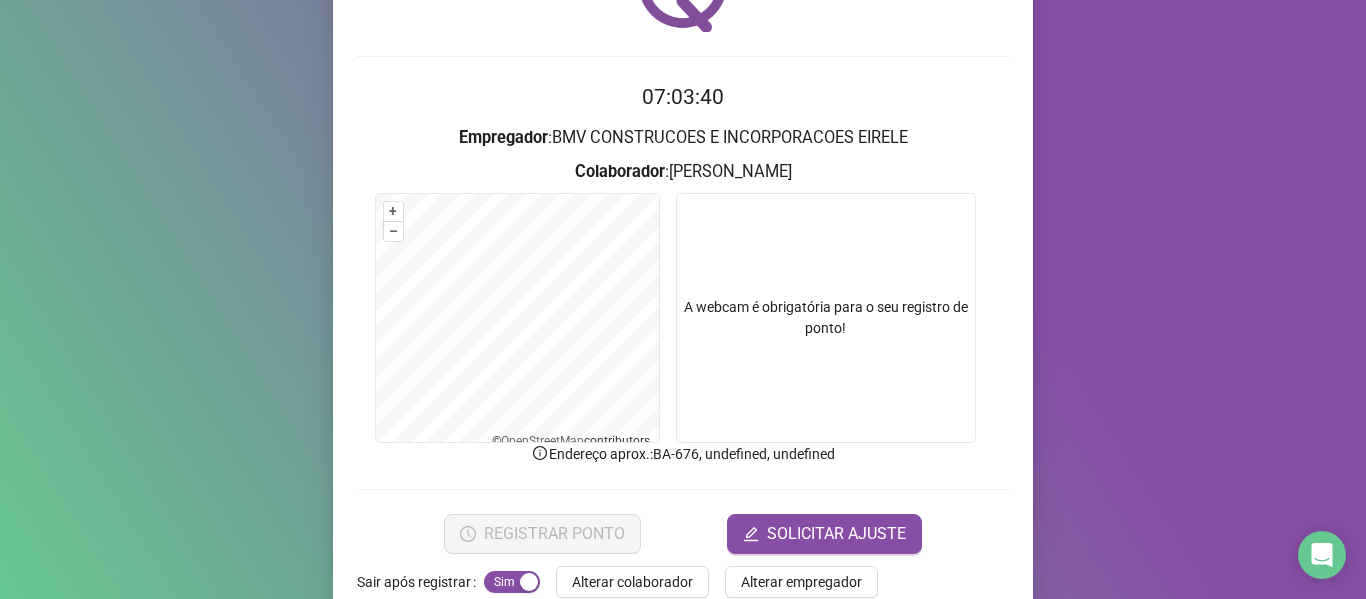 scroll, scrollTop: 176, scrollLeft: 0, axis: vertical 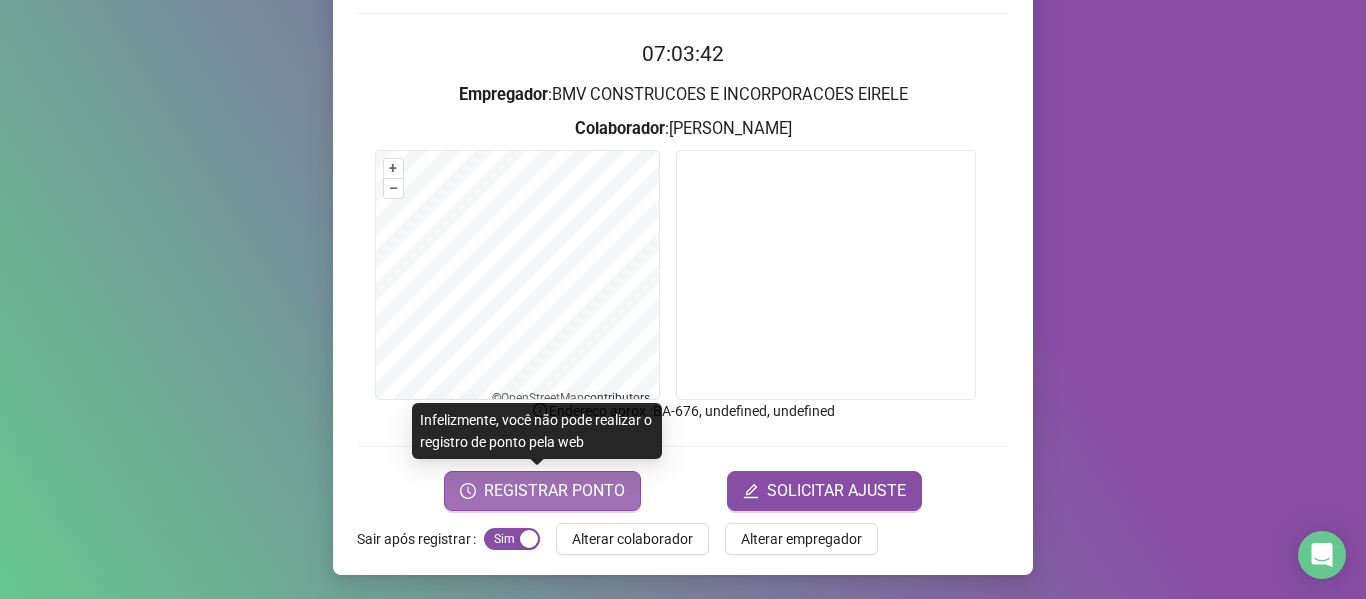 click on "REGISTRAR PONTO" at bounding box center [554, 491] 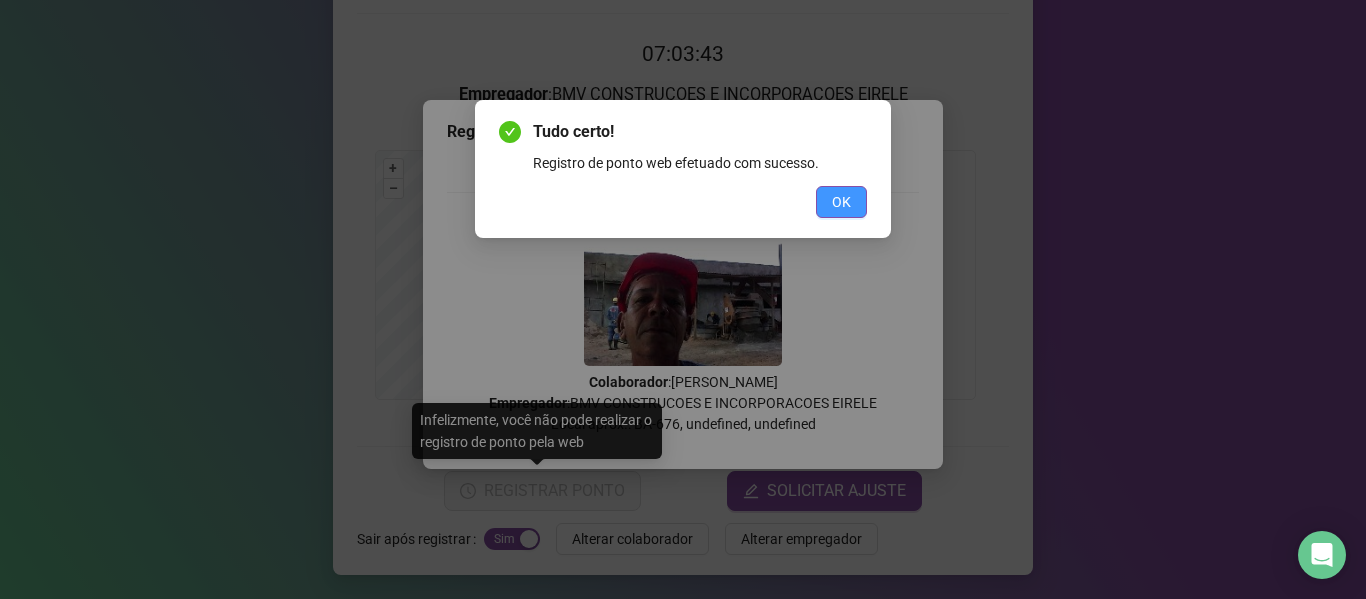 click on "OK" at bounding box center [841, 202] 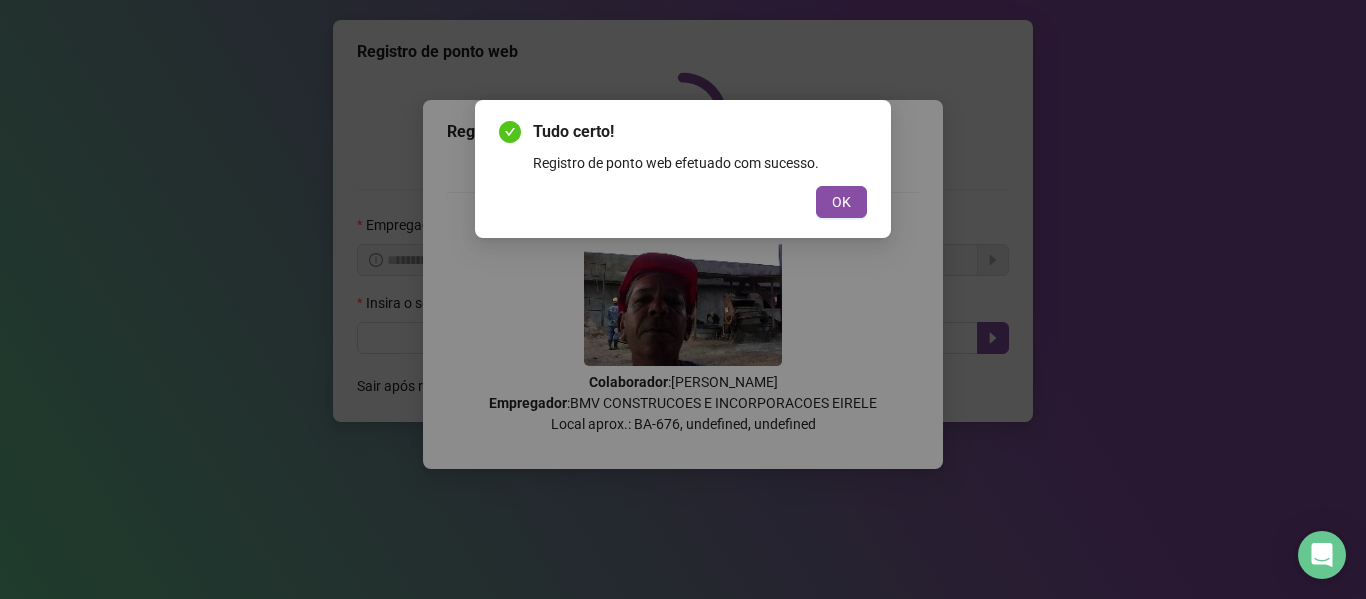 scroll, scrollTop: 0, scrollLeft: 0, axis: both 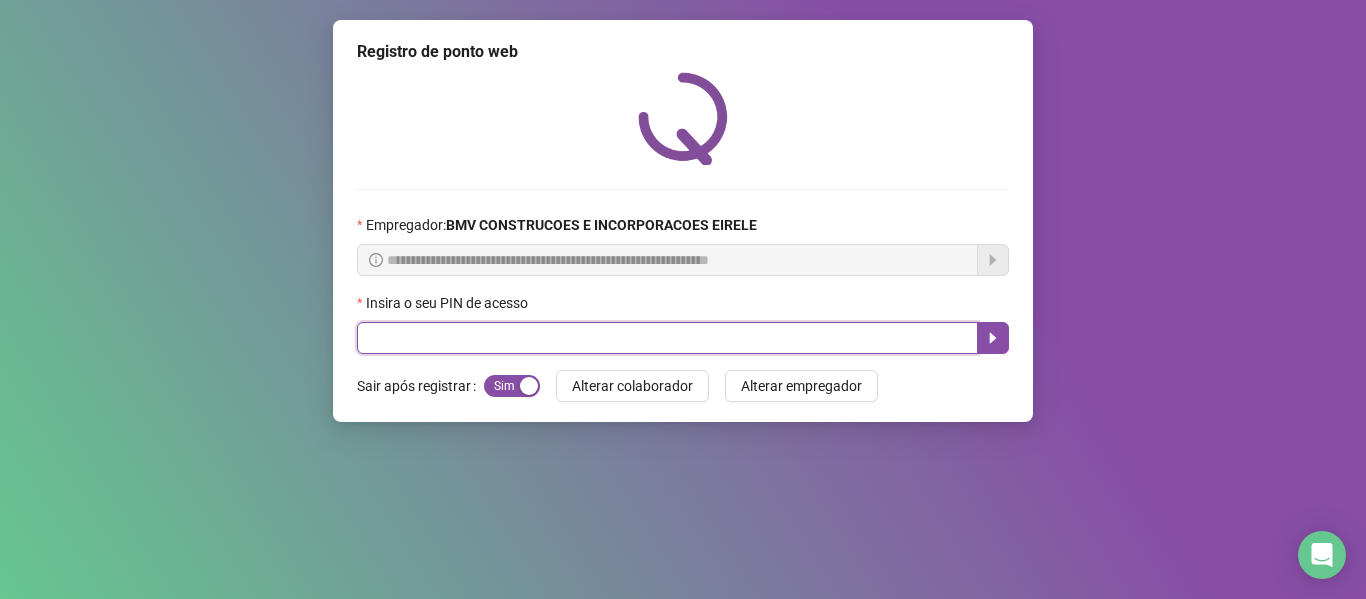 click at bounding box center (667, 338) 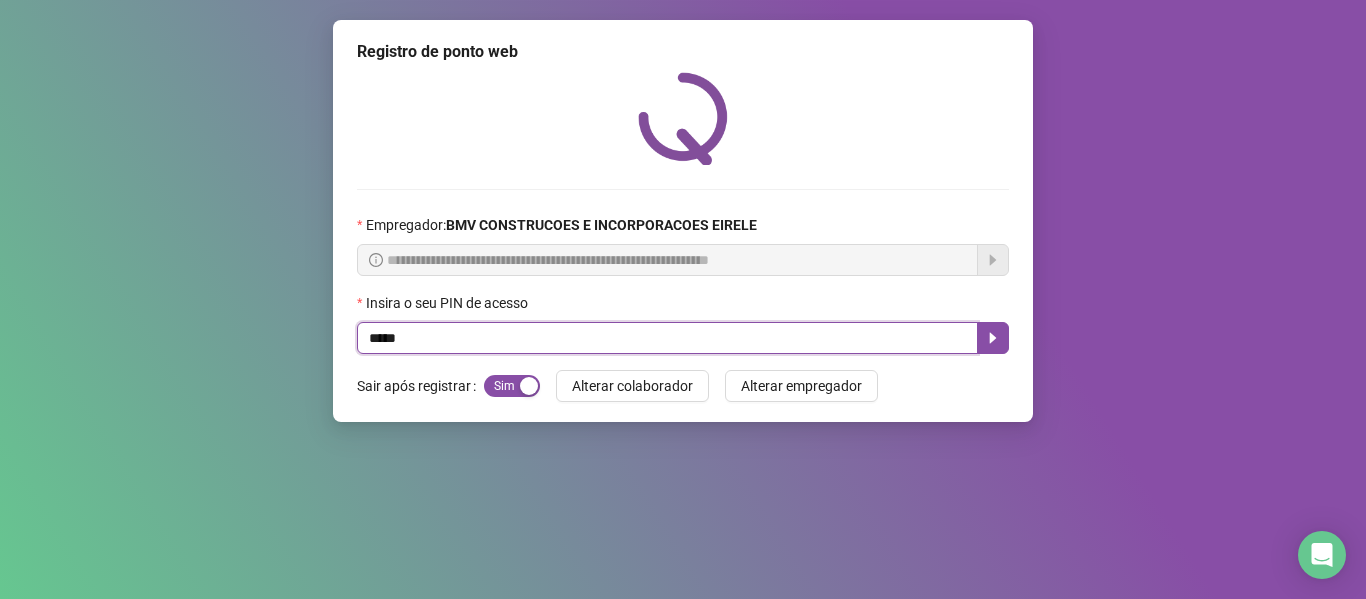 type on "*****" 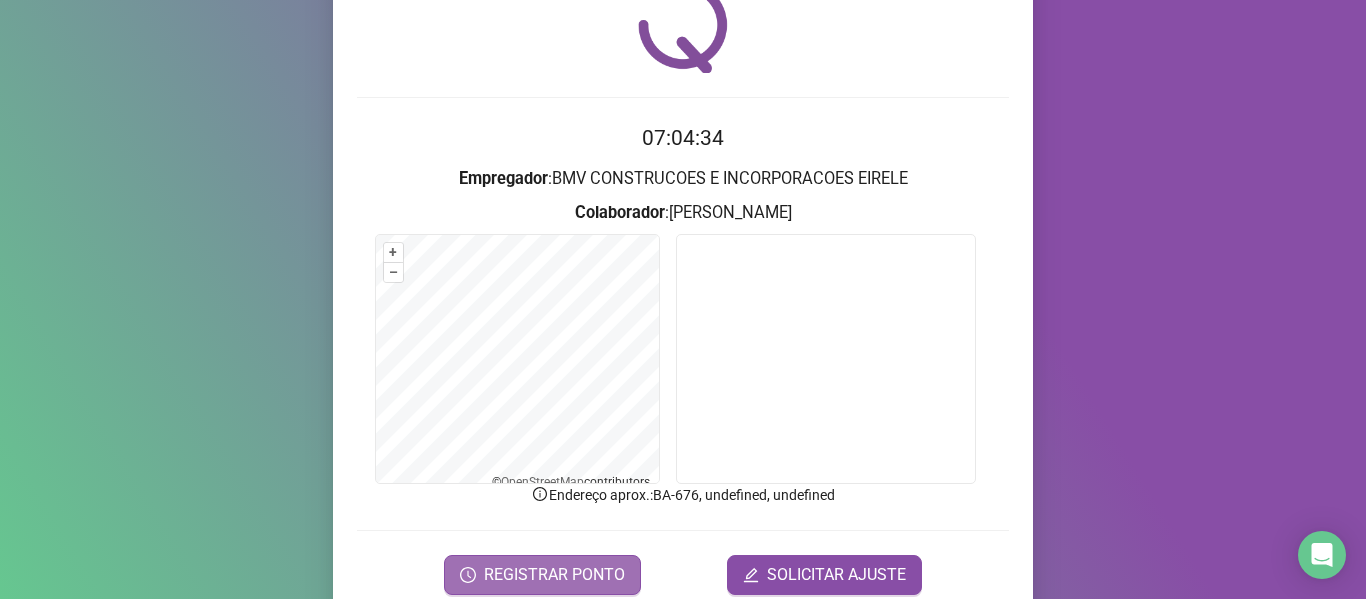 scroll, scrollTop: 176, scrollLeft: 0, axis: vertical 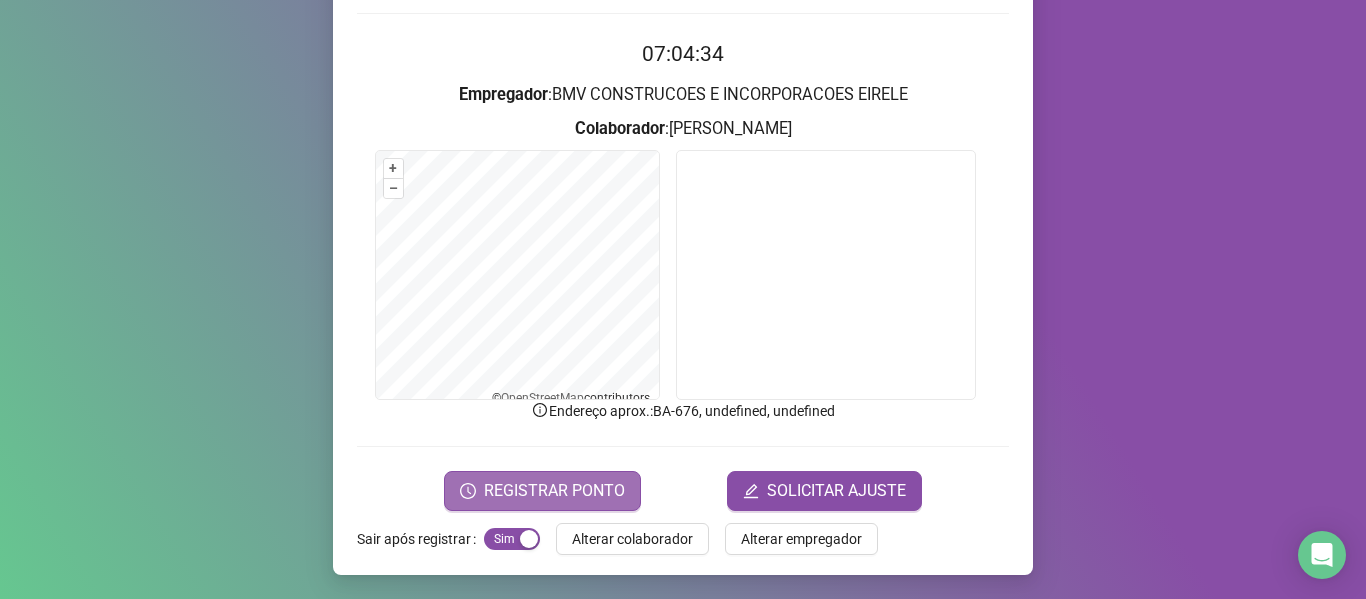 click on "REGISTRAR PONTO" at bounding box center (554, 491) 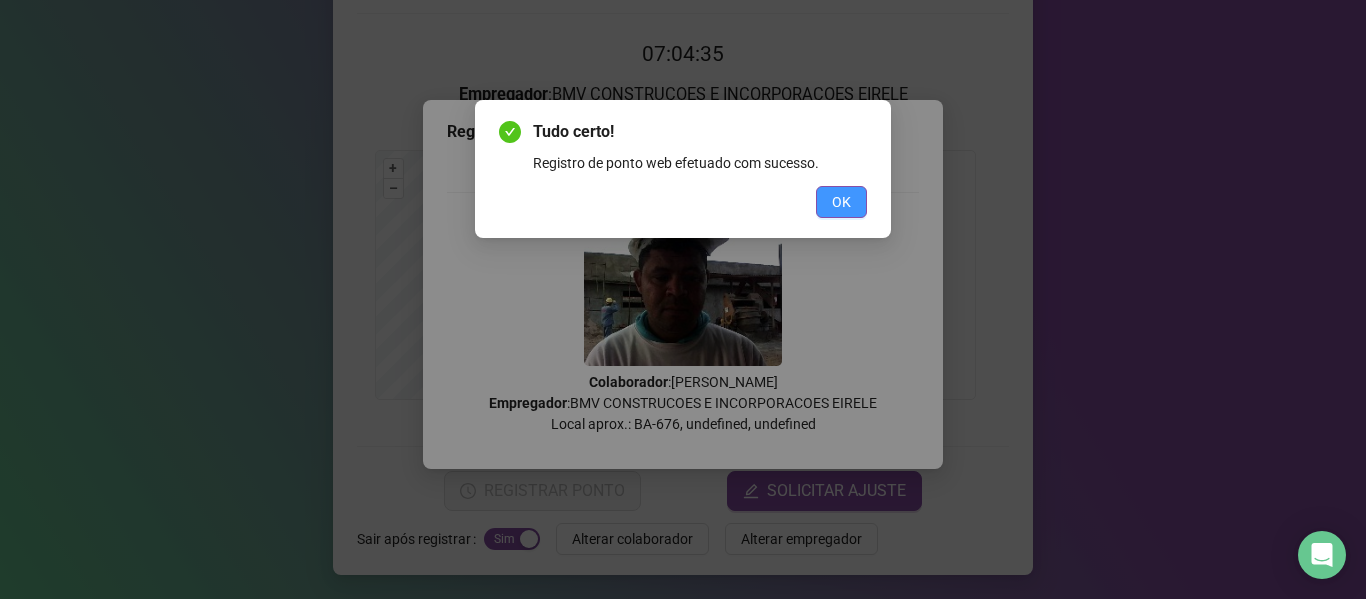 click on "OK" at bounding box center (841, 202) 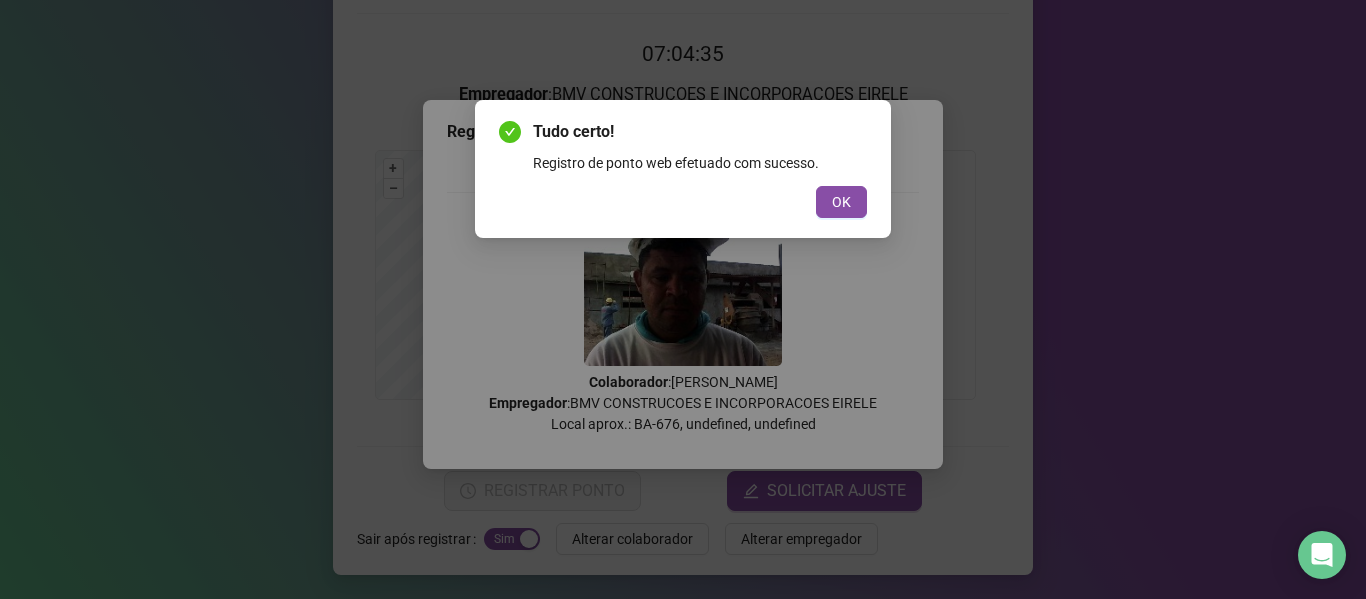 scroll, scrollTop: 0, scrollLeft: 0, axis: both 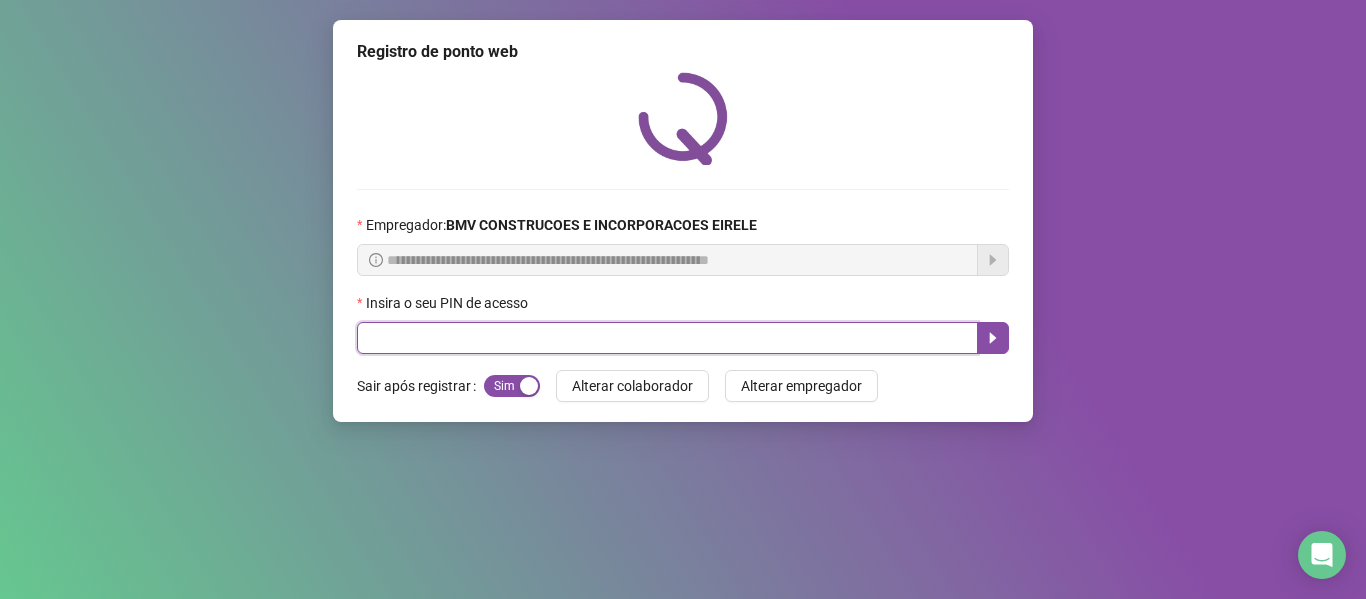 click at bounding box center (667, 338) 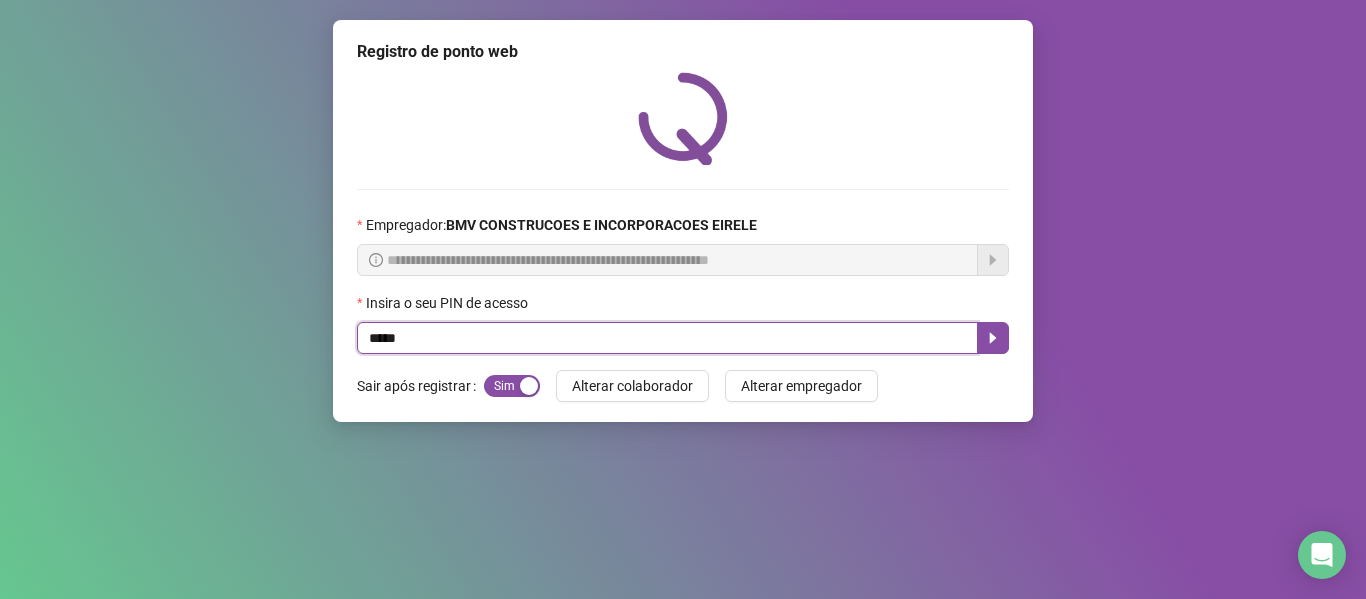 type on "*****" 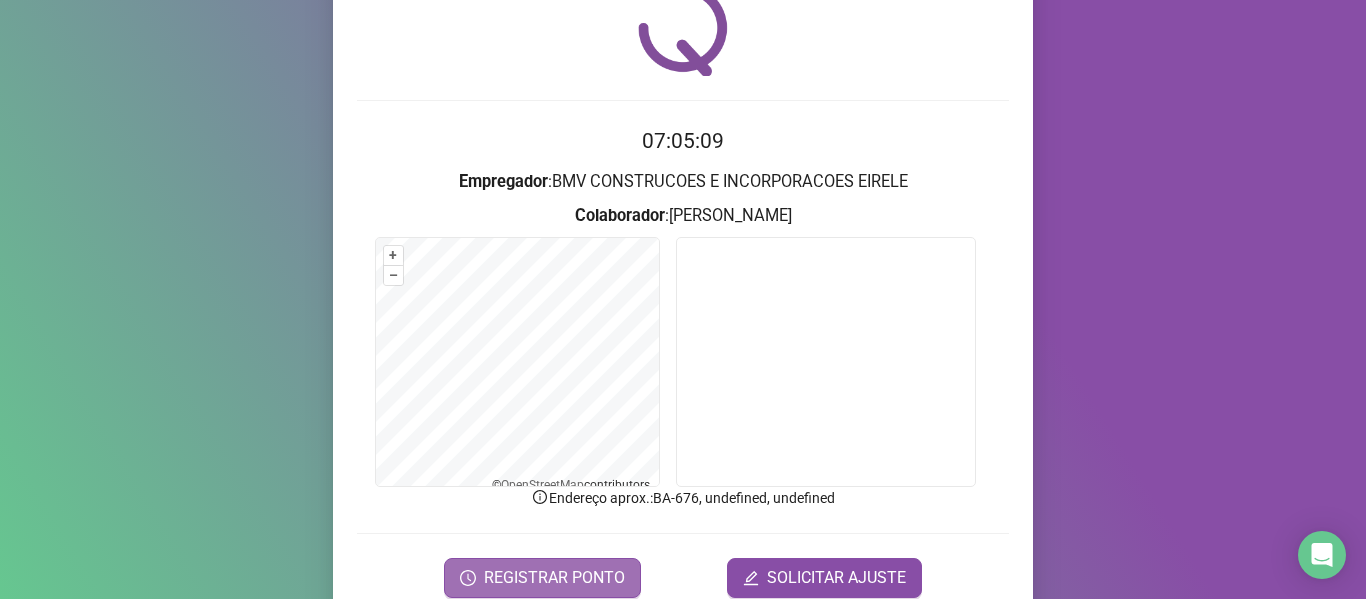 scroll, scrollTop: 176, scrollLeft: 0, axis: vertical 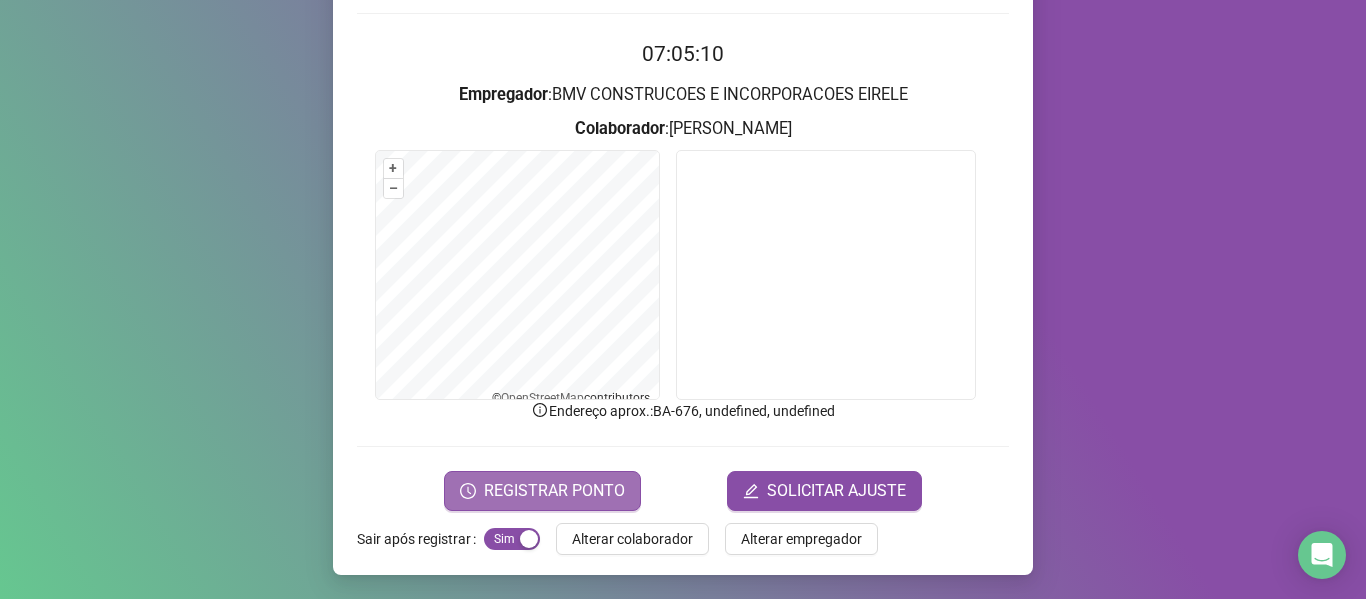 click on "REGISTRAR PONTO" at bounding box center [554, 491] 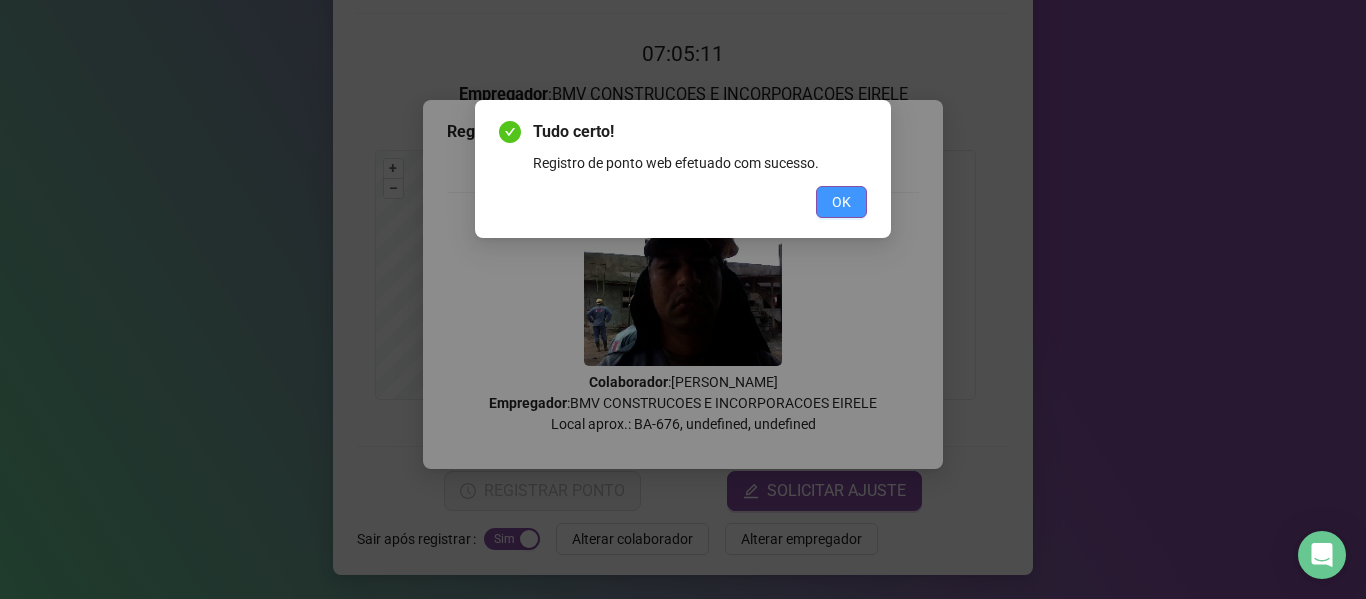 click on "OK" at bounding box center [841, 202] 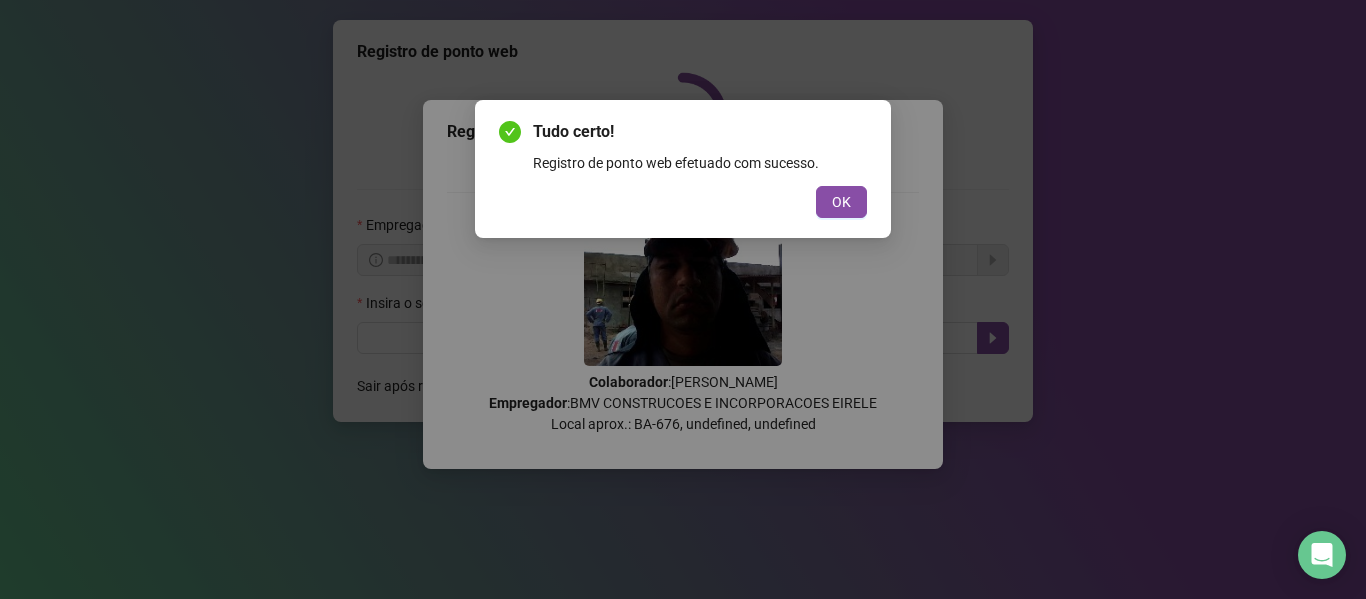scroll, scrollTop: 0, scrollLeft: 0, axis: both 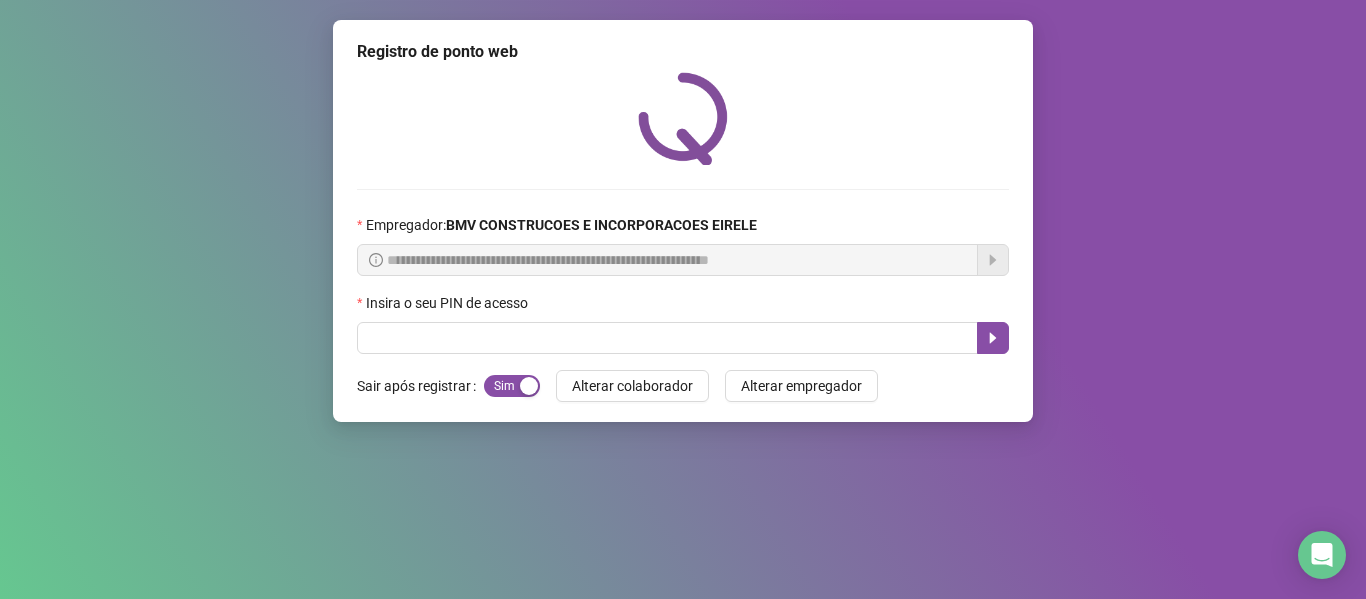 click on "Insira o seu PIN de acesso" at bounding box center [683, 307] 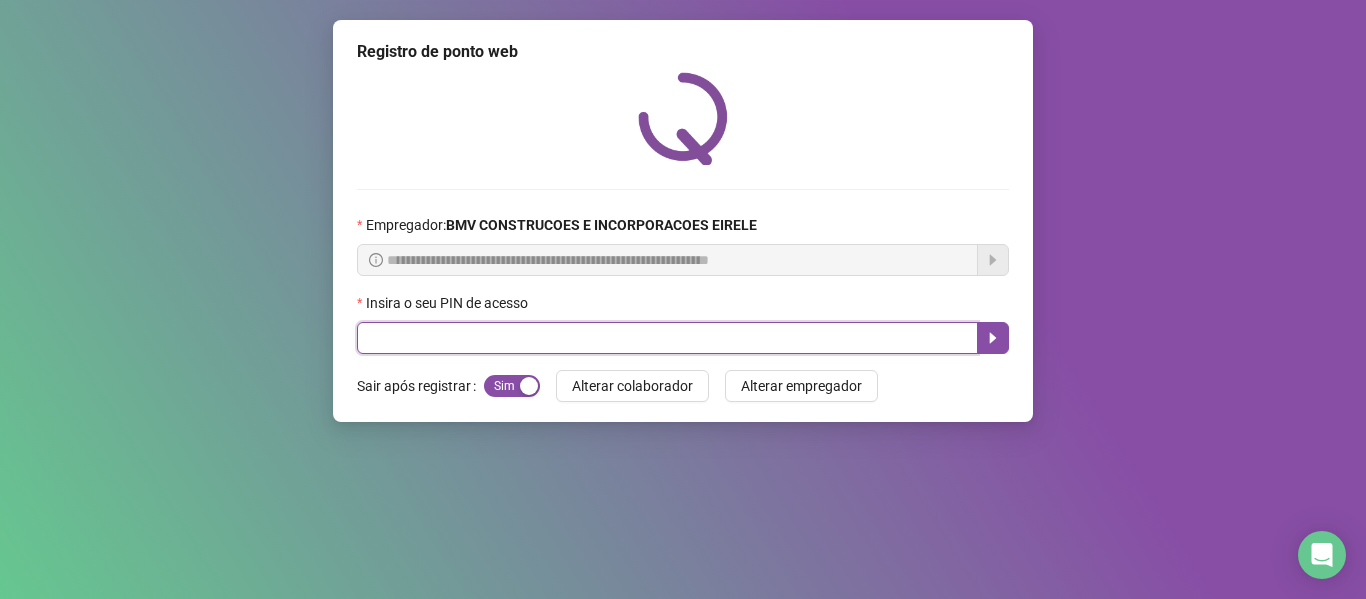 click at bounding box center (667, 338) 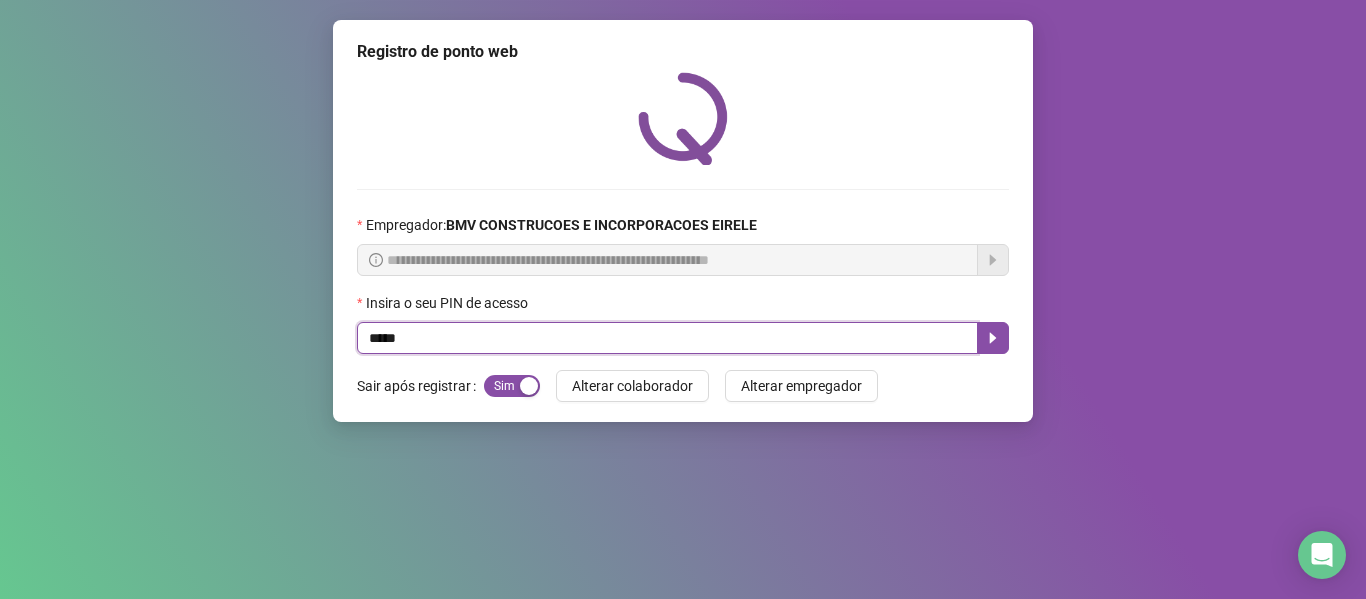 type on "*****" 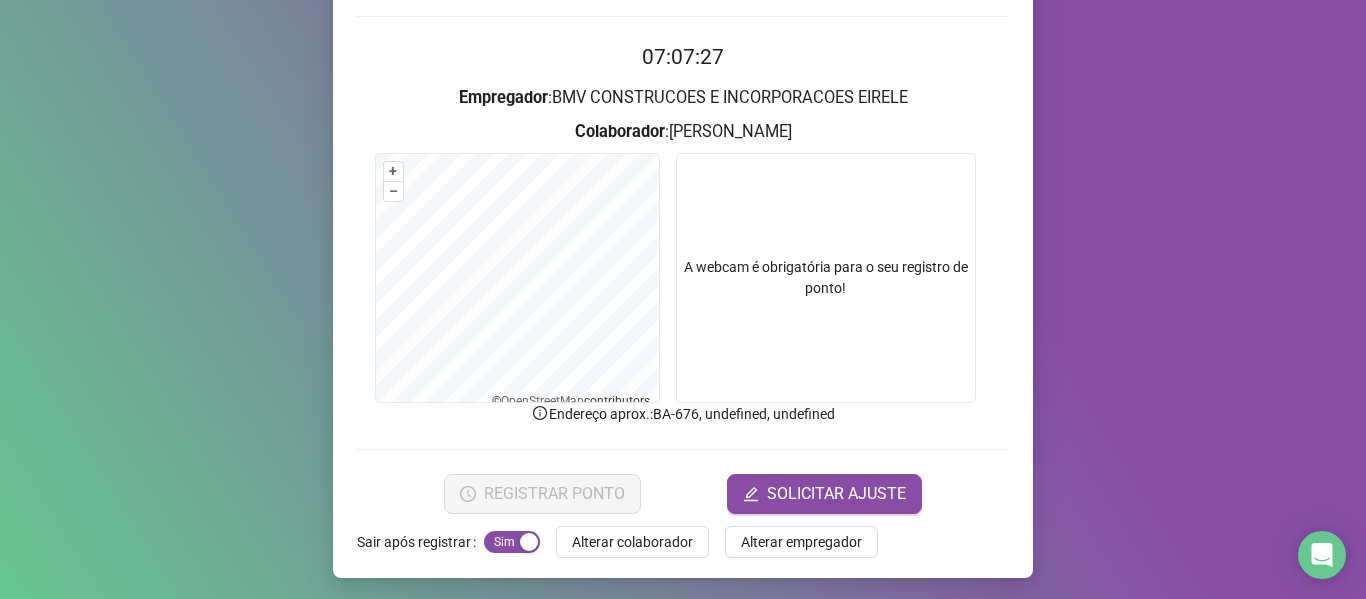 scroll, scrollTop: 176, scrollLeft: 0, axis: vertical 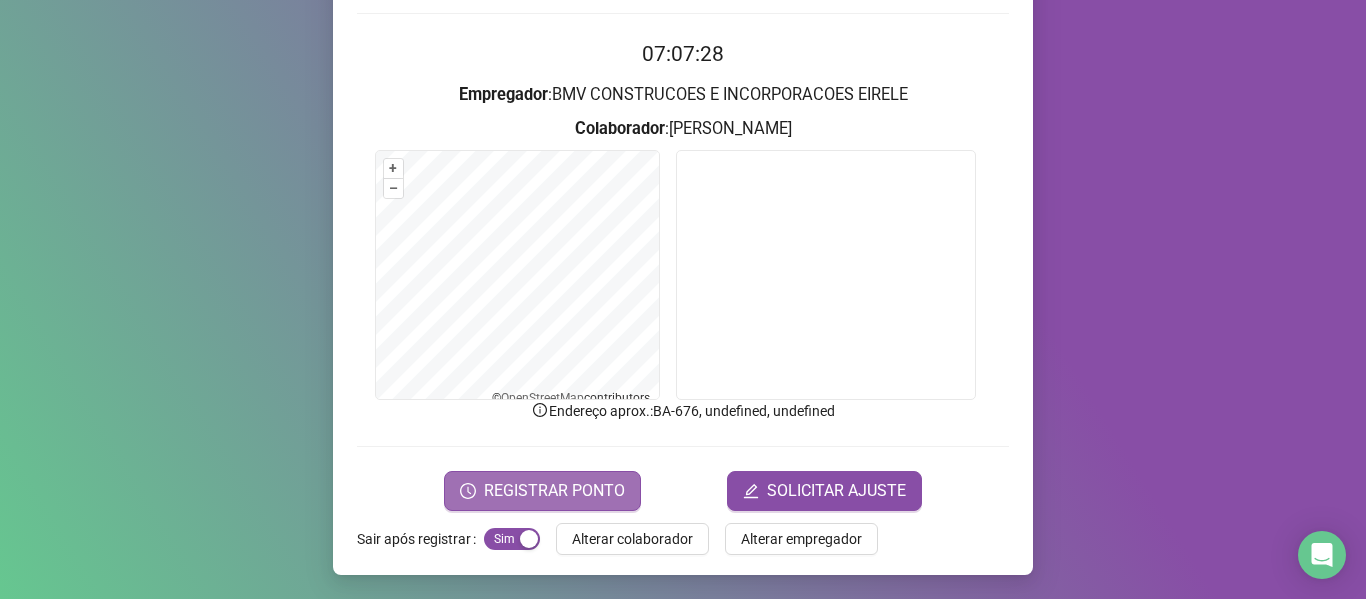 click on "REGISTRAR PONTO" at bounding box center [542, 491] 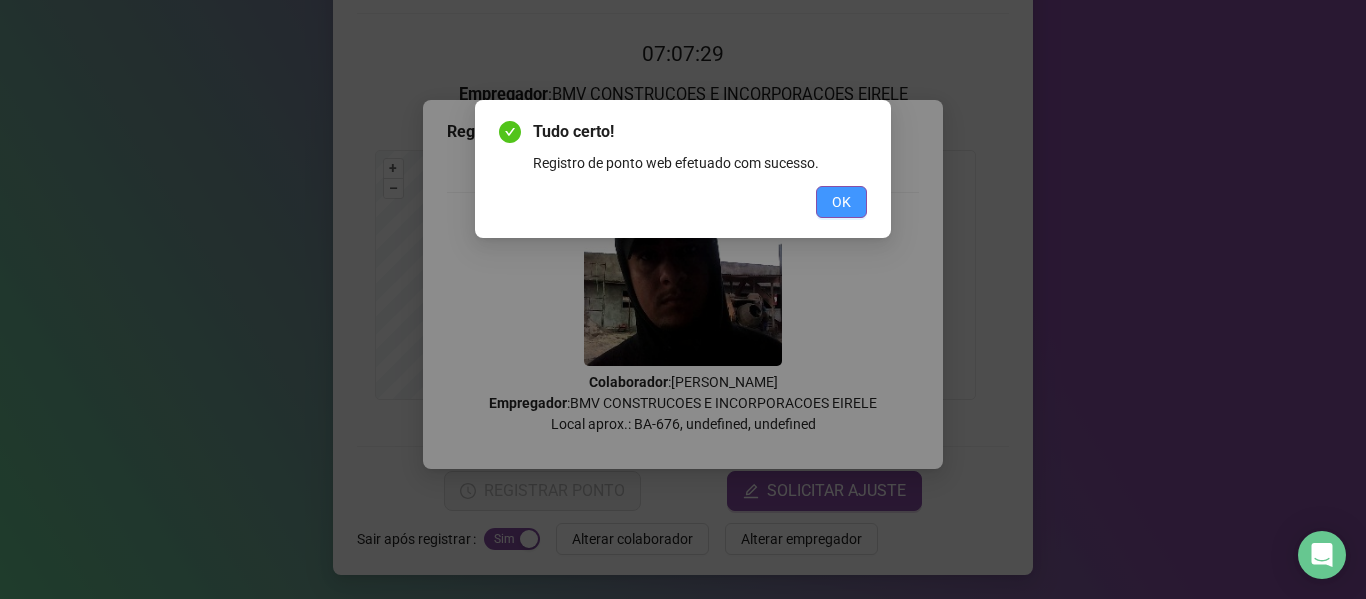 click on "OK" at bounding box center [841, 202] 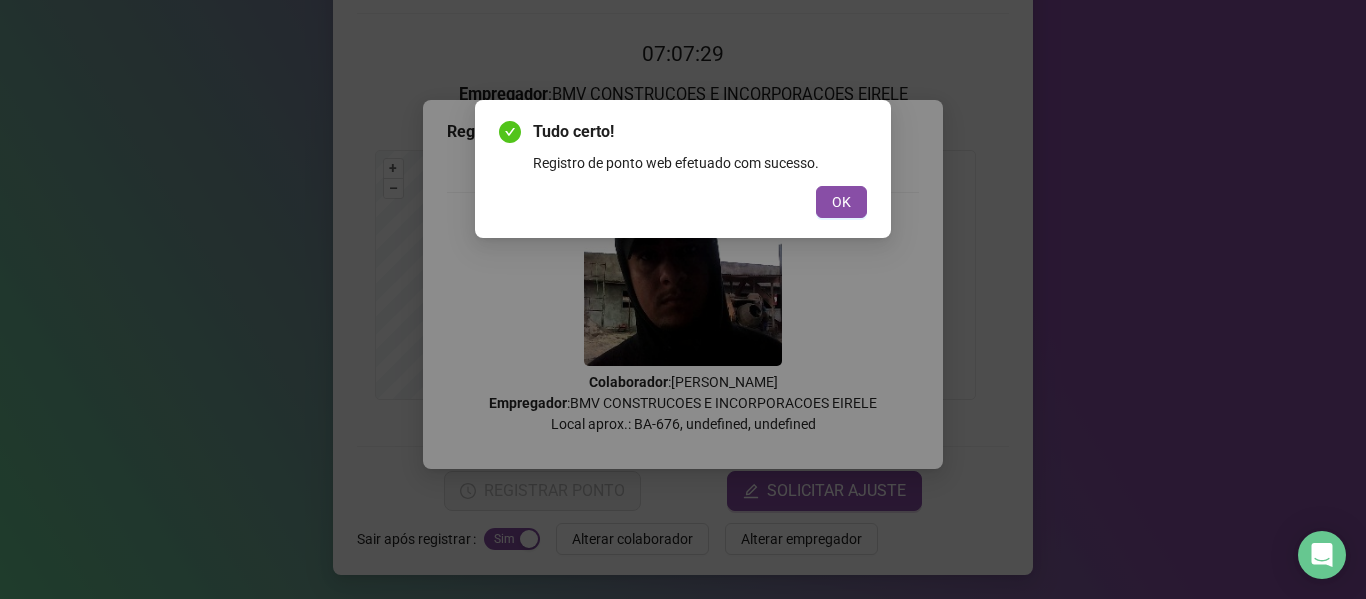 scroll, scrollTop: 0, scrollLeft: 0, axis: both 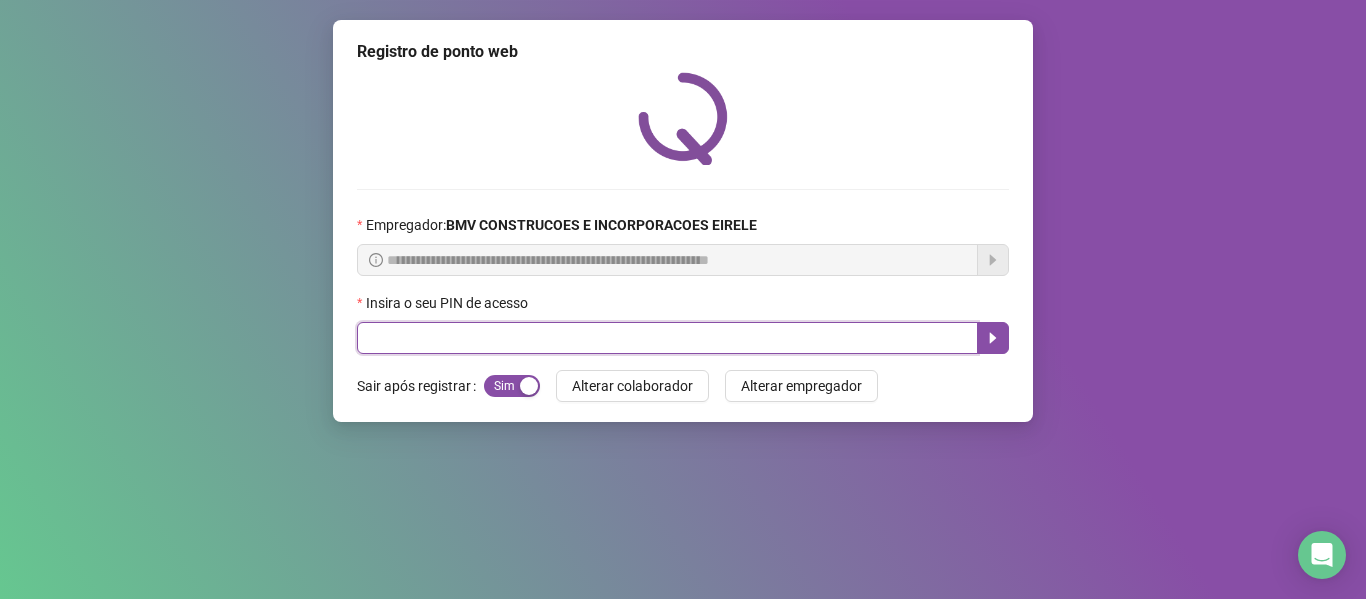 click at bounding box center (667, 338) 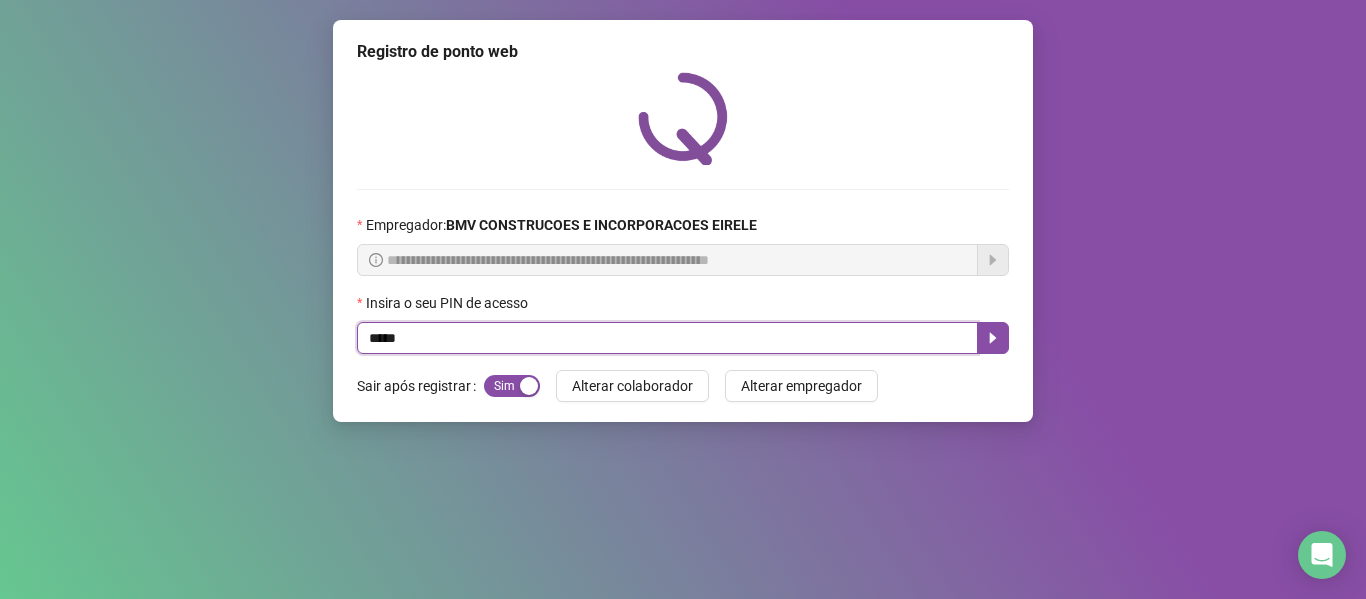 type on "*****" 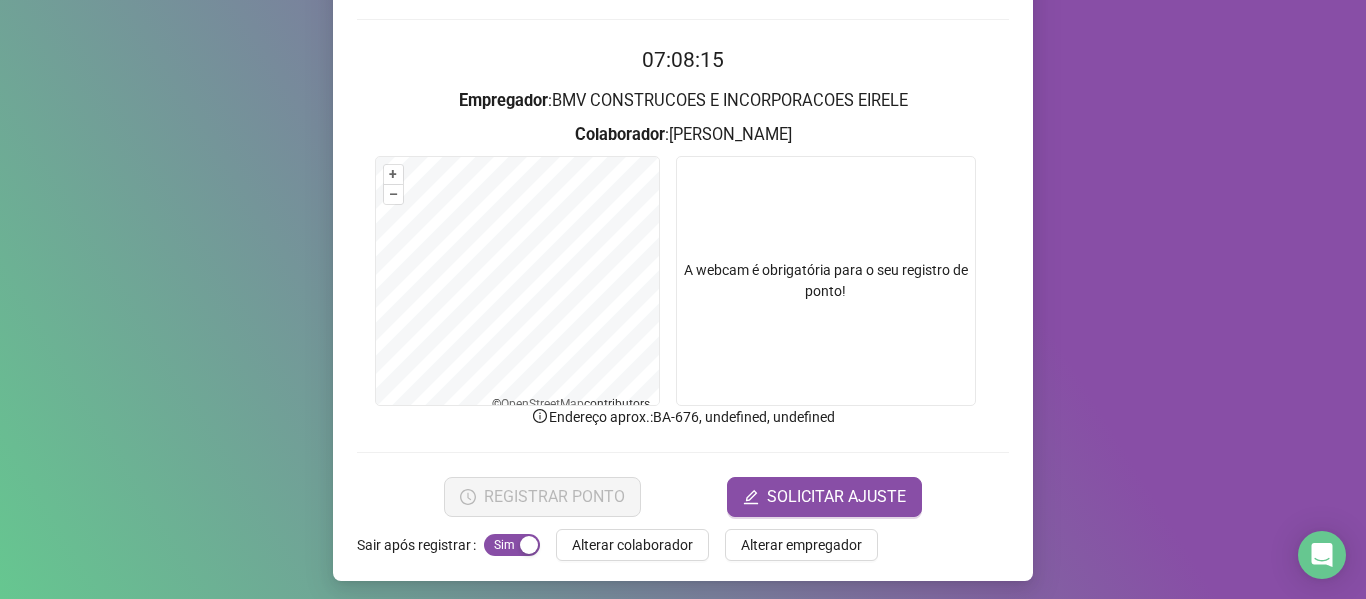 scroll, scrollTop: 176, scrollLeft: 0, axis: vertical 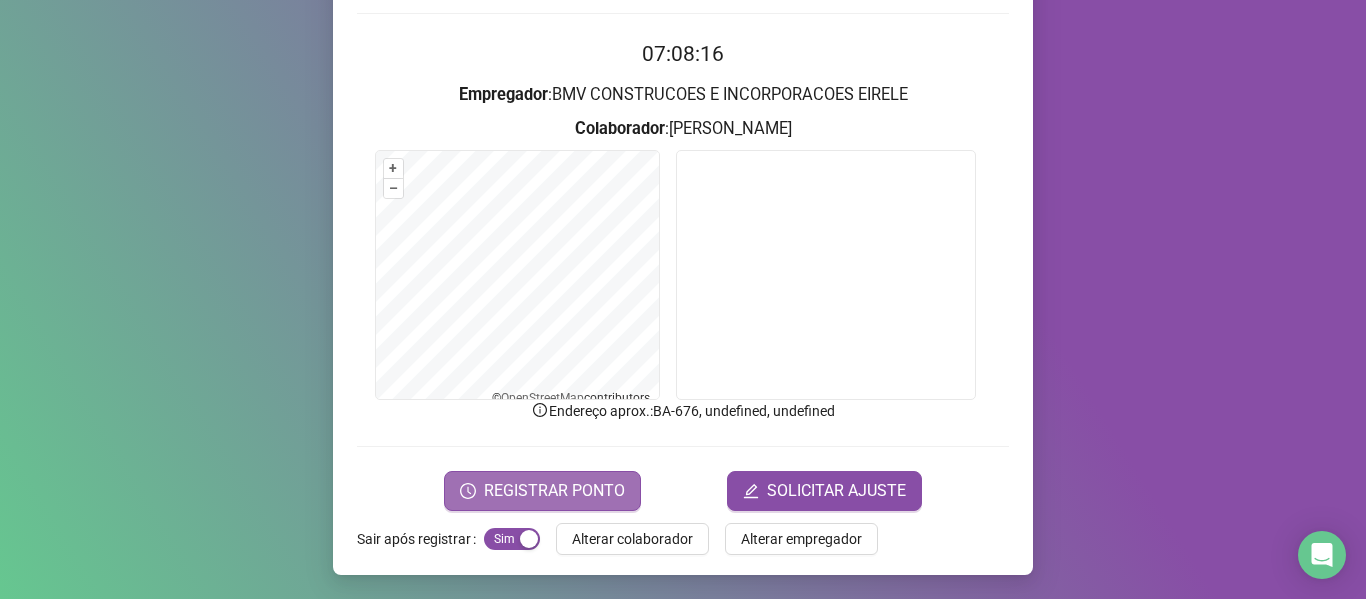 click on "REGISTRAR PONTO" at bounding box center (554, 491) 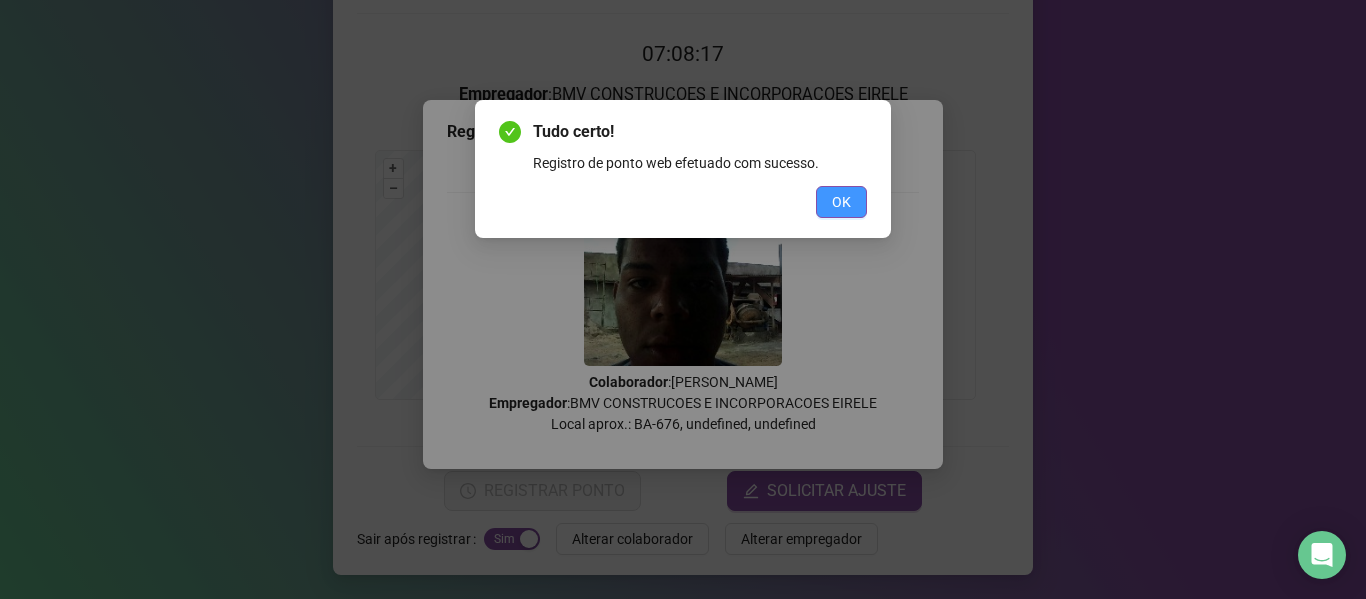click on "OK" at bounding box center [841, 202] 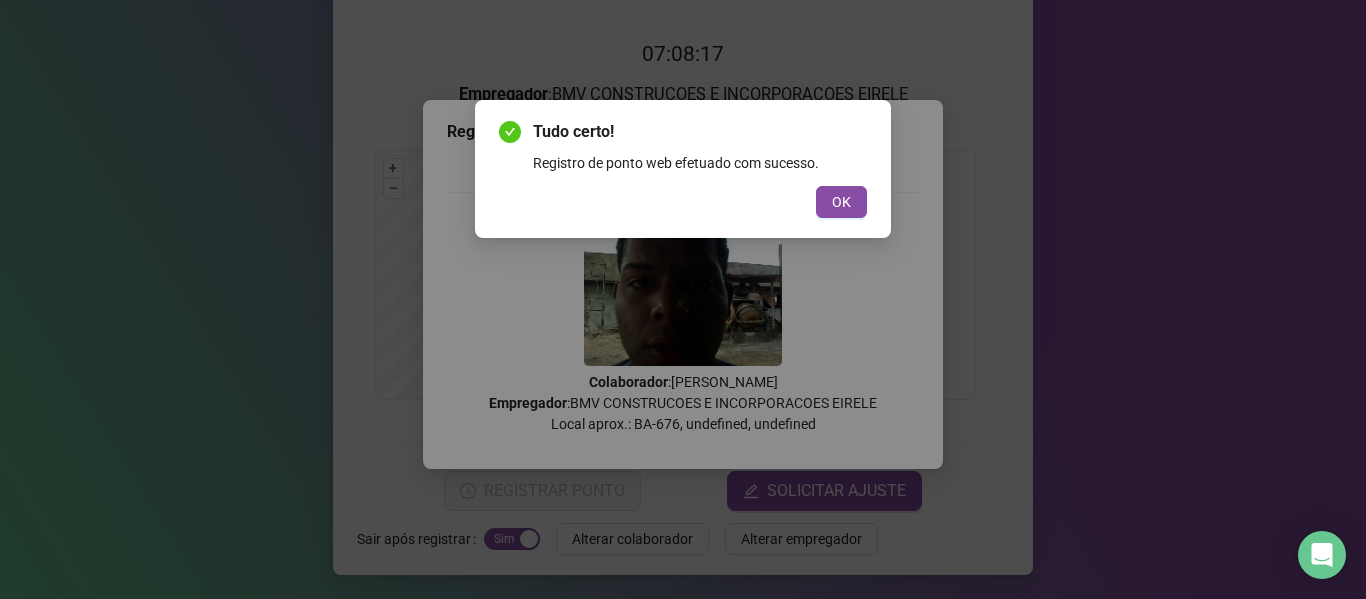 scroll, scrollTop: 0, scrollLeft: 0, axis: both 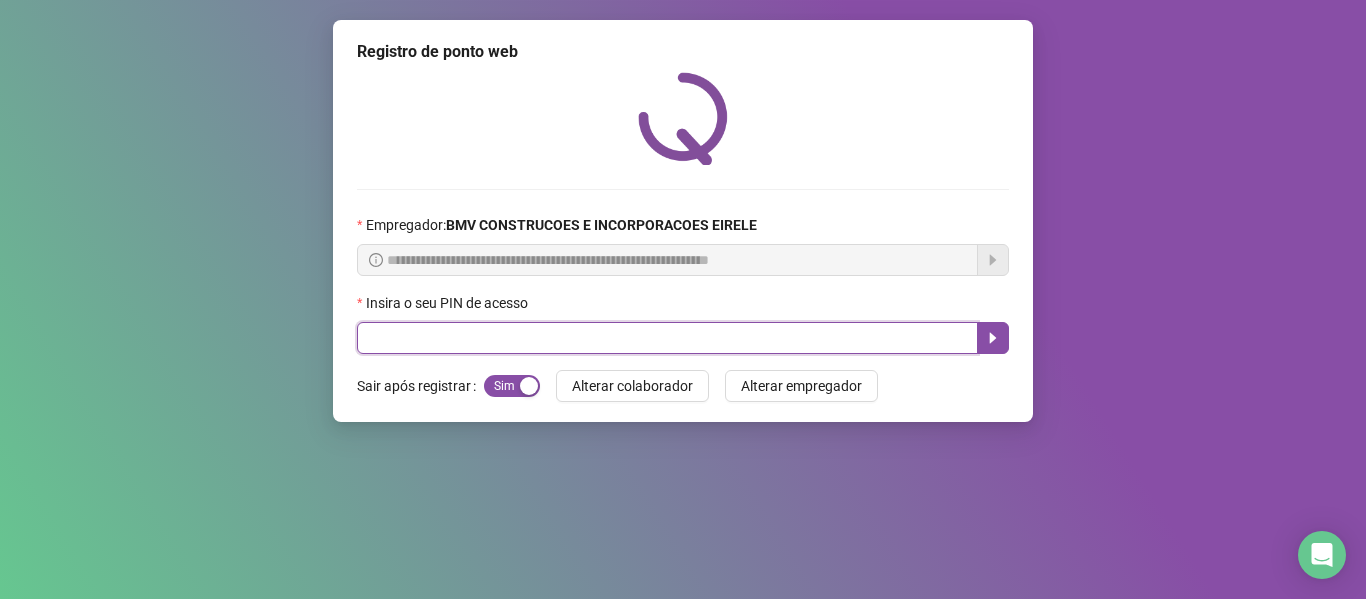 click at bounding box center (667, 338) 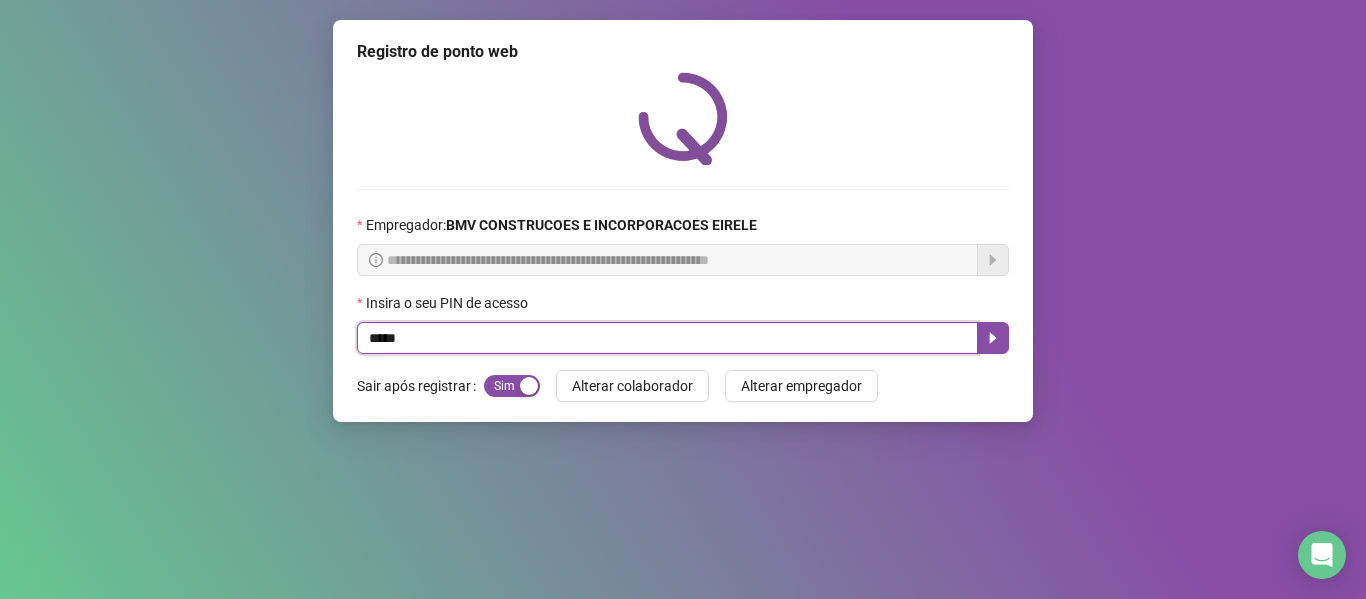 type on "*****" 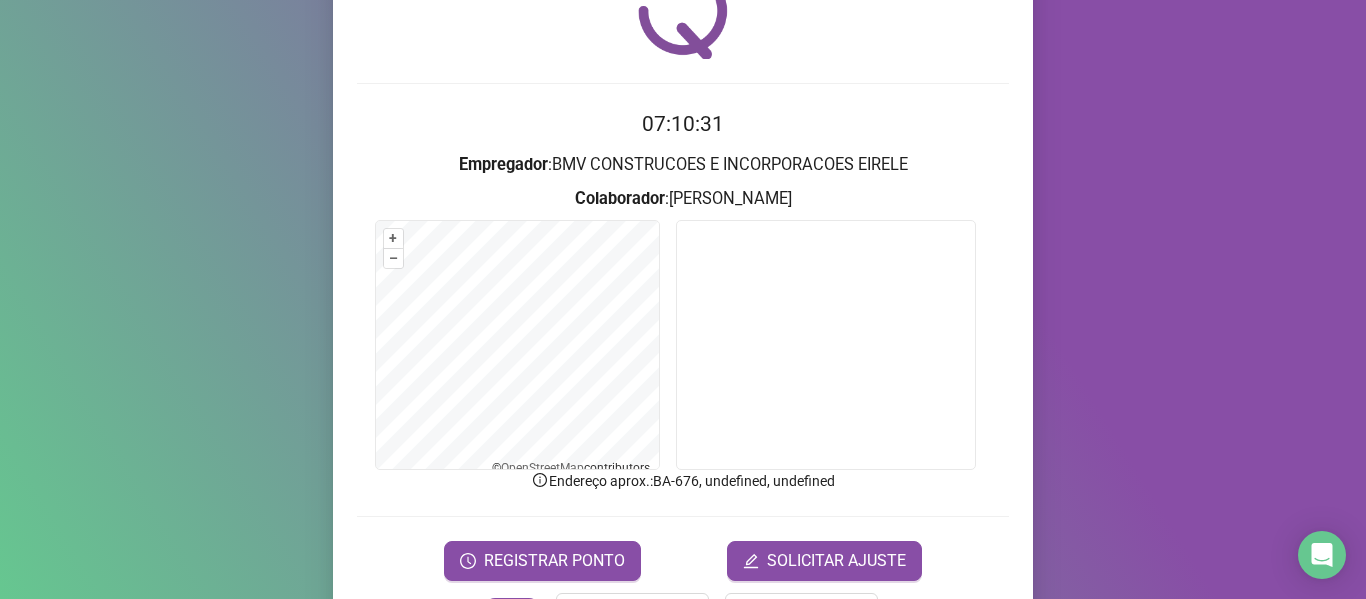 scroll, scrollTop: 118, scrollLeft: 0, axis: vertical 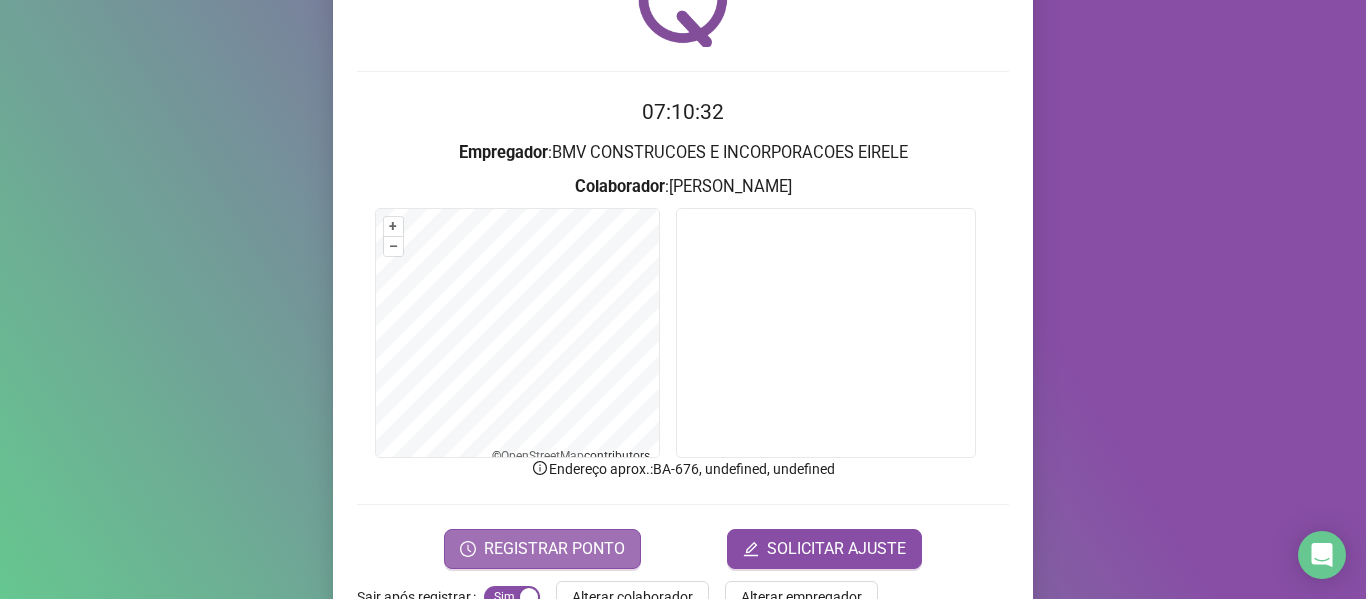 click on "REGISTRAR PONTO" at bounding box center (554, 549) 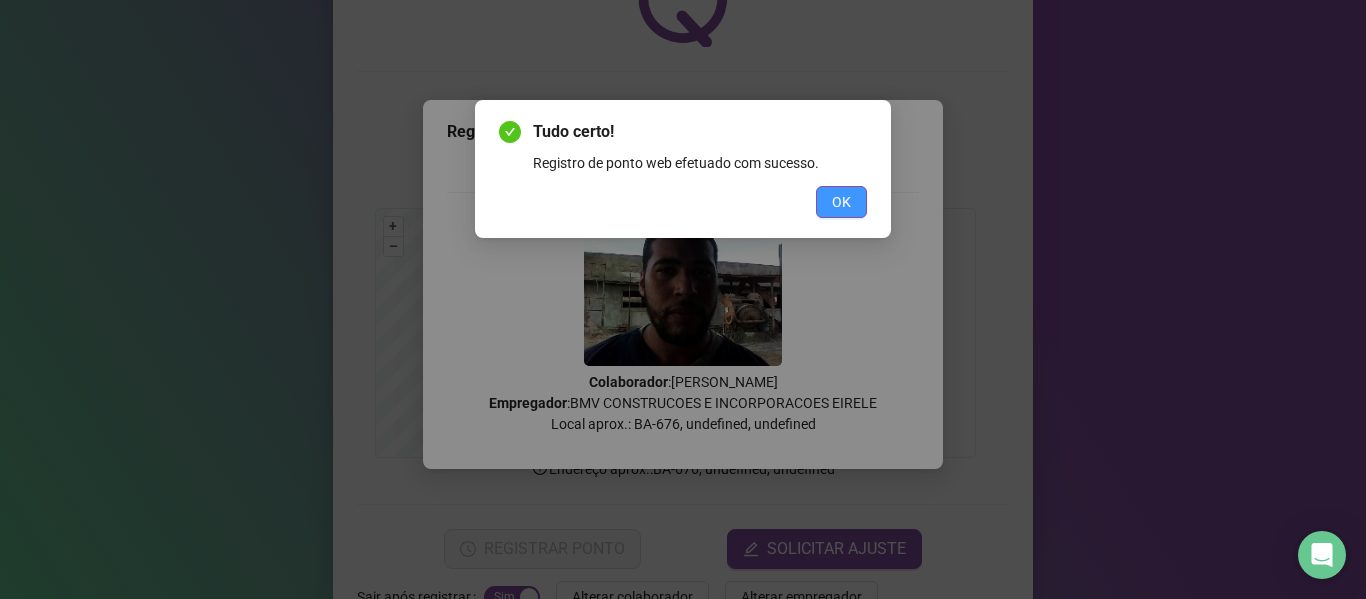 click on "OK" at bounding box center (841, 202) 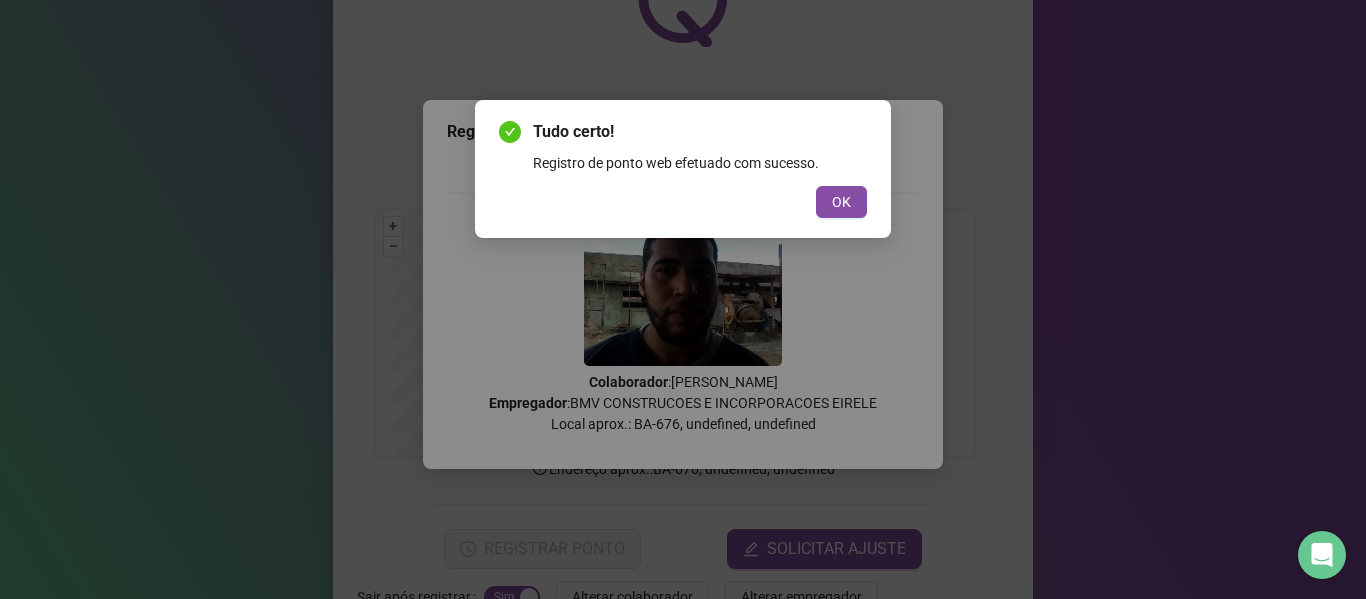 scroll, scrollTop: 0, scrollLeft: 0, axis: both 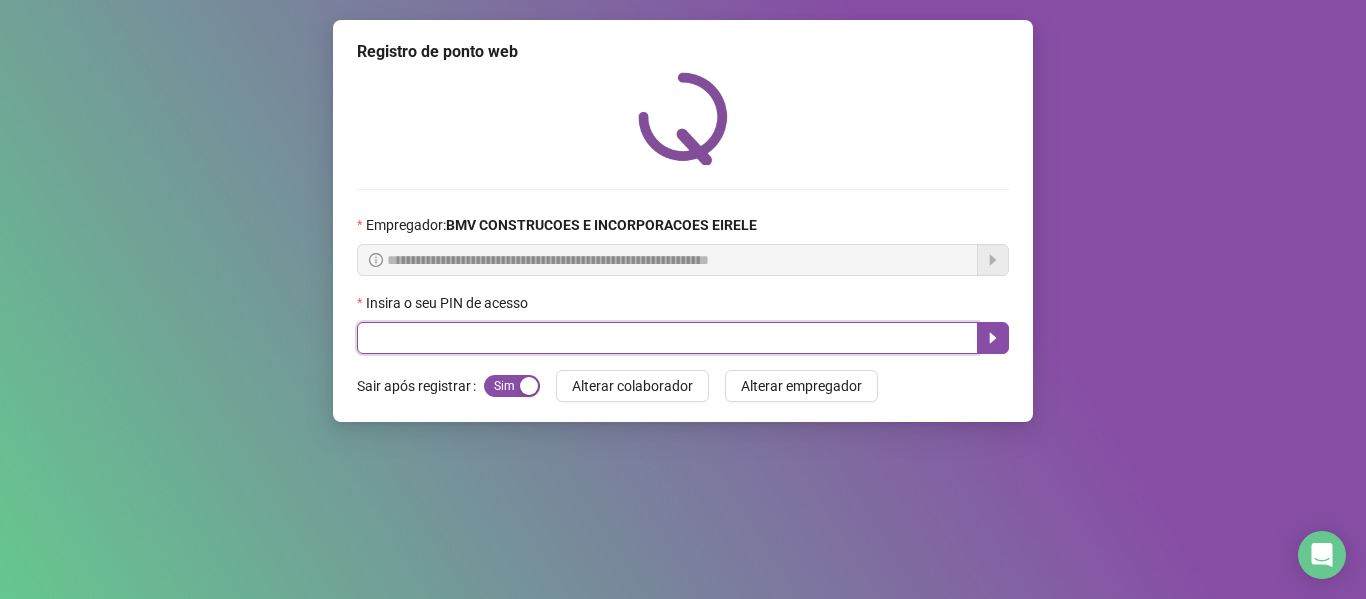 click at bounding box center [667, 338] 